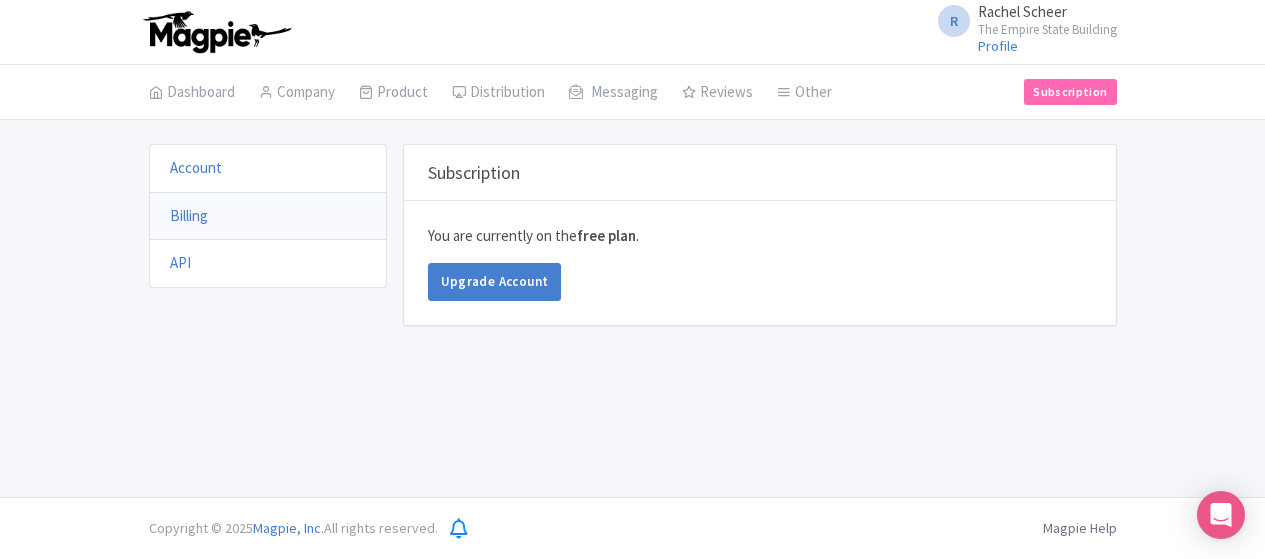 scroll, scrollTop: 0, scrollLeft: 0, axis: both 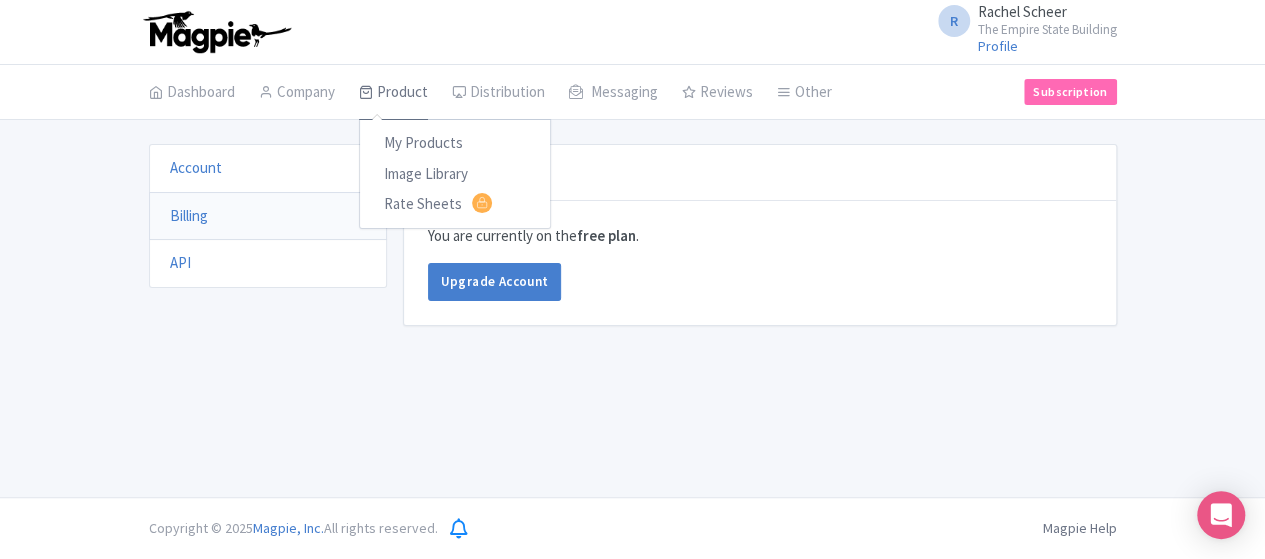 click on "Product" at bounding box center [393, 93] 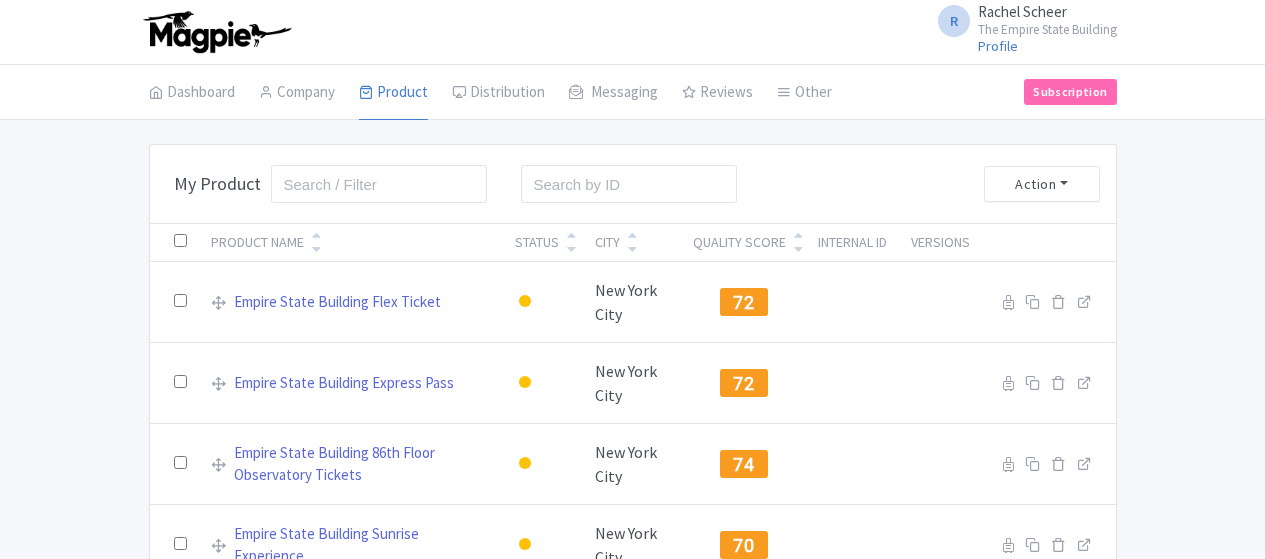 scroll, scrollTop: 0, scrollLeft: 0, axis: both 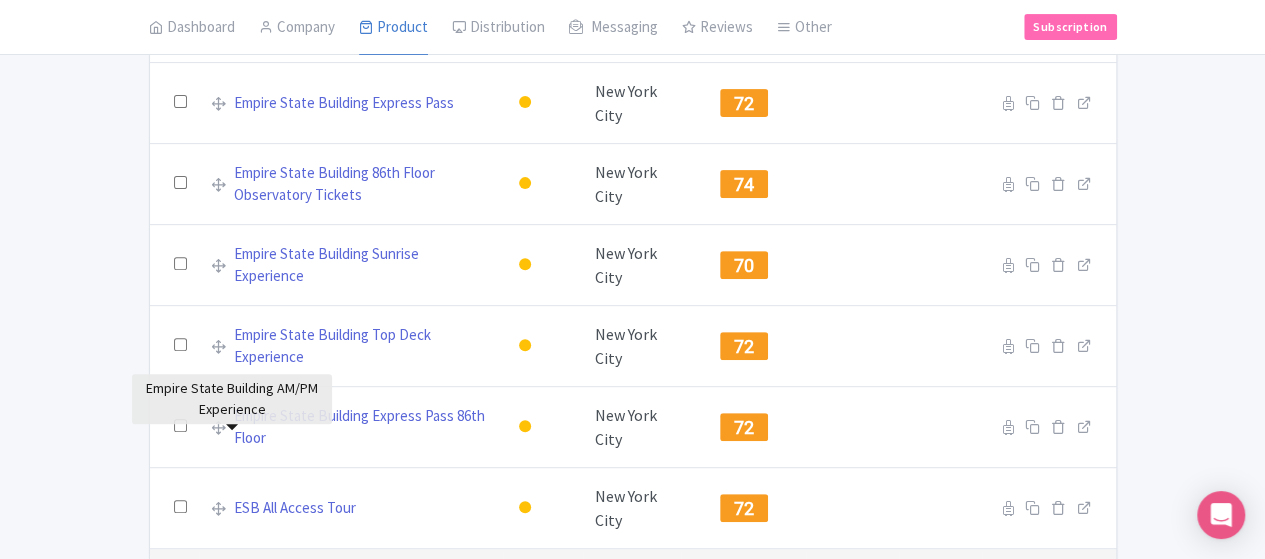click on "Empire State Building AM/PM Experience" at bounding box center [361, 589] 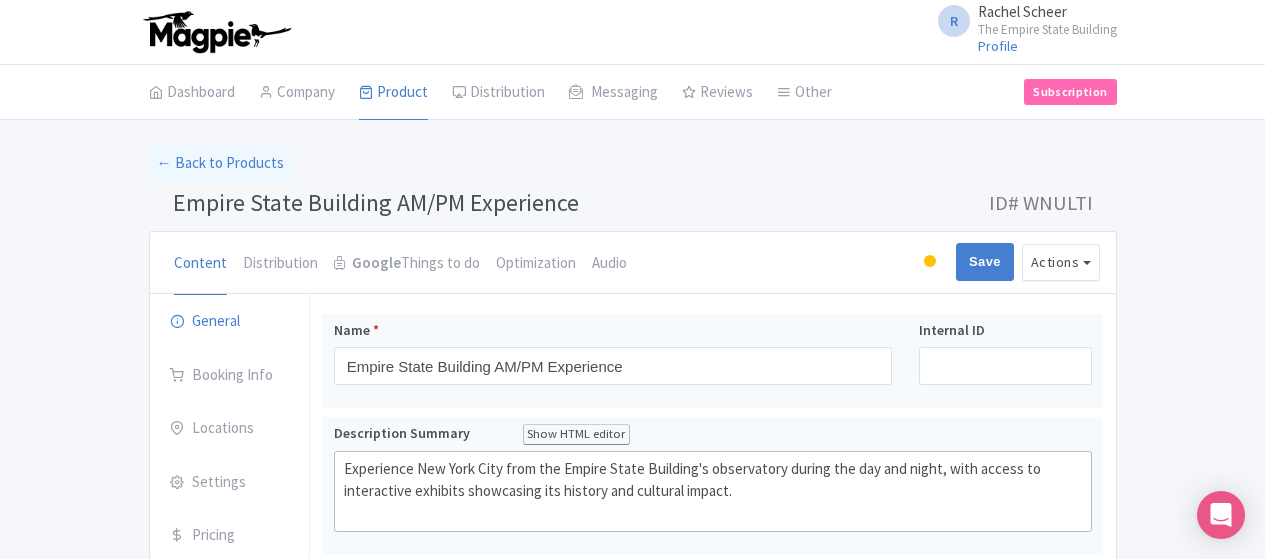 scroll, scrollTop: 0, scrollLeft: 0, axis: both 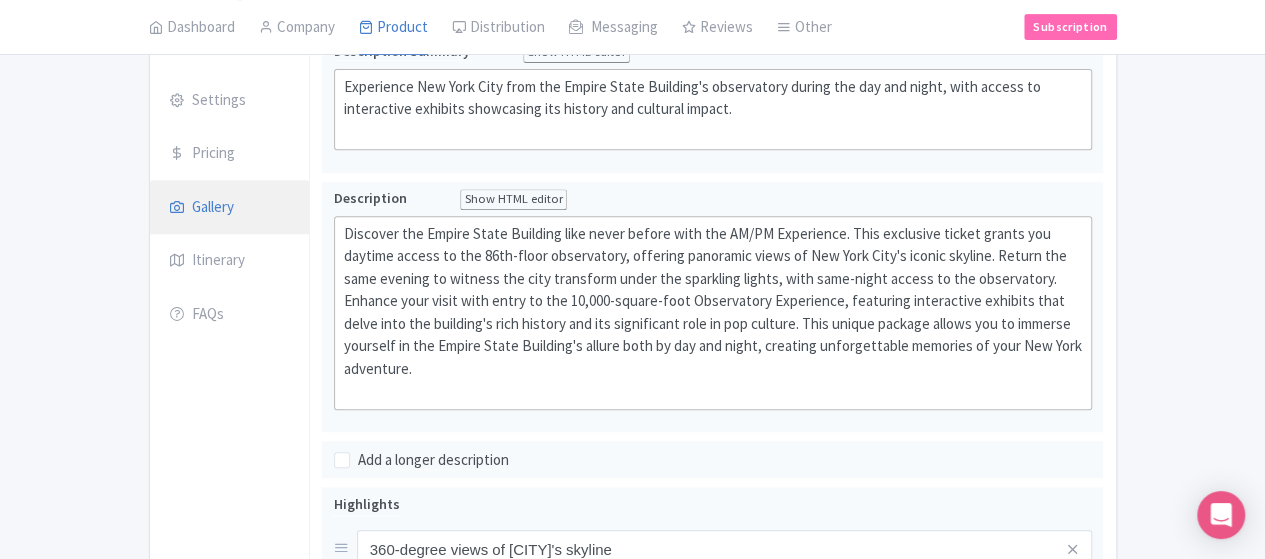 click on "Gallery" at bounding box center [230, 208] 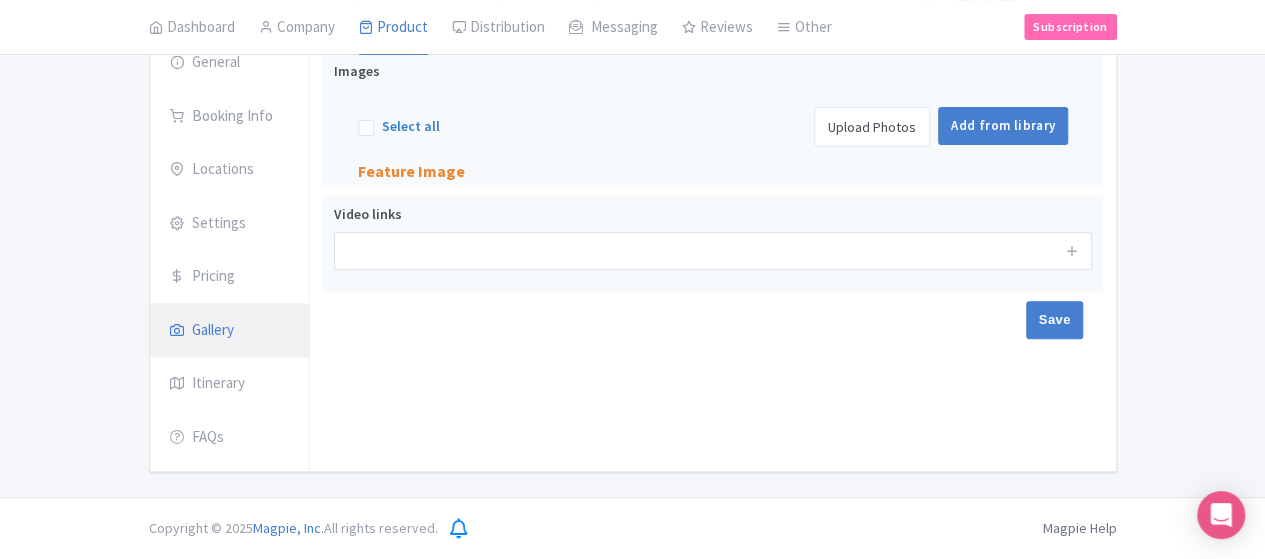 scroll, scrollTop: 253, scrollLeft: 0, axis: vertical 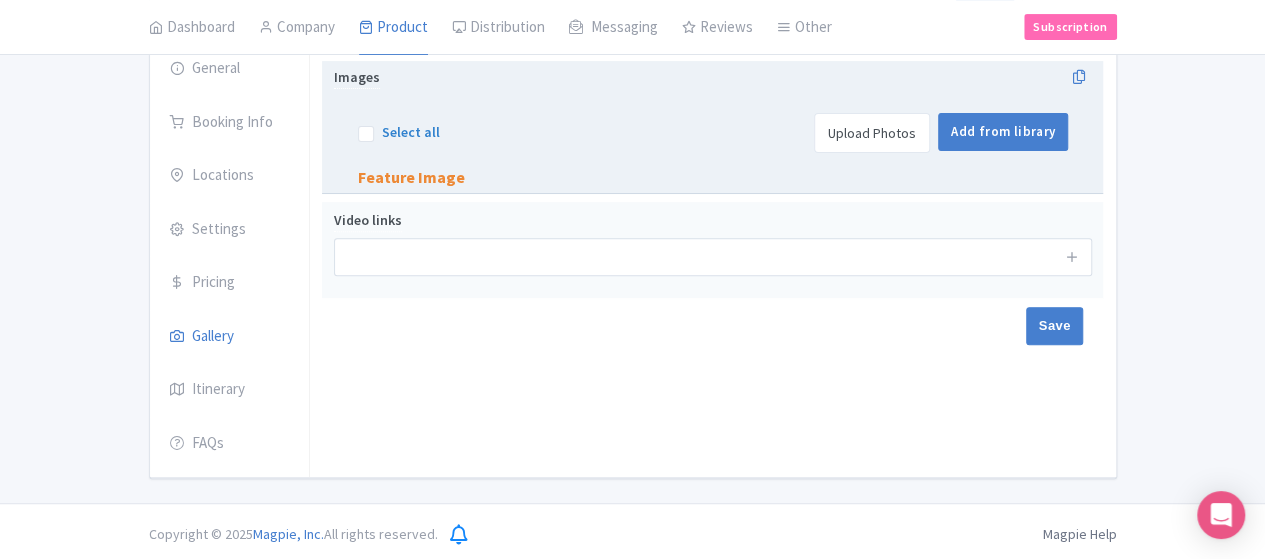 click on "Upload Photos" at bounding box center [872, 133] 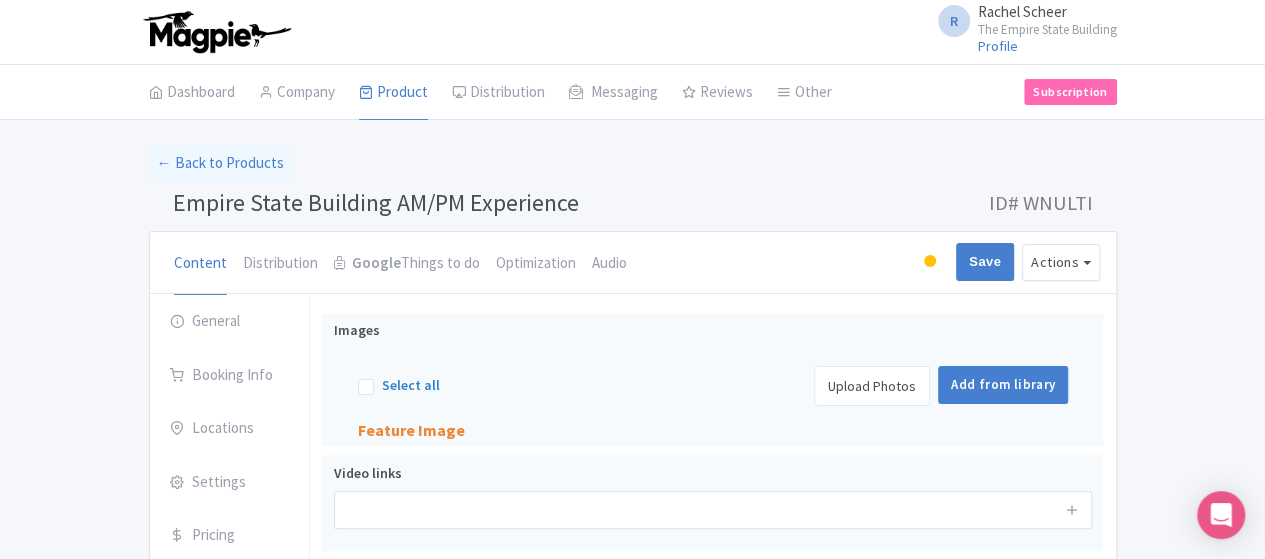 scroll, scrollTop: 253, scrollLeft: 0, axis: vertical 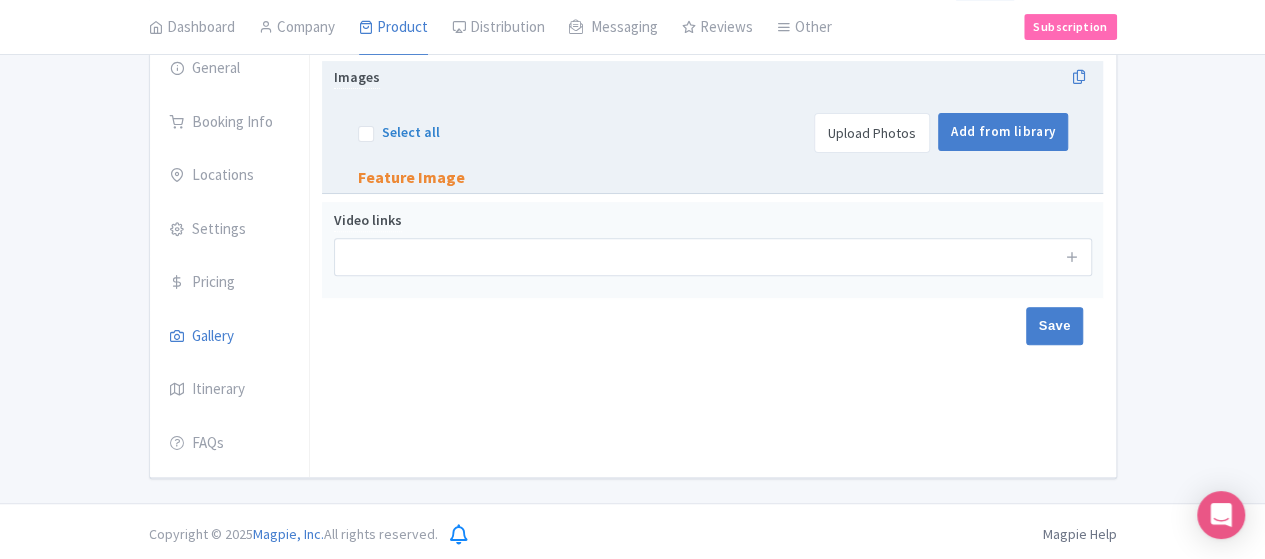 click on "Upload Photos" at bounding box center (872, 133) 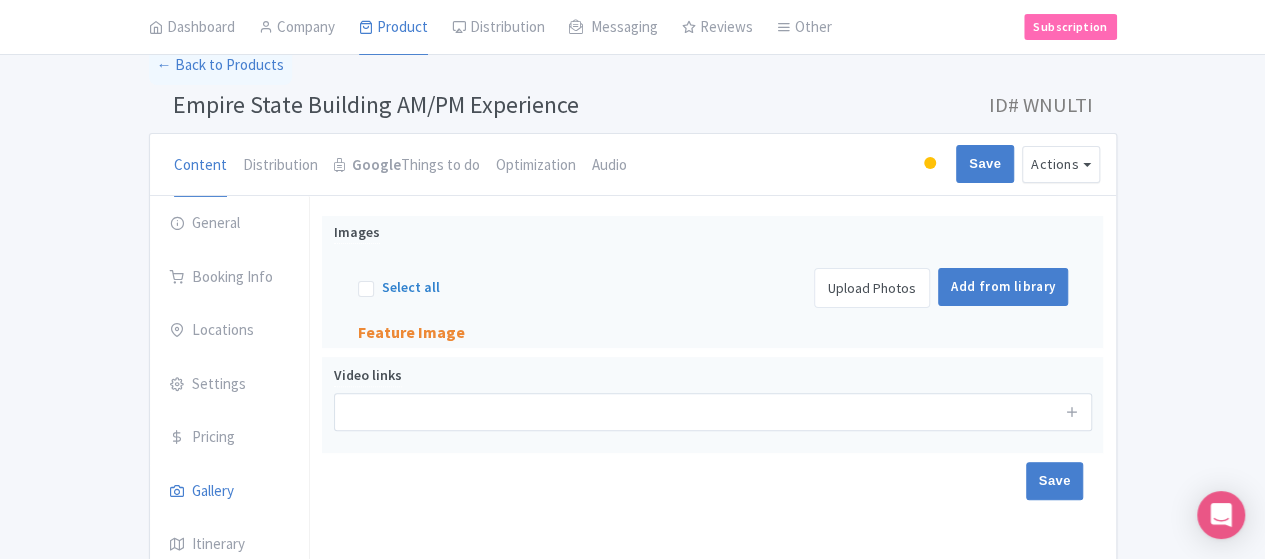scroll, scrollTop: 98, scrollLeft: 0, axis: vertical 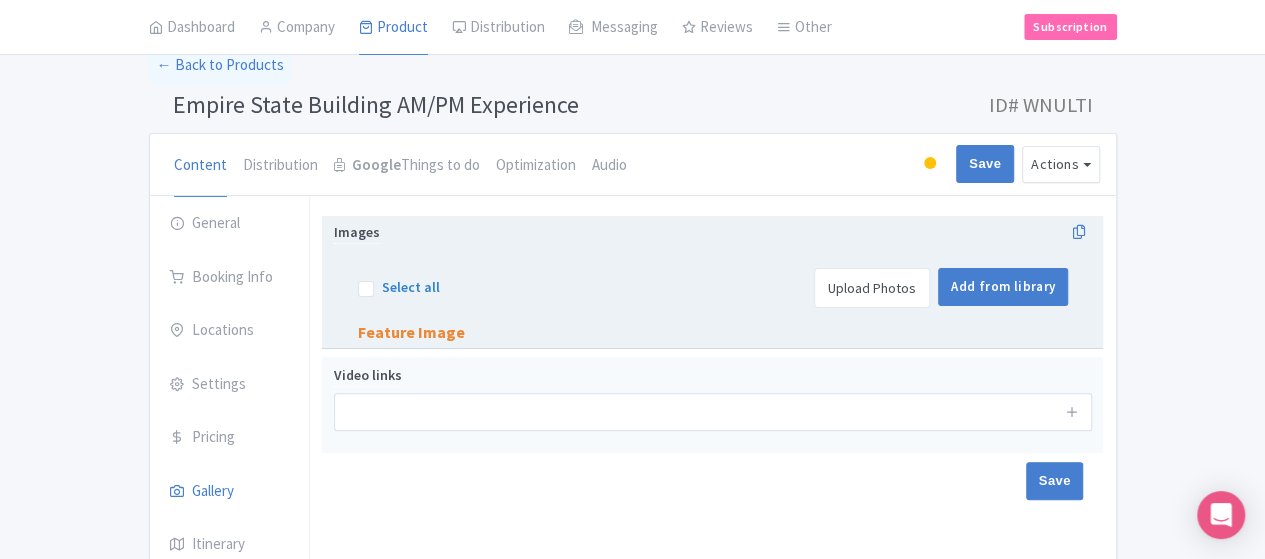 click on "Feature Image" at bounding box center (411, 333) 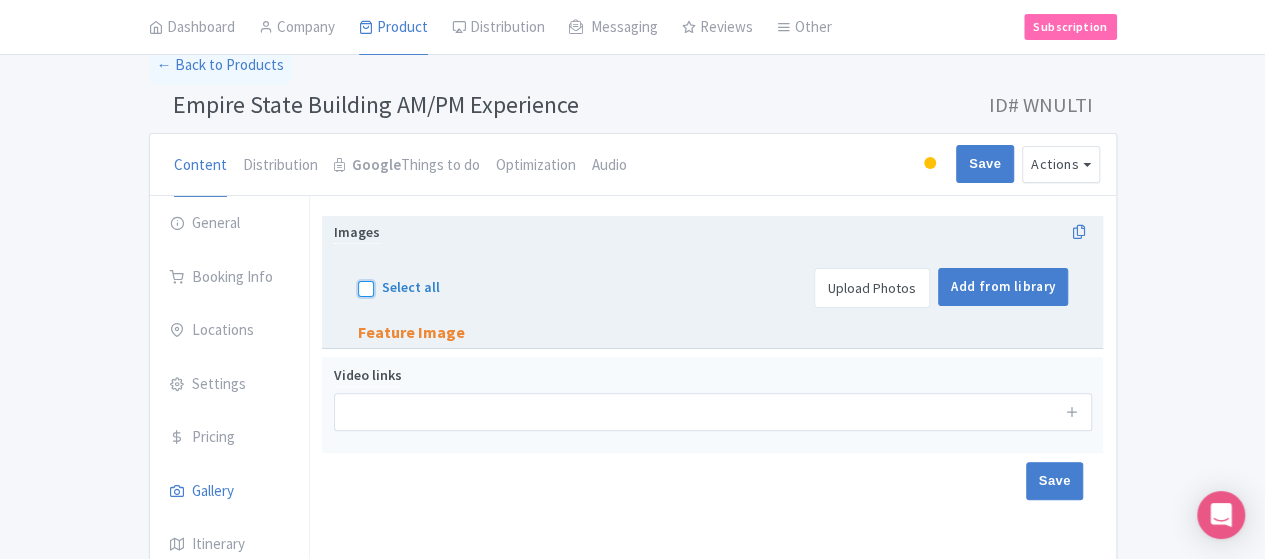 click on "Select all" at bounding box center (388, 282) 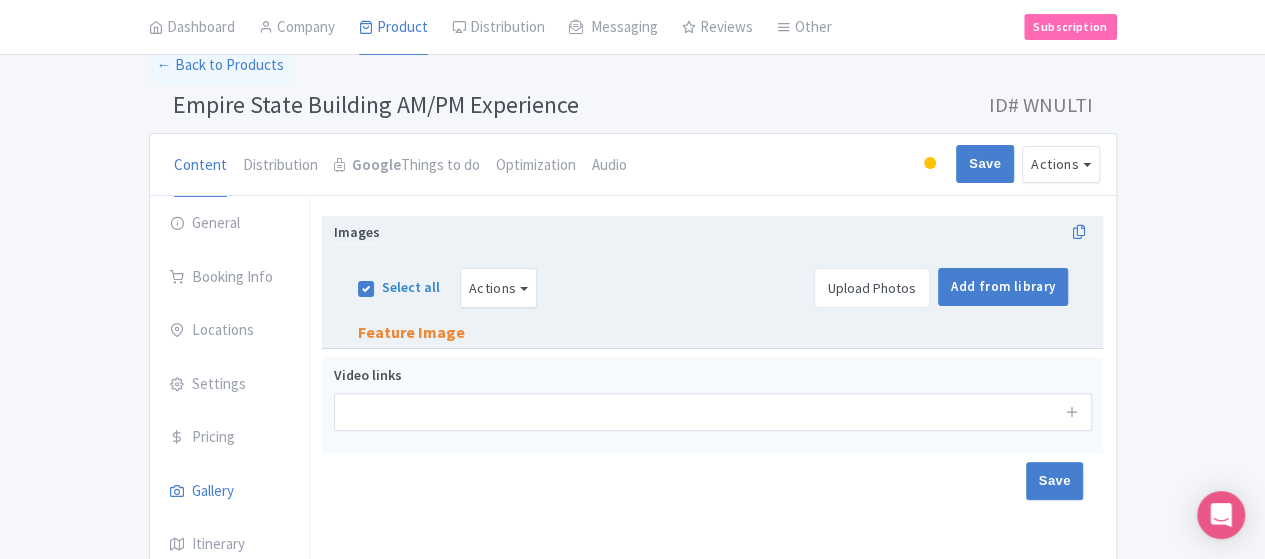 click on "Select all" at bounding box center [411, 287] 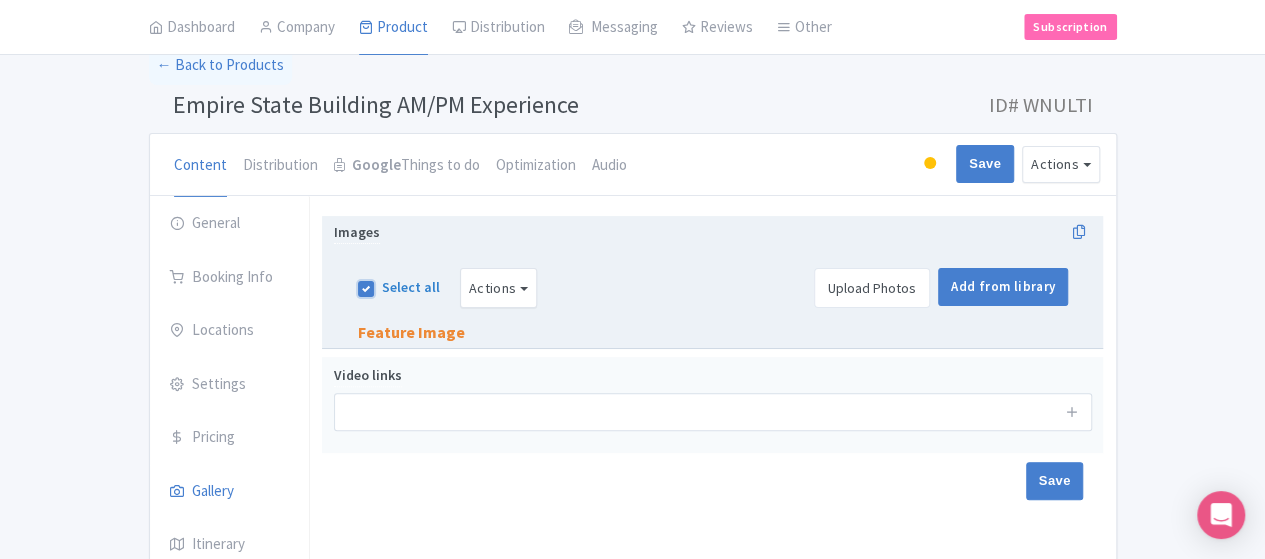 click on "Select all" at bounding box center [388, 282] 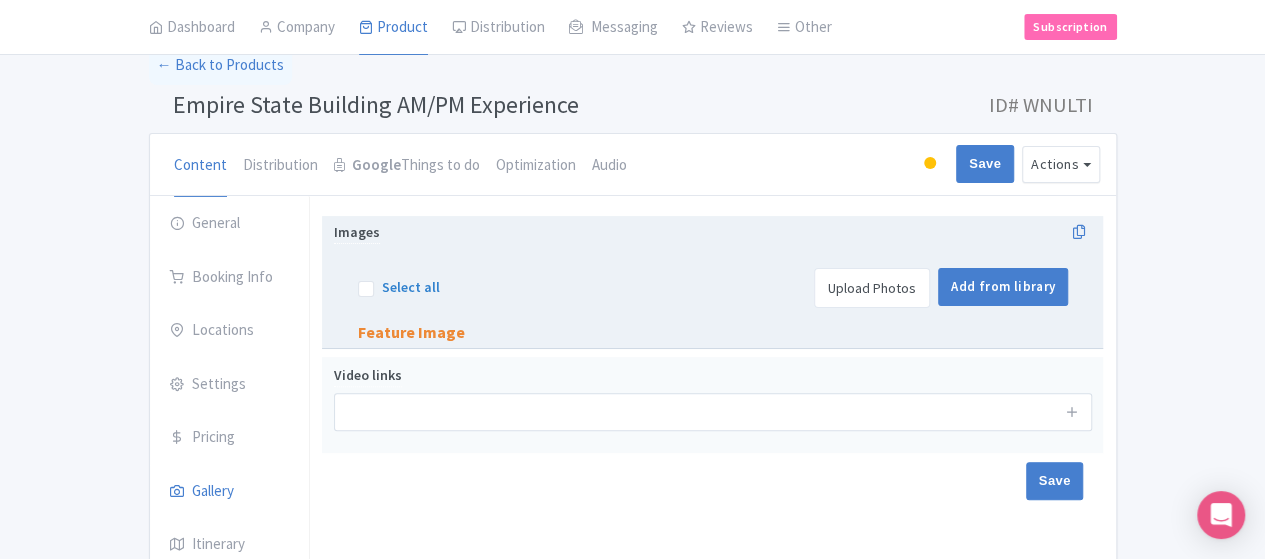 click on "Feature Image" at bounding box center [411, 333] 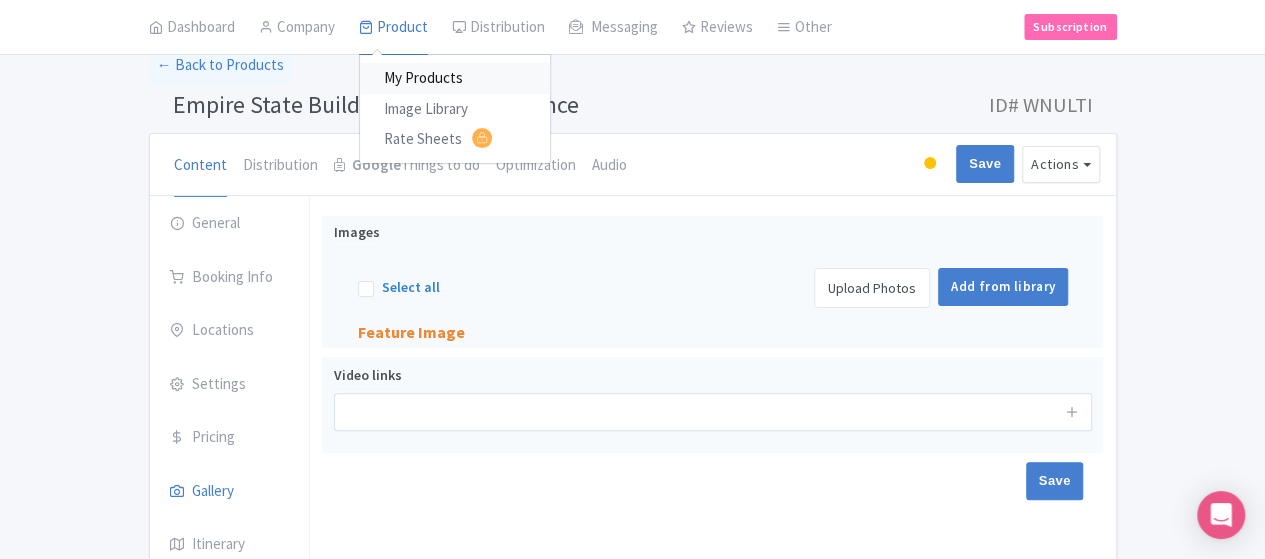 click on "My Products" at bounding box center (455, 79) 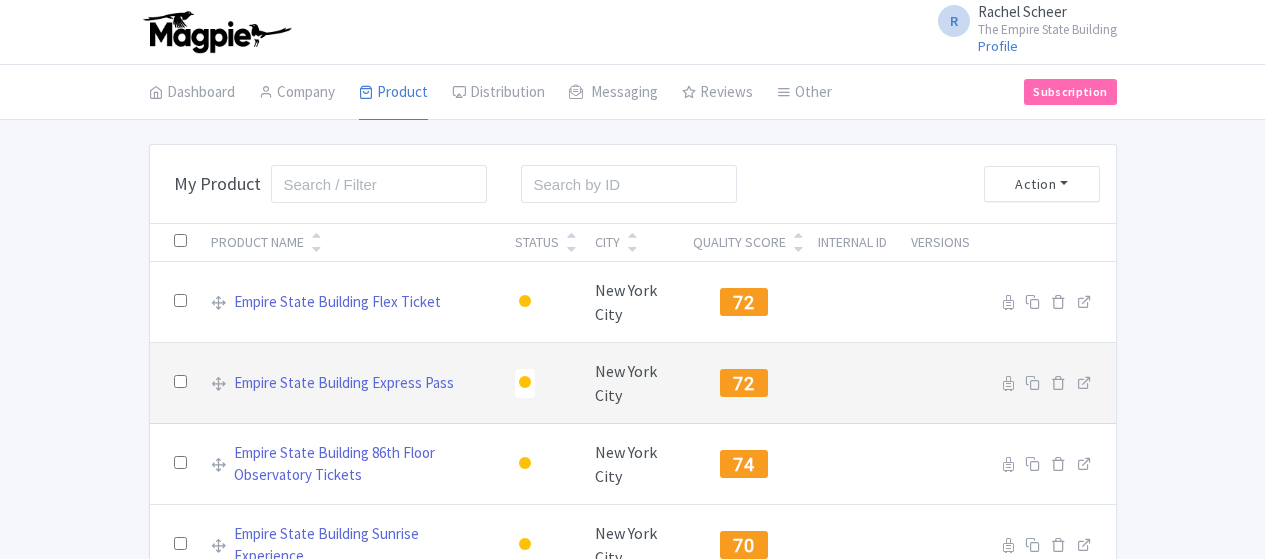 scroll, scrollTop: 0, scrollLeft: 0, axis: both 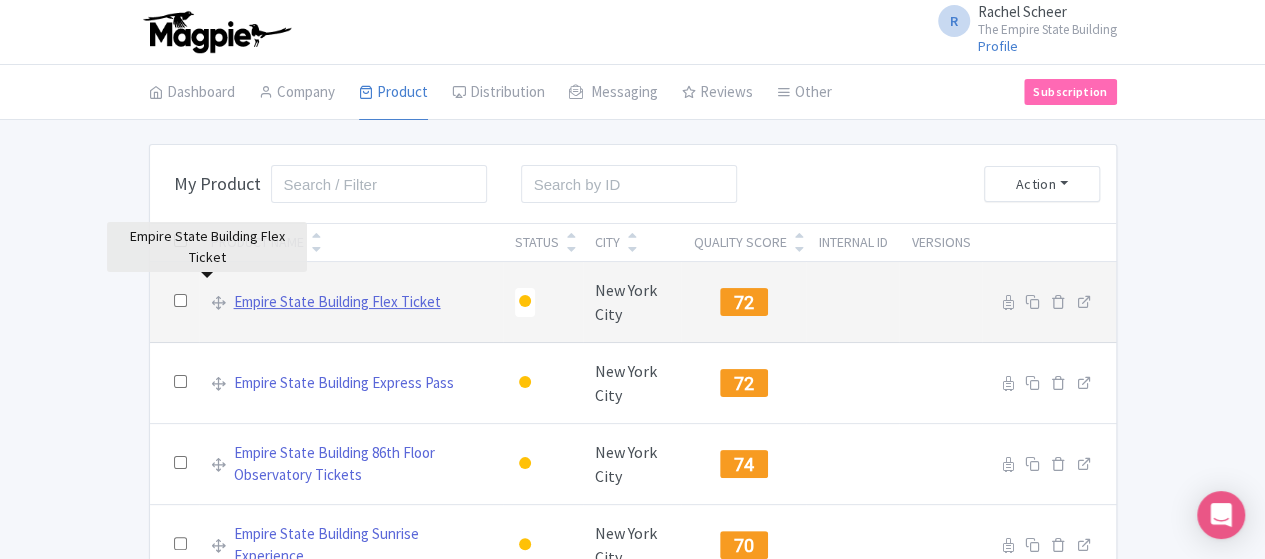 click on "Empire State Building Flex Ticket" at bounding box center (337, 302) 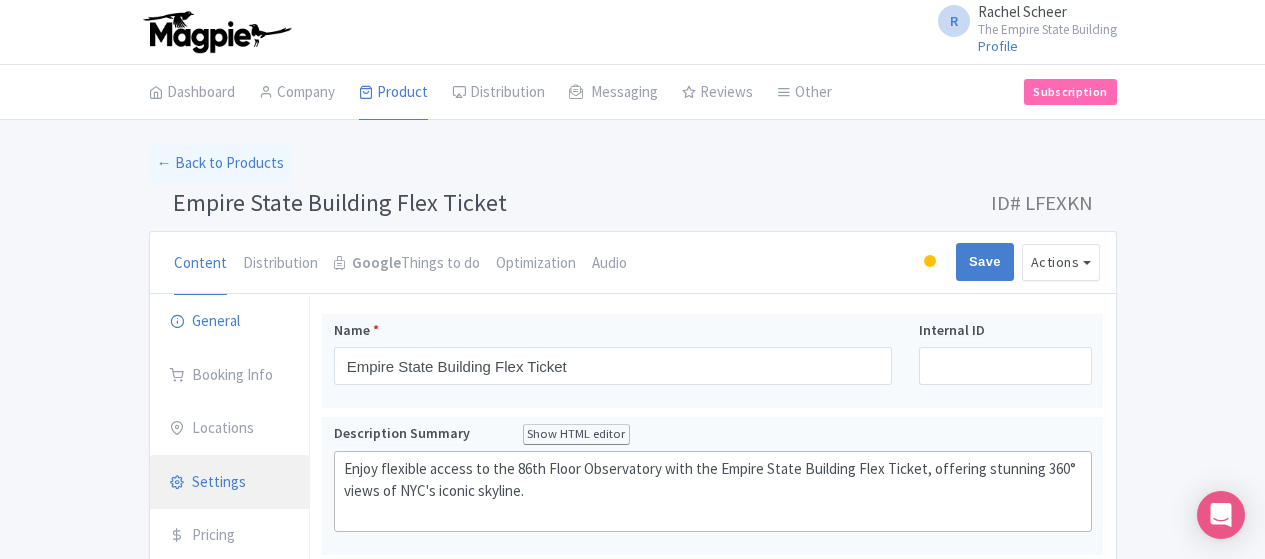 scroll, scrollTop: 0, scrollLeft: 0, axis: both 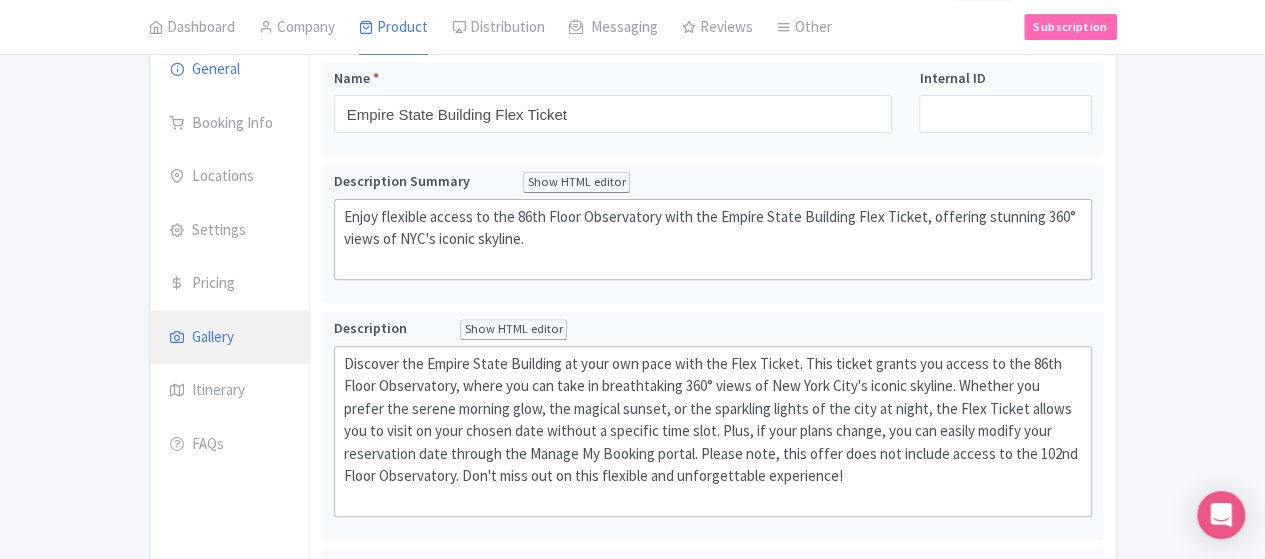 click on "Gallery" at bounding box center (230, 338) 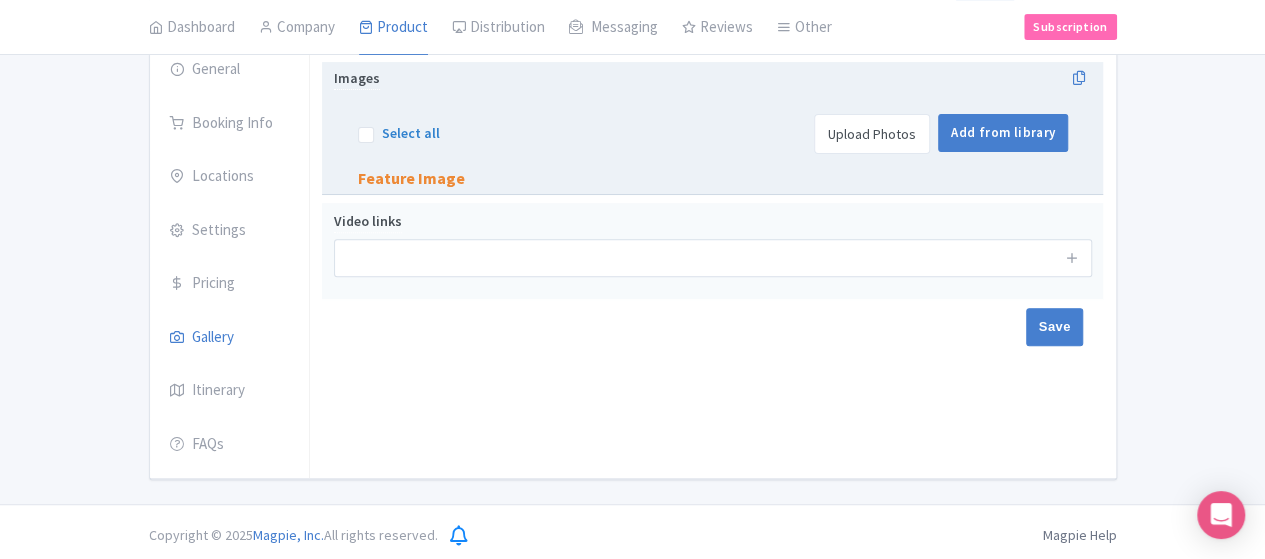click on "Upload Photos" at bounding box center [872, 134] 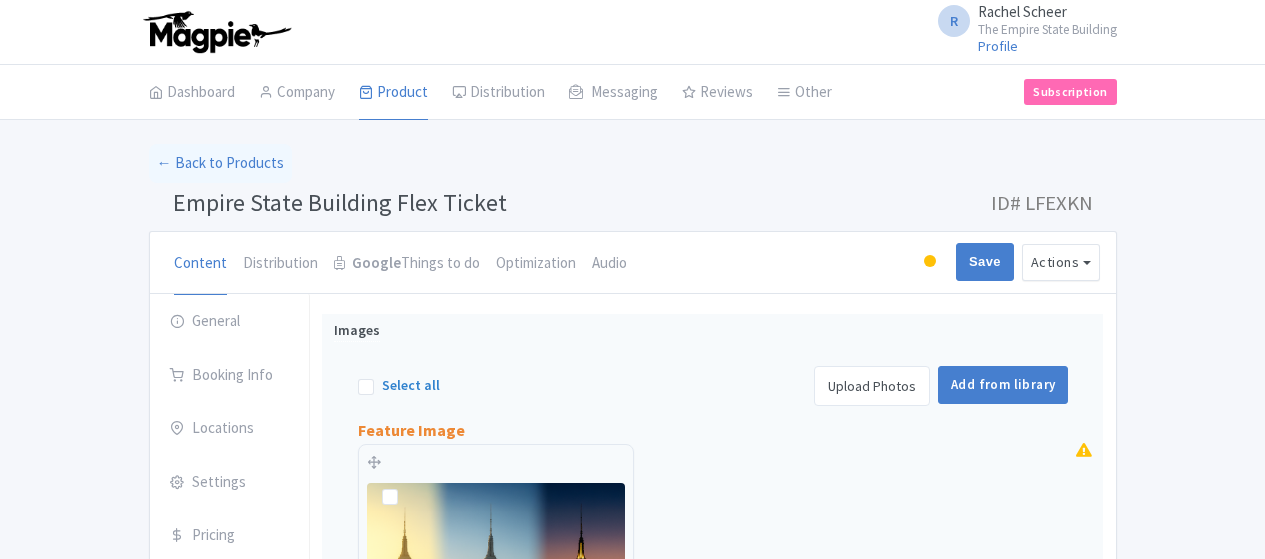 scroll, scrollTop: 254, scrollLeft: 0, axis: vertical 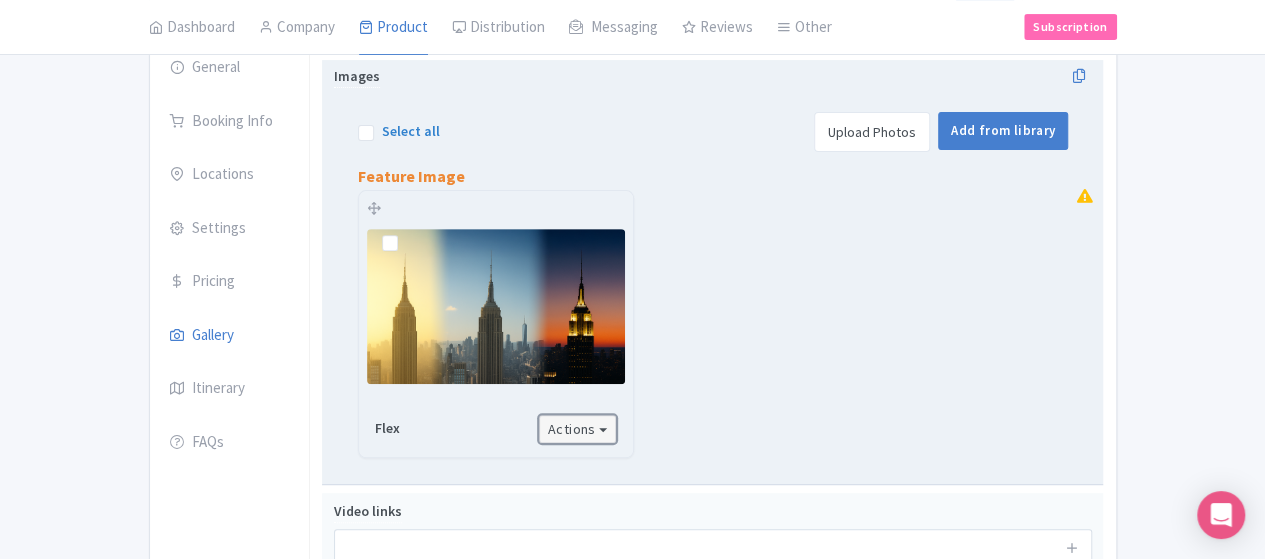 click on "Actions" at bounding box center [578, 429] 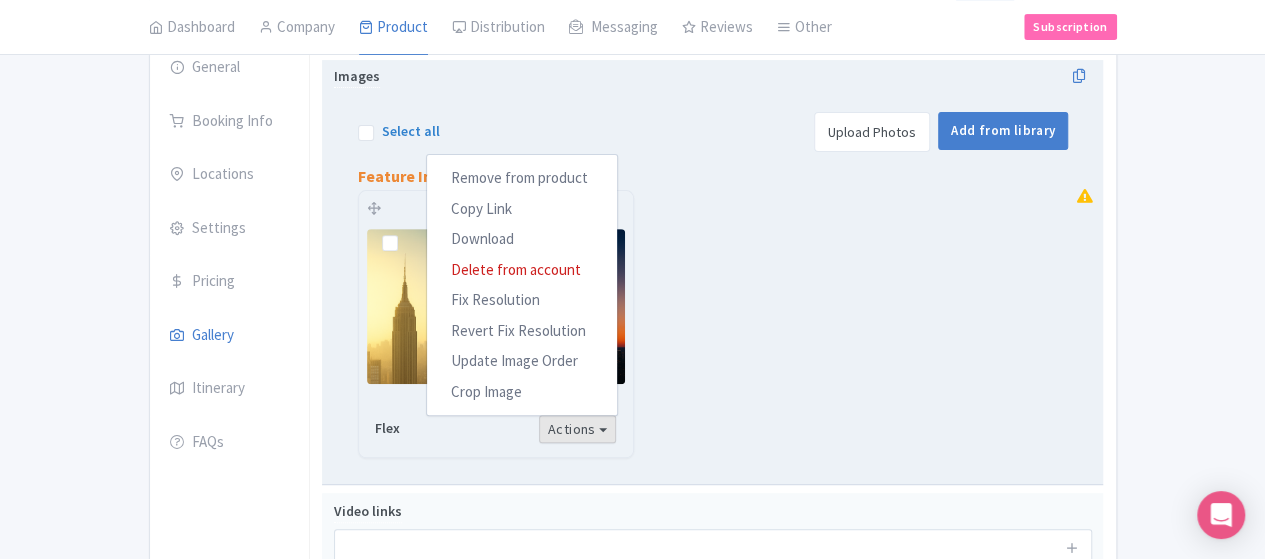 click on "Flex
Actions
Remove from product
Copy Link
https://res.cloudinary.com/hfyvkoyi1/image/upload/v1754074836/Flex_xjc7wq.png
Download
Delete from account
Fix Resolution
Revert Fix Resolution
Update Image Order
Crop Image
Your images are being upscaled" at bounding box center [695, 326] 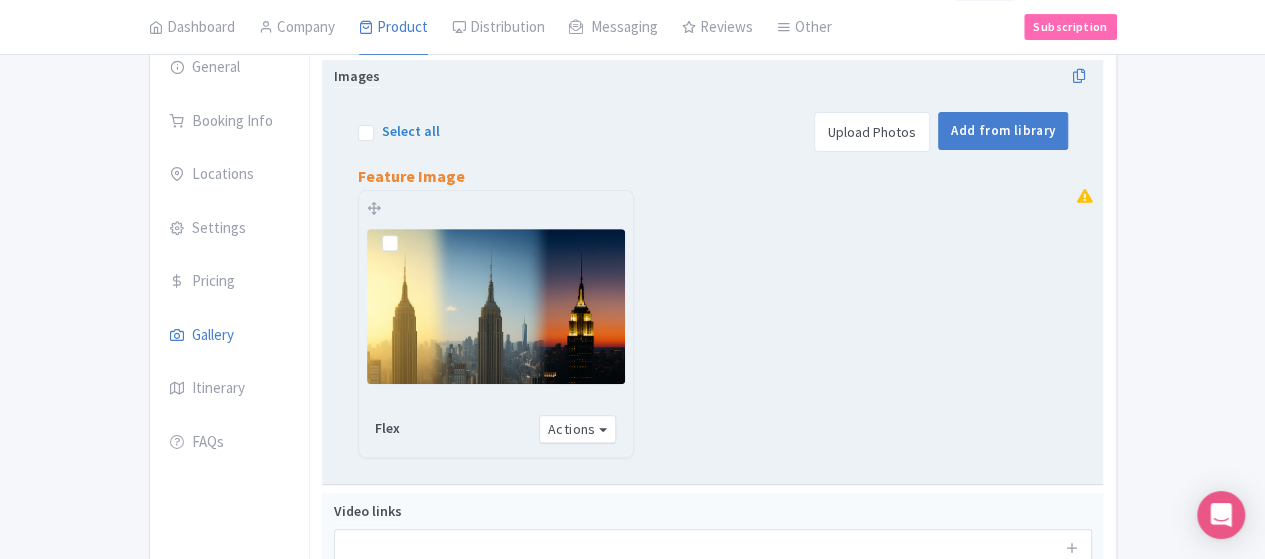 click at bounding box center [406, 232] 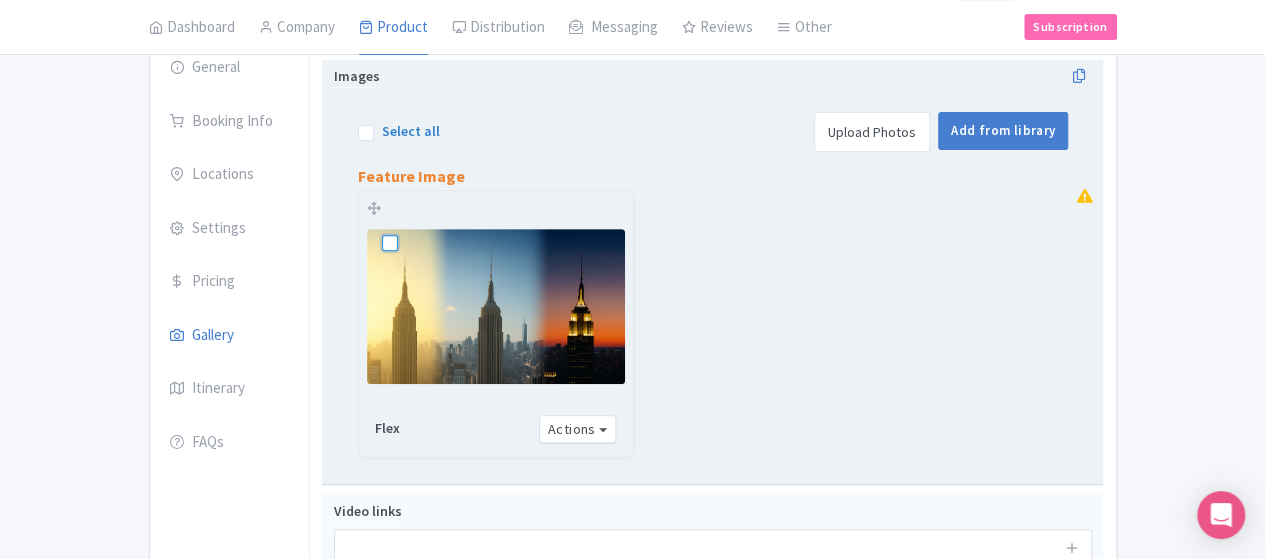 click at bounding box center (412, 226) 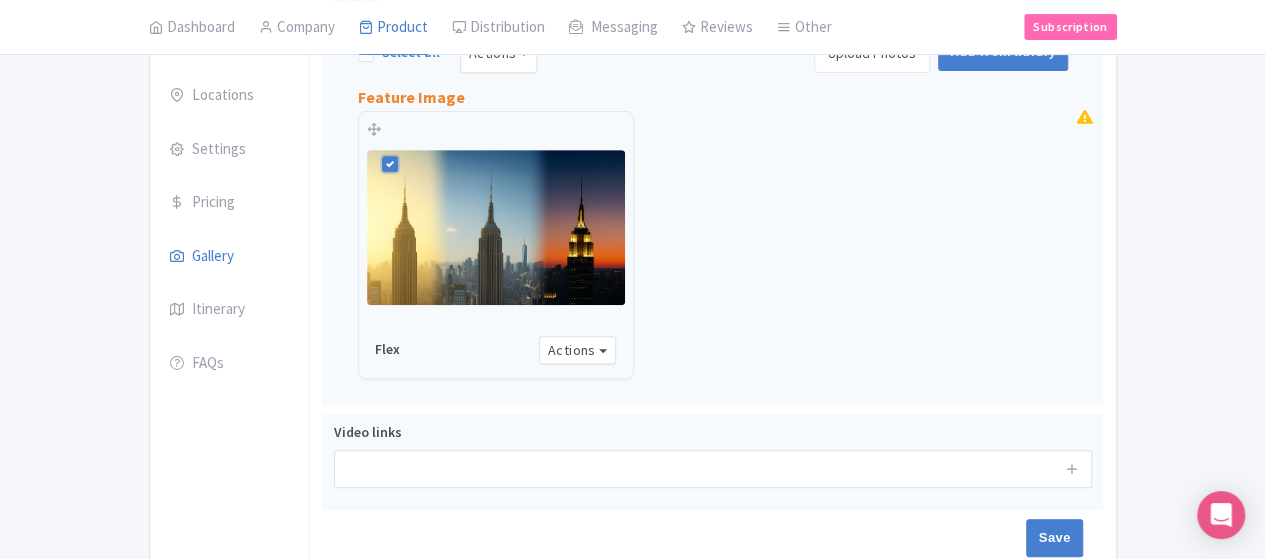 scroll, scrollTop: 432, scrollLeft: 0, axis: vertical 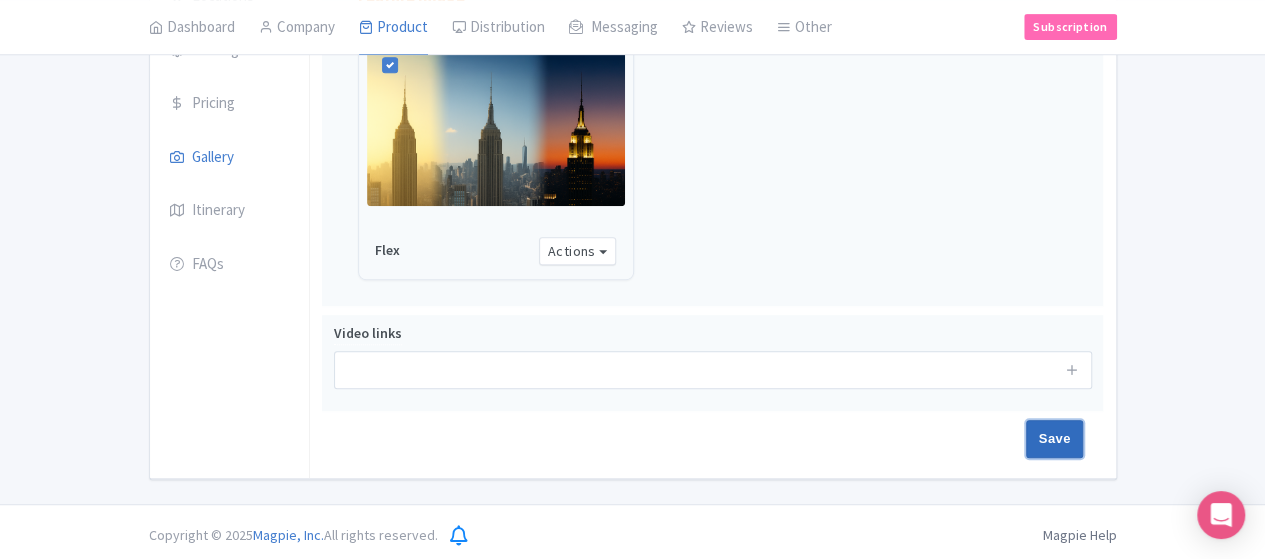 click on "Save" at bounding box center [1055, 439] 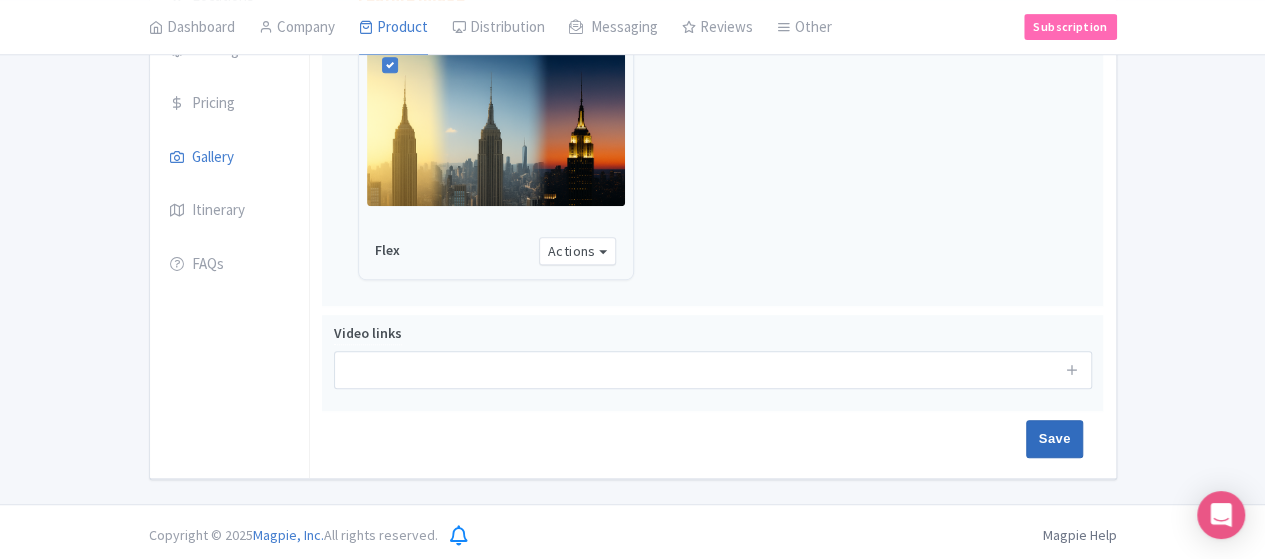 type on "Saving..." 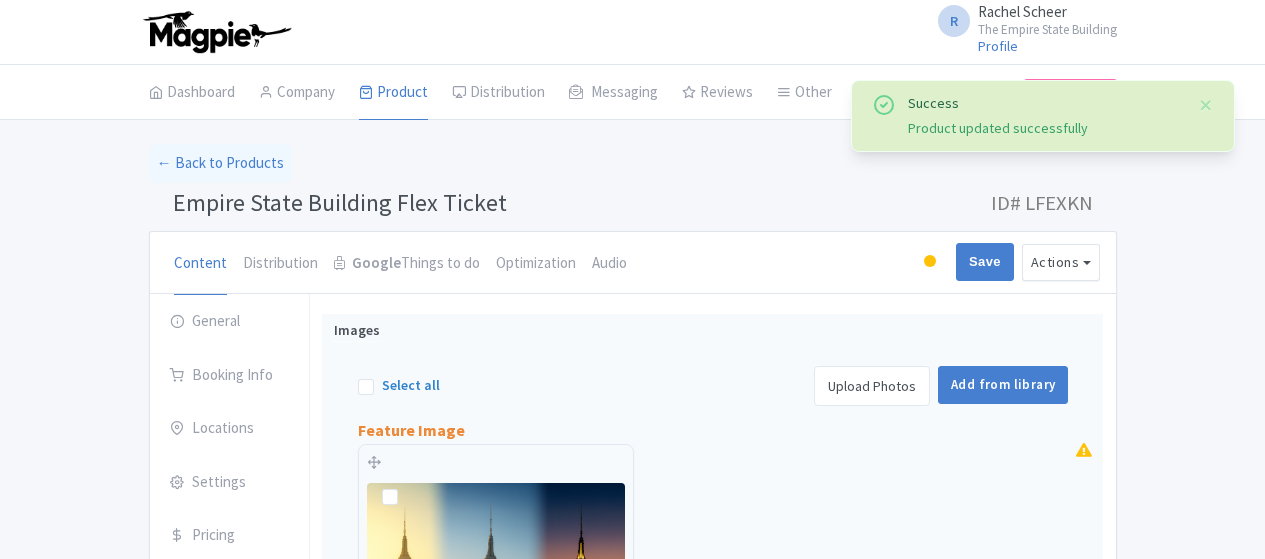 scroll, scrollTop: 312, scrollLeft: 0, axis: vertical 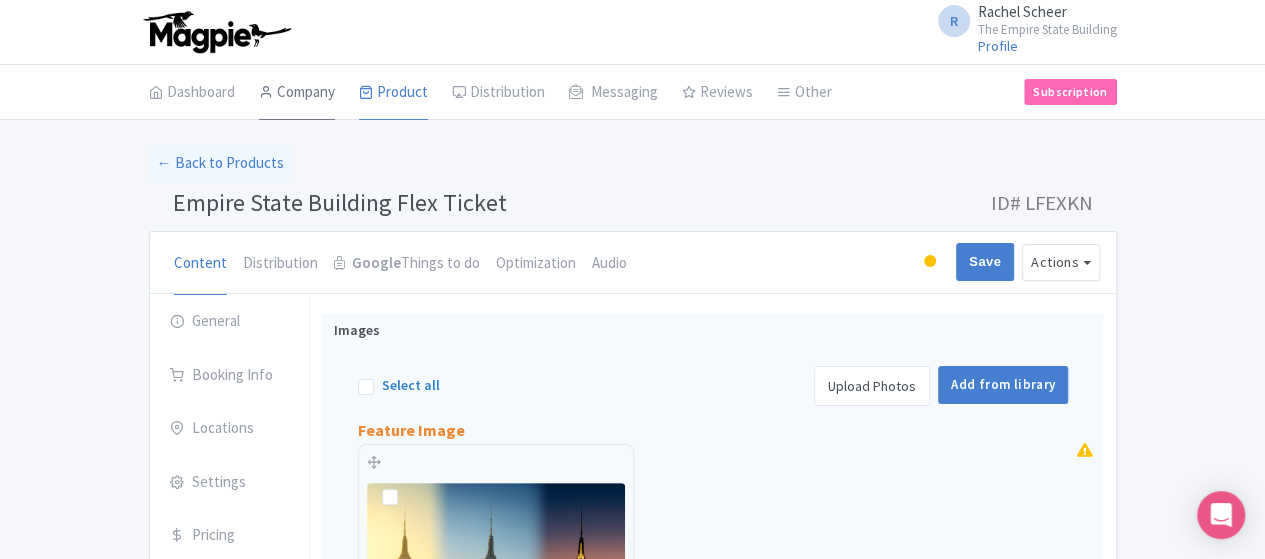 click on "Company" at bounding box center (297, 93) 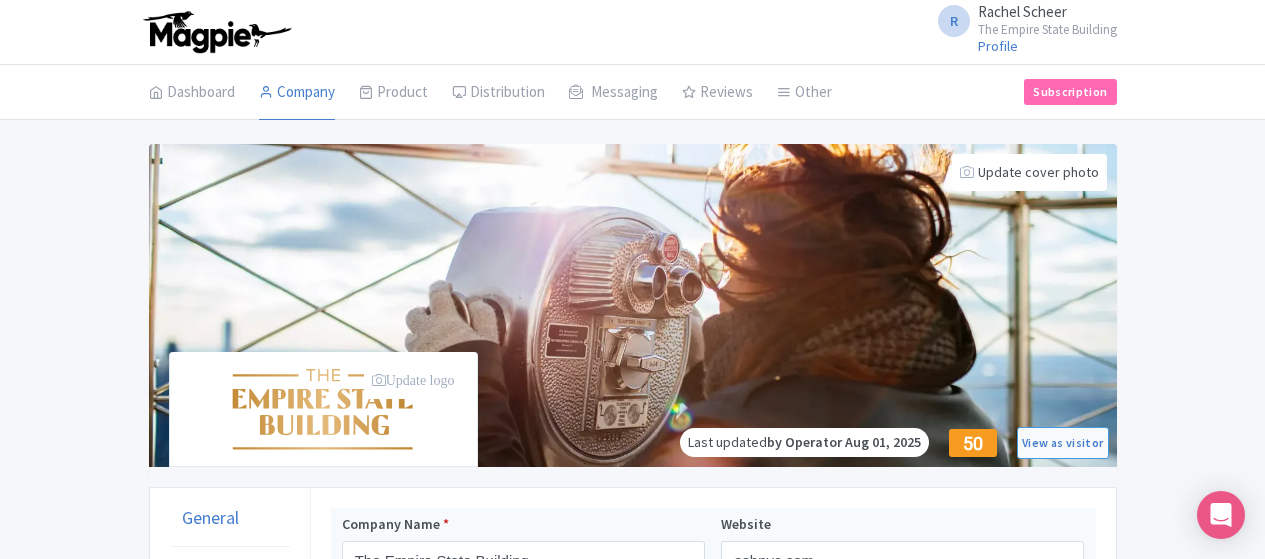 scroll, scrollTop: 0, scrollLeft: 0, axis: both 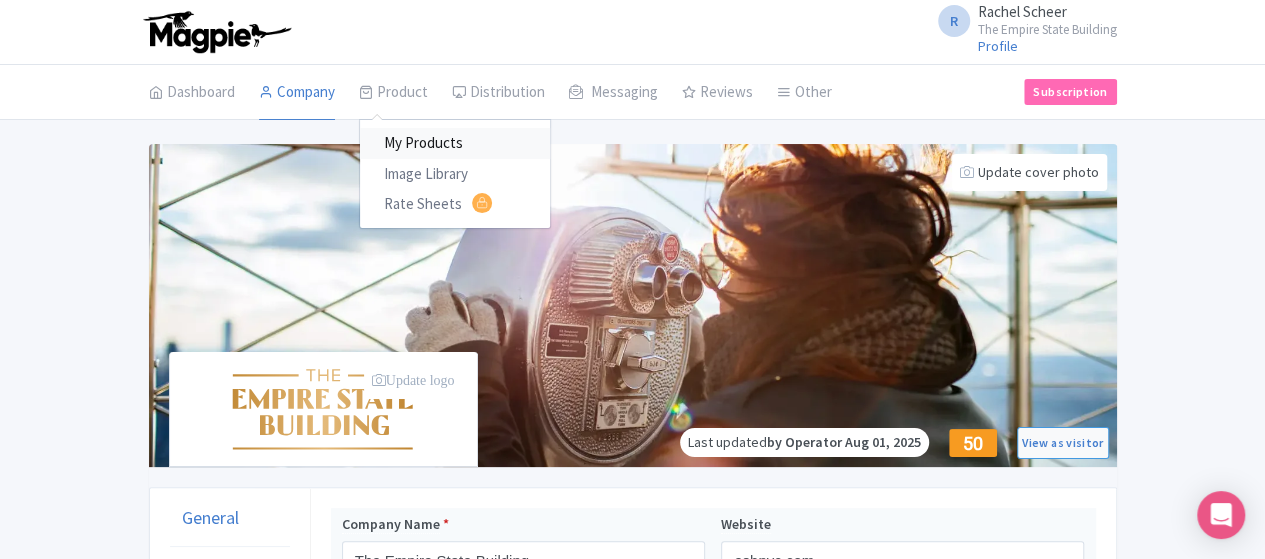click on "My Products" at bounding box center [455, 143] 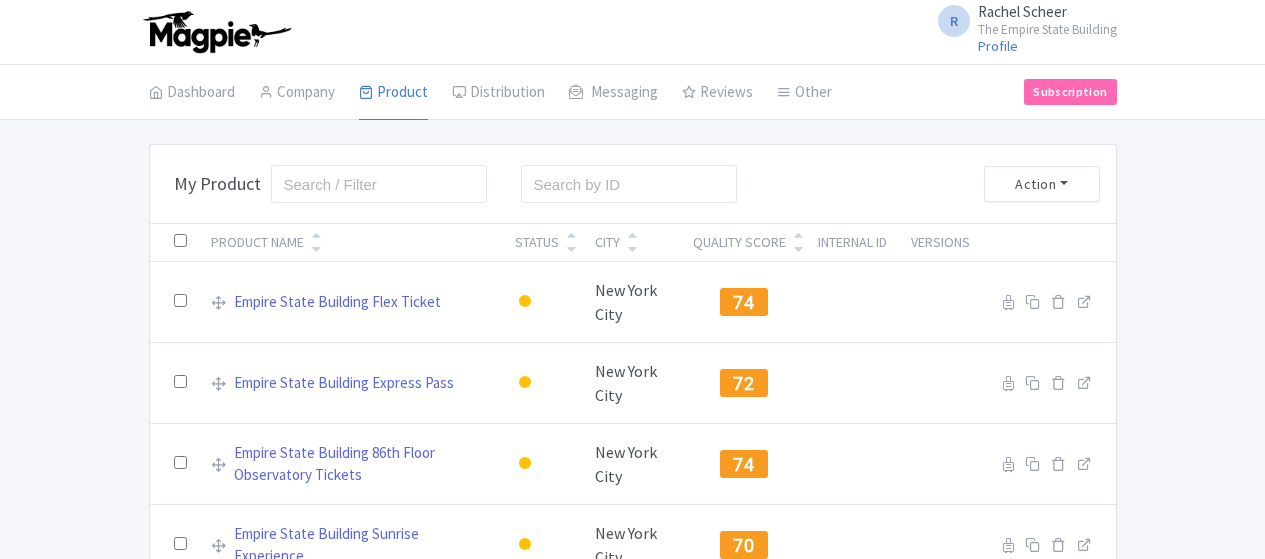 scroll, scrollTop: 0, scrollLeft: 0, axis: both 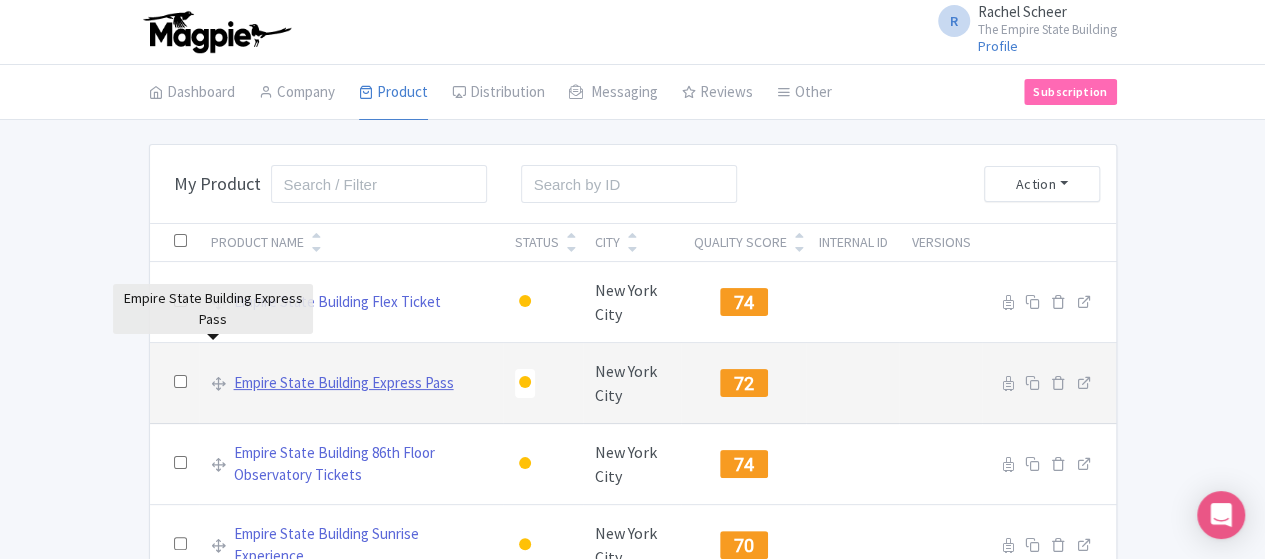 click on "Empire State Building Express Pass" at bounding box center (344, 383) 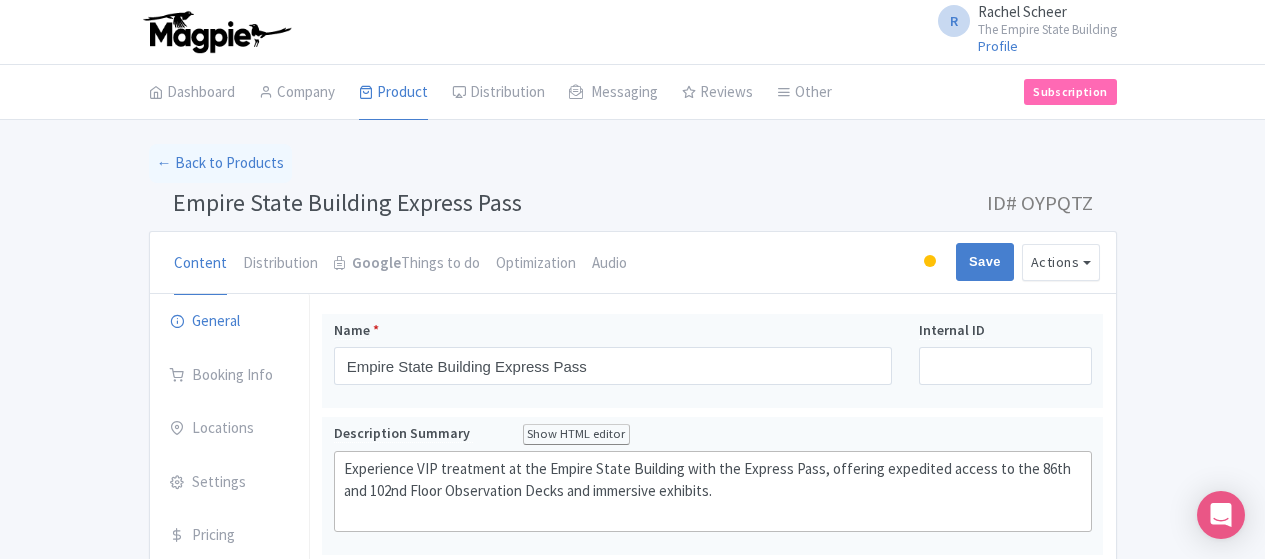 scroll, scrollTop: 0, scrollLeft: 0, axis: both 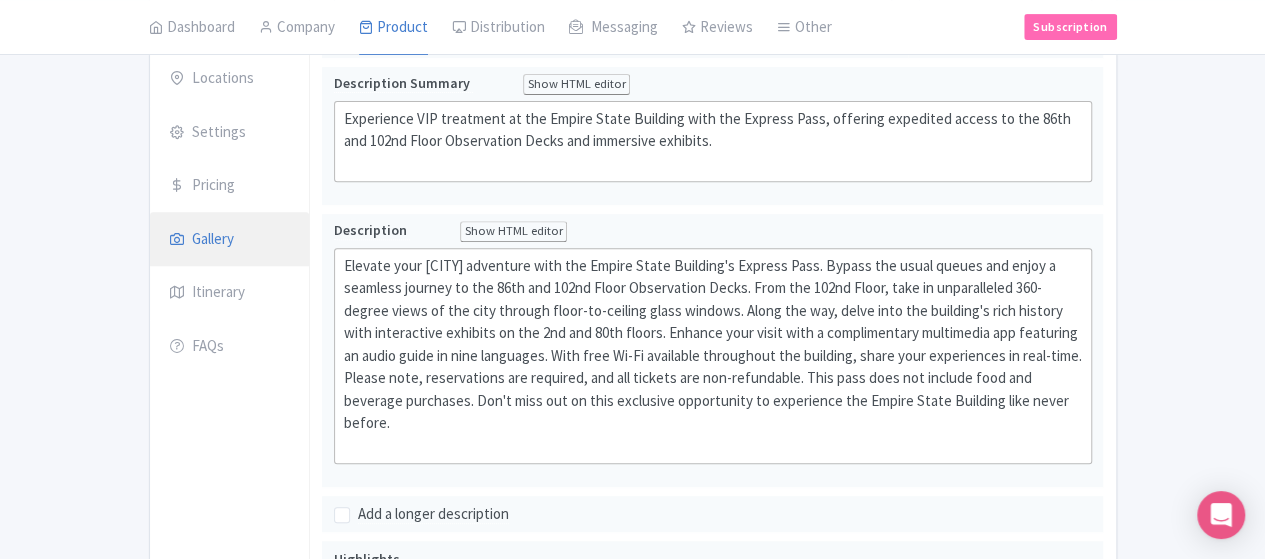 click on "Gallery" at bounding box center (230, 240) 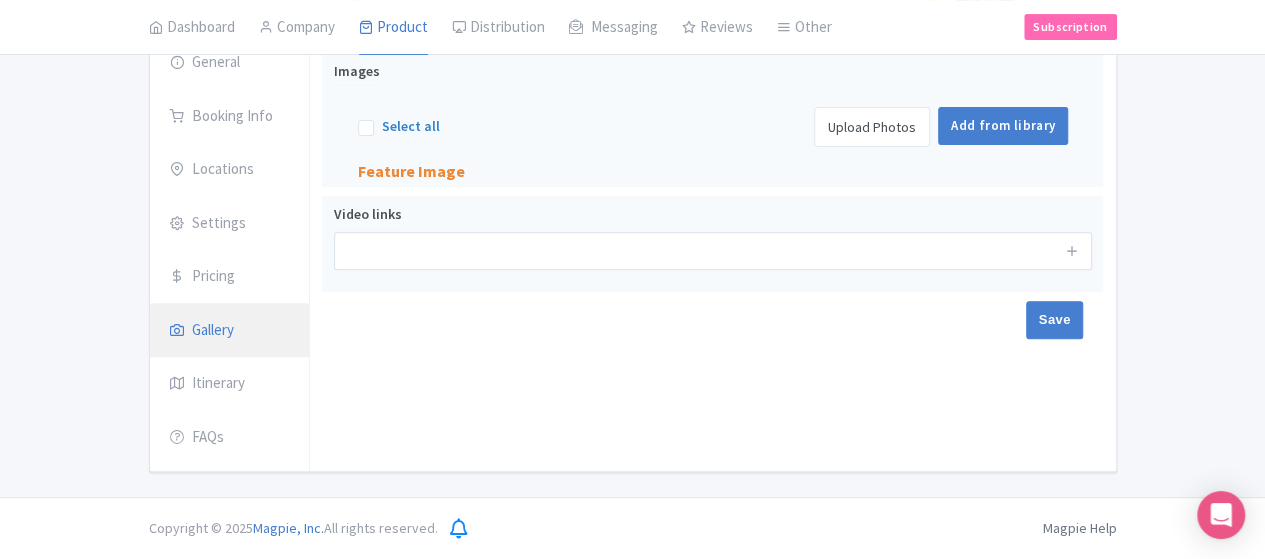 scroll, scrollTop: 253, scrollLeft: 0, axis: vertical 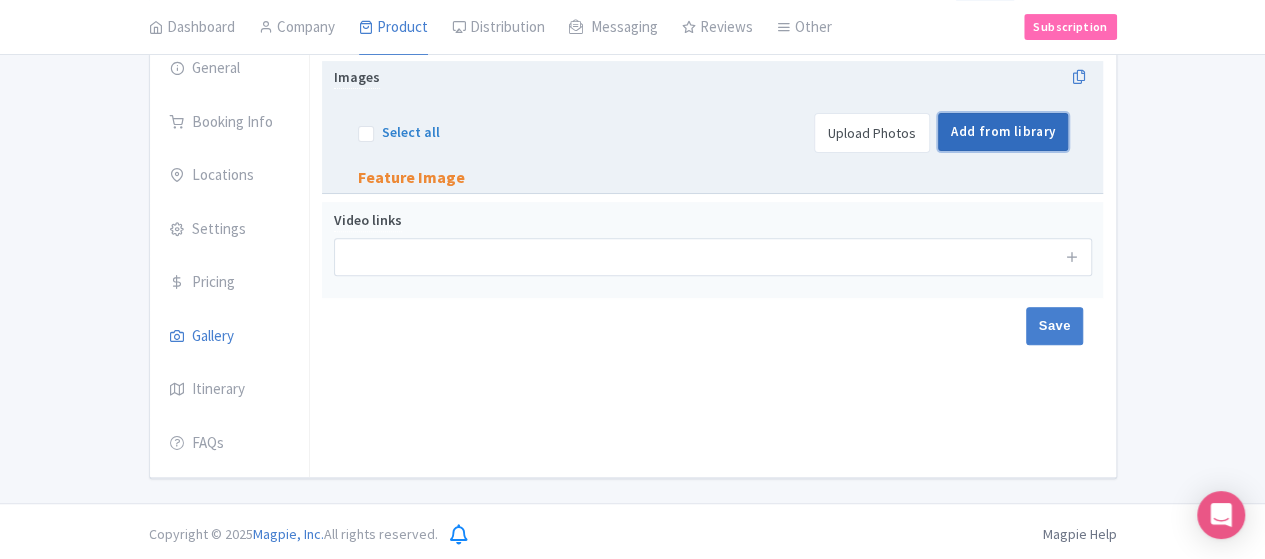 click on "Add from library" at bounding box center (1003, 132) 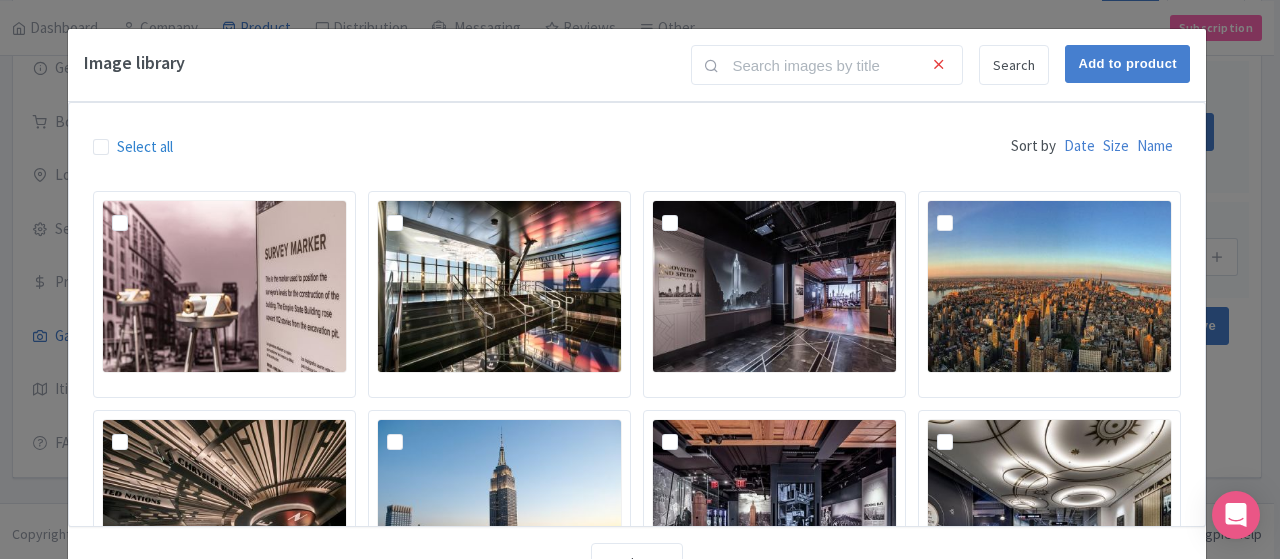 click on "Image library
Search
Add to product
Select all
Sort by
Date
Size
Name
Loading...
Load more" at bounding box center (640, 279) 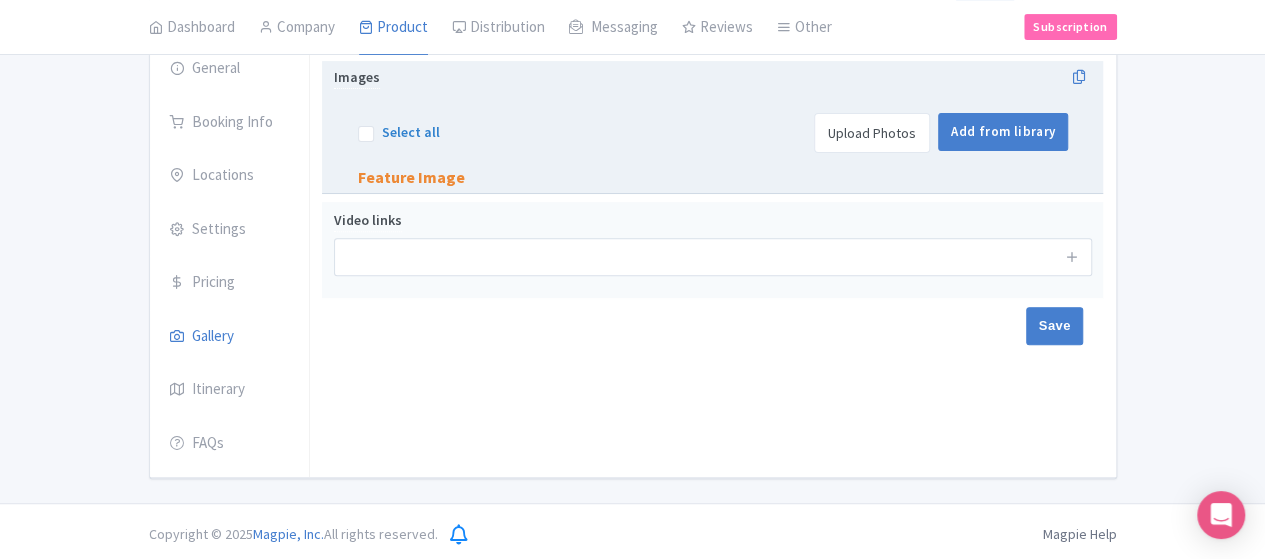click on "Upload Photos" at bounding box center [872, 133] 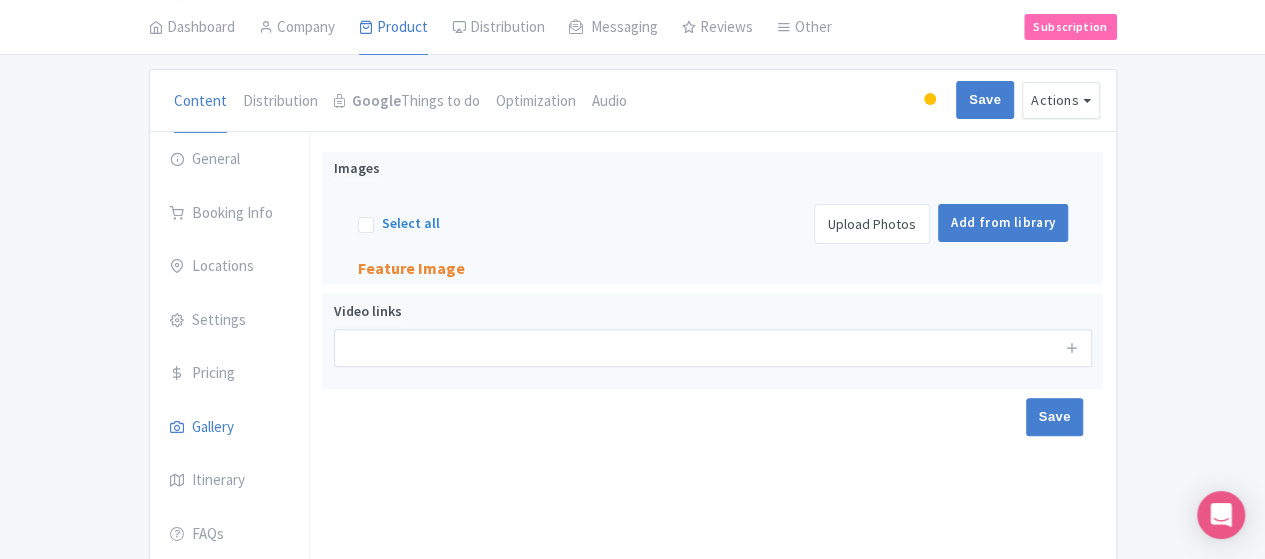scroll, scrollTop: 164, scrollLeft: 0, axis: vertical 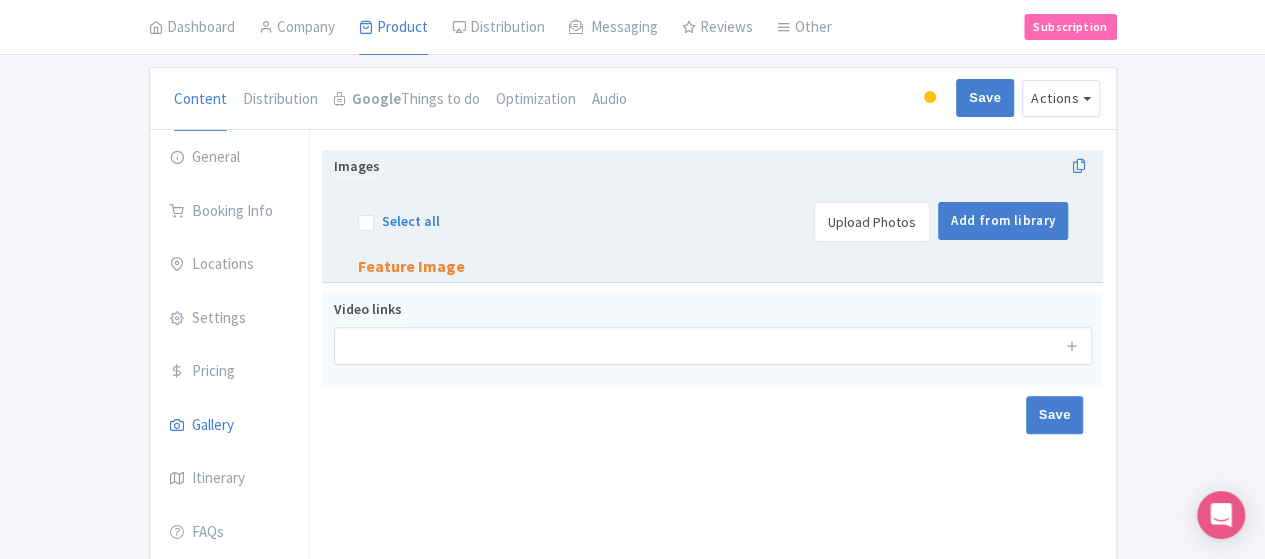 click on "Upload Photos" at bounding box center [872, 222] 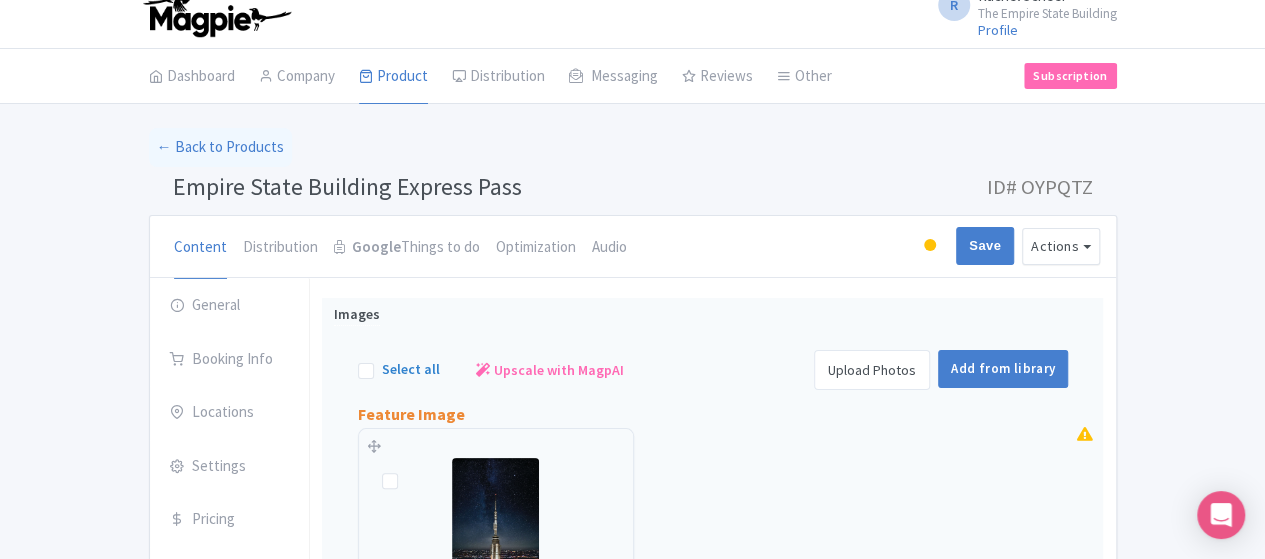 scroll, scrollTop: 0, scrollLeft: 0, axis: both 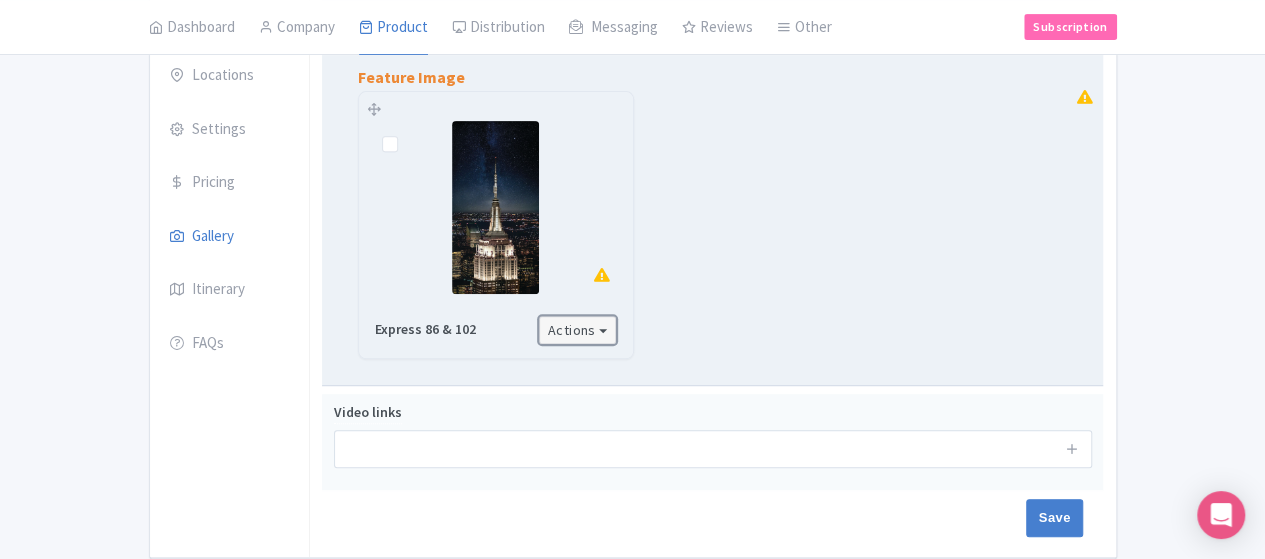 click on "Actions" at bounding box center (578, 330) 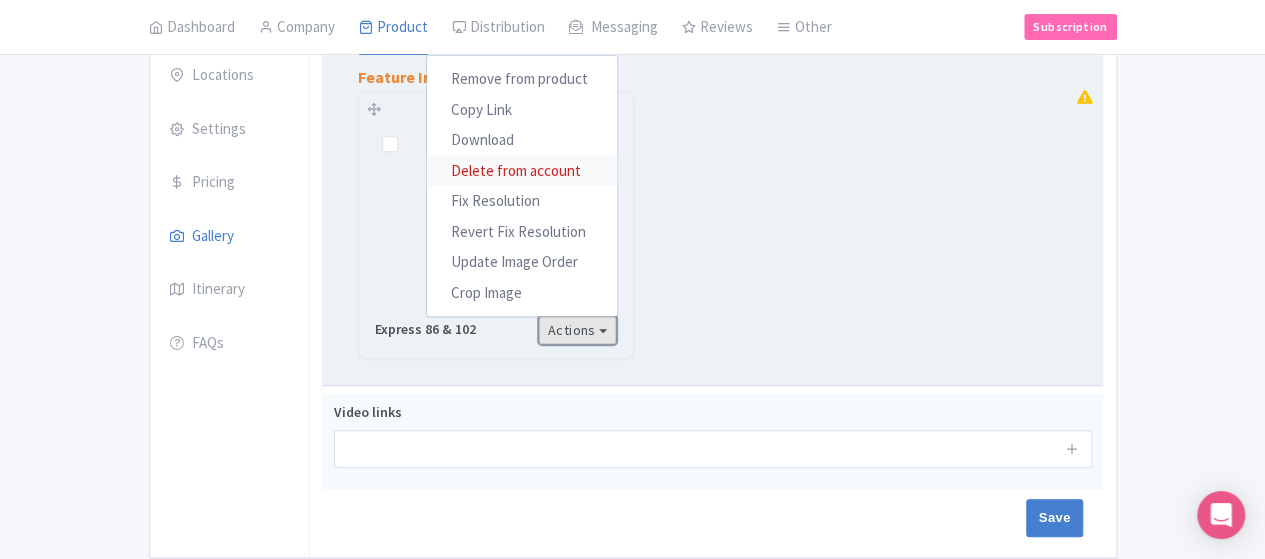 click on "Delete from account" at bounding box center [522, 170] 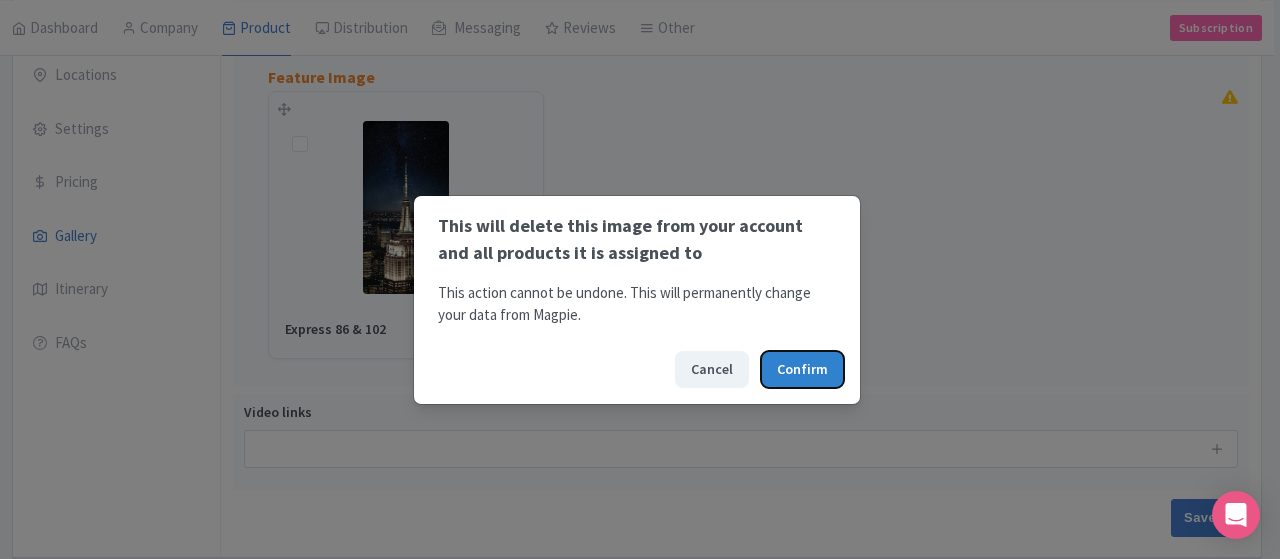 click on "Confirm" at bounding box center (802, 369) 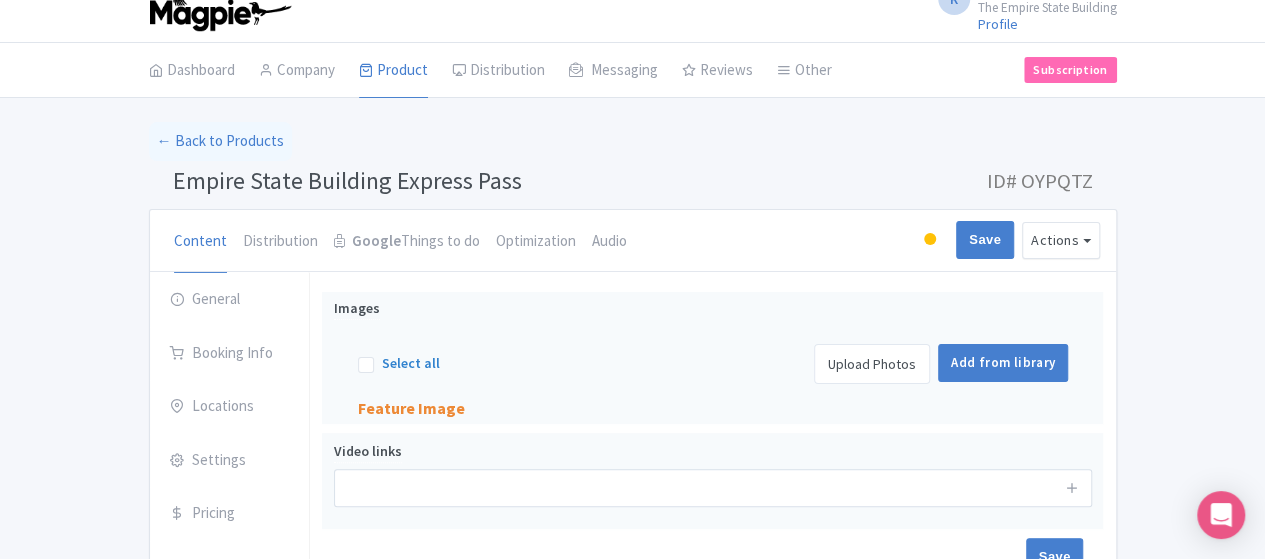 scroll, scrollTop: 0, scrollLeft: 0, axis: both 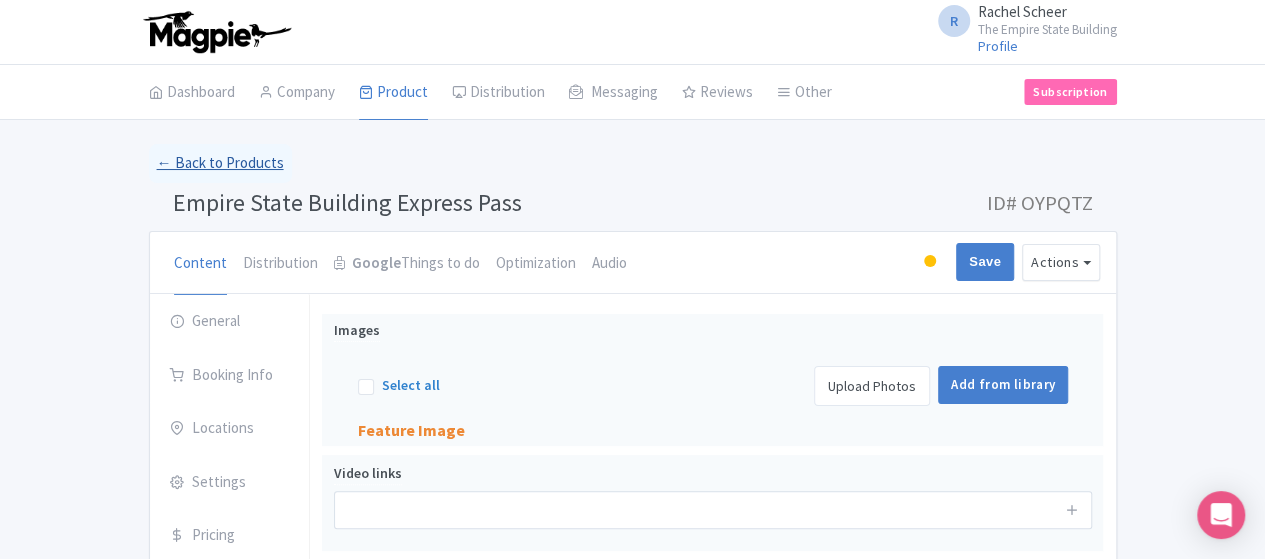 click on "← Back to Products" at bounding box center [220, 163] 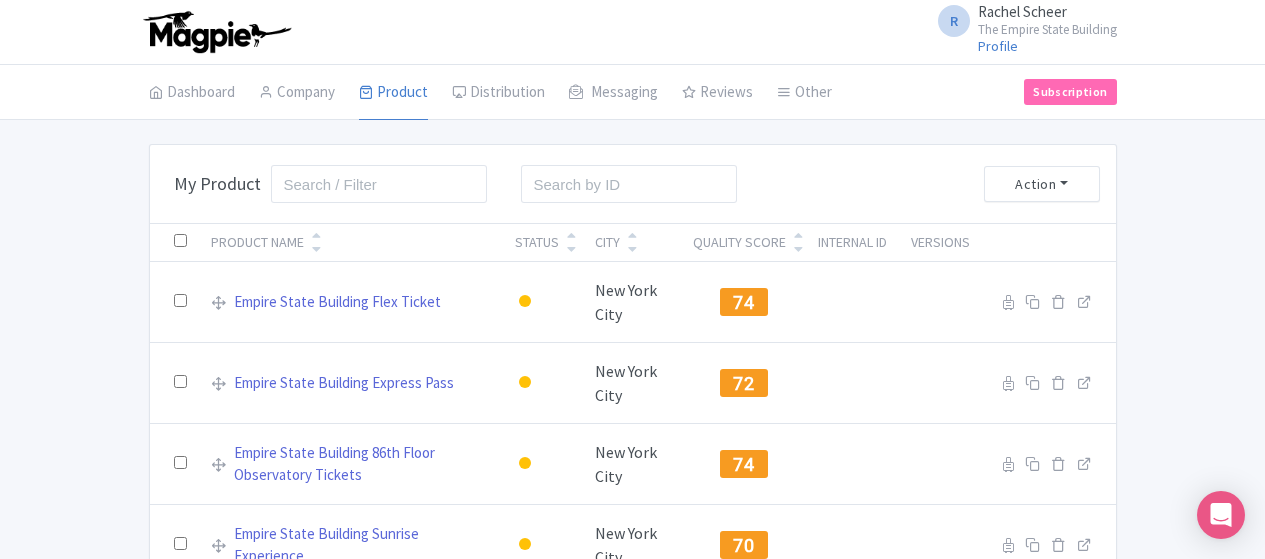 scroll, scrollTop: 0, scrollLeft: 0, axis: both 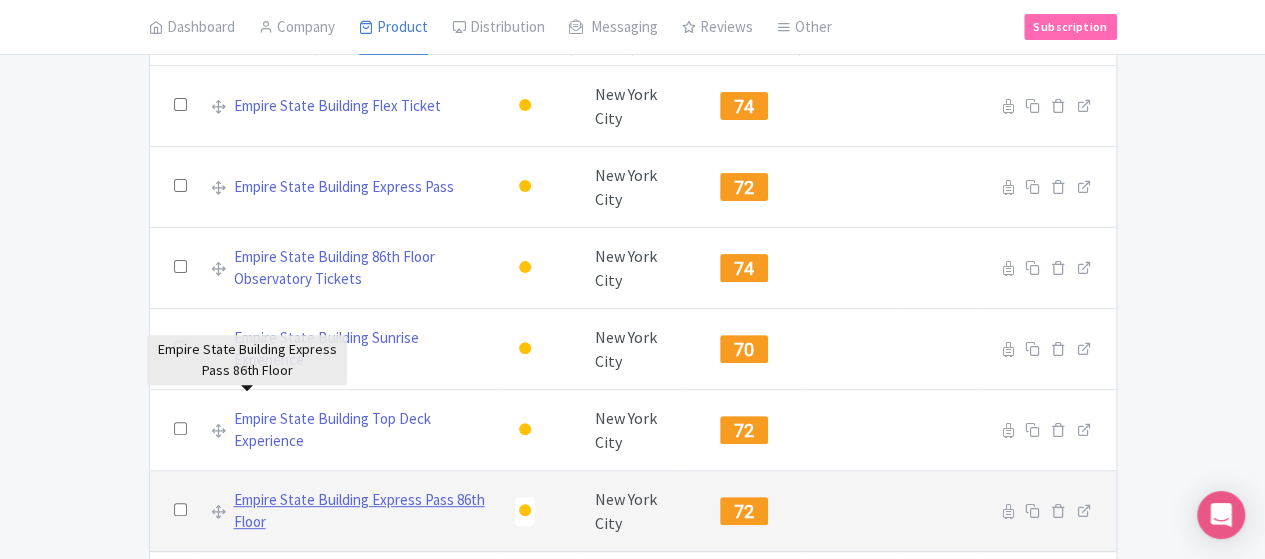click on "Empire State Building Express Pass 86th Floor" at bounding box center [362, 511] 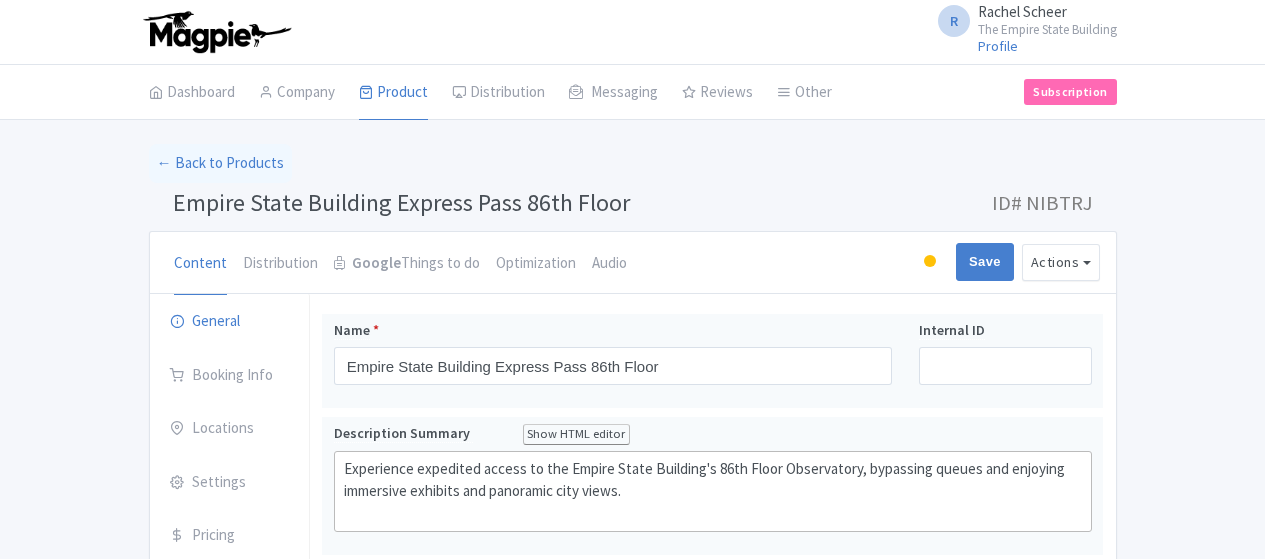 scroll, scrollTop: 0, scrollLeft: 0, axis: both 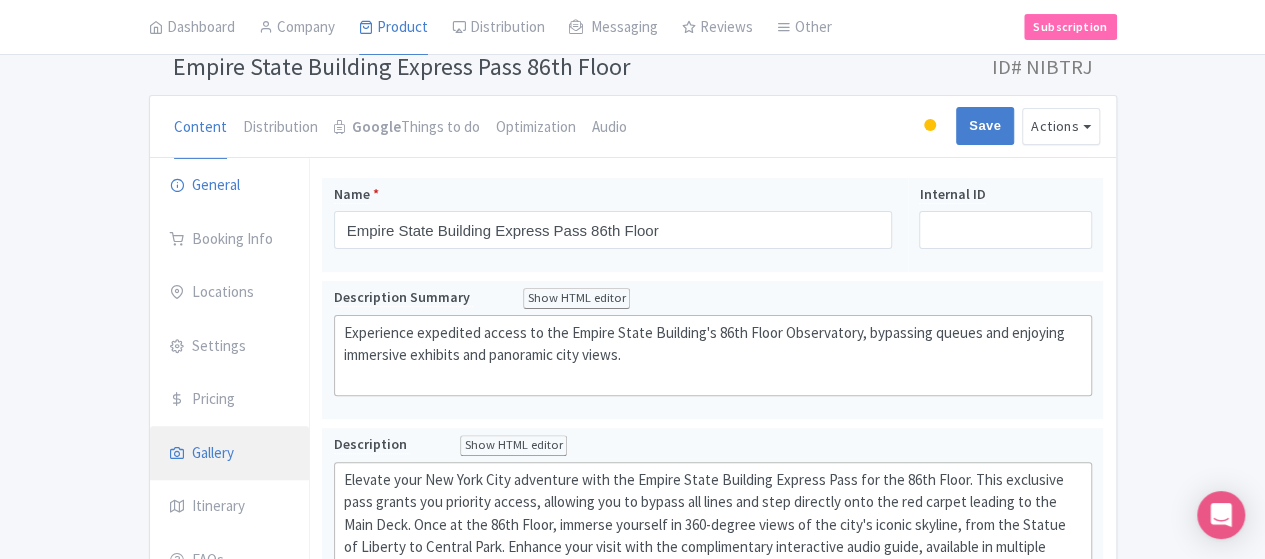 click on "Gallery" at bounding box center [230, 454] 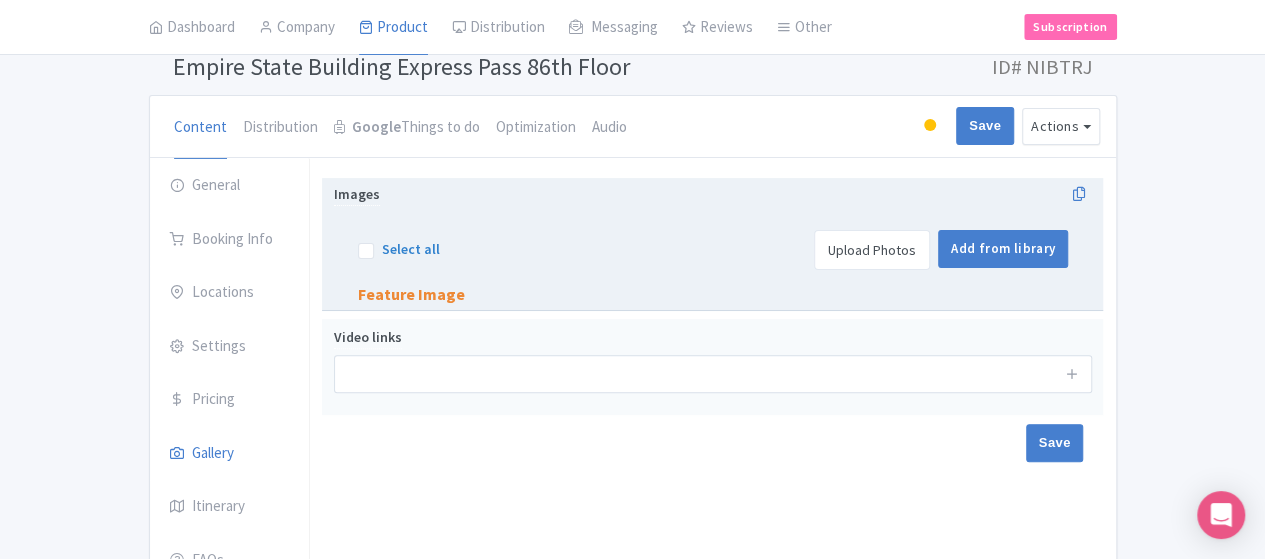 click on "Upload Photos" at bounding box center [872, 250] 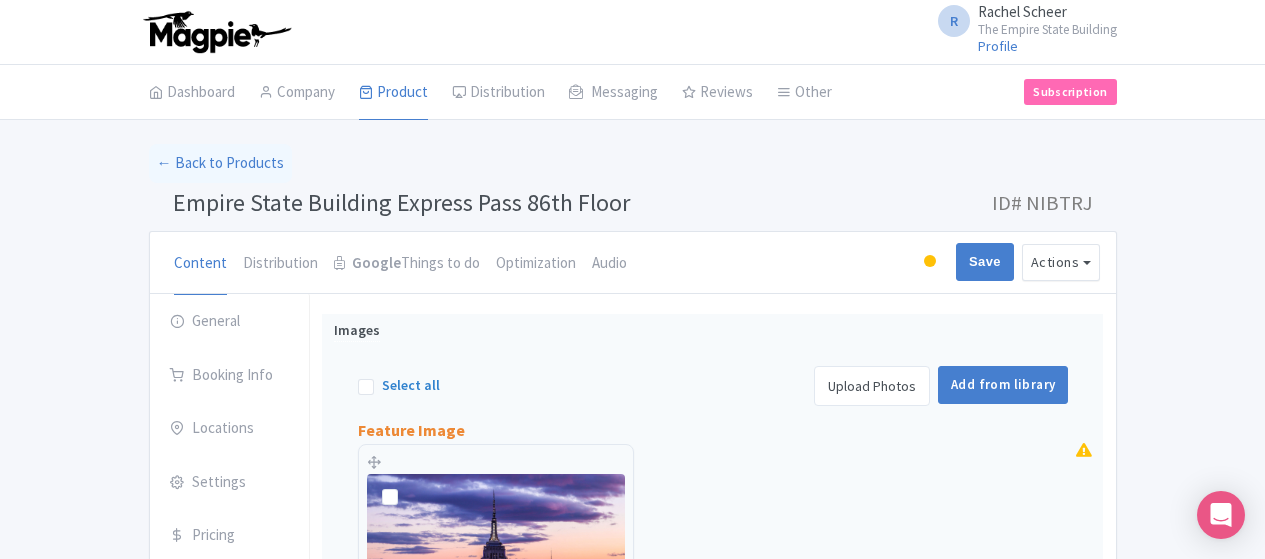 scroll, scrollTop: 312, scrollLeft: 0, axis: vertical 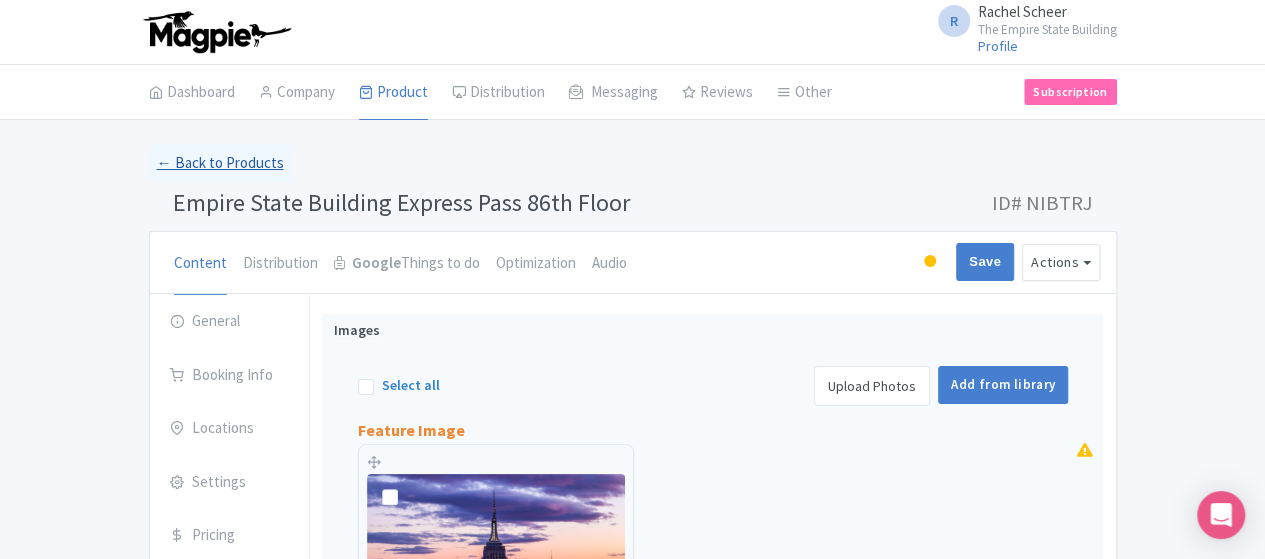 click on "← Back to Products" at bounding box center (220, 163) 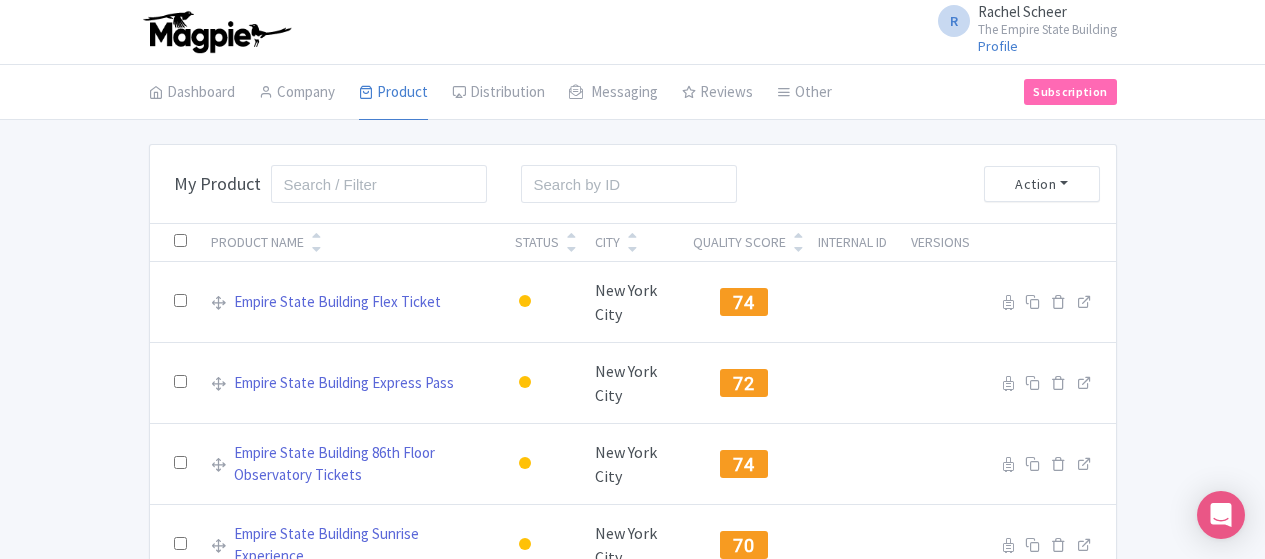 scroll, scrollTop: 0, scrollLeft: 0, axis: both 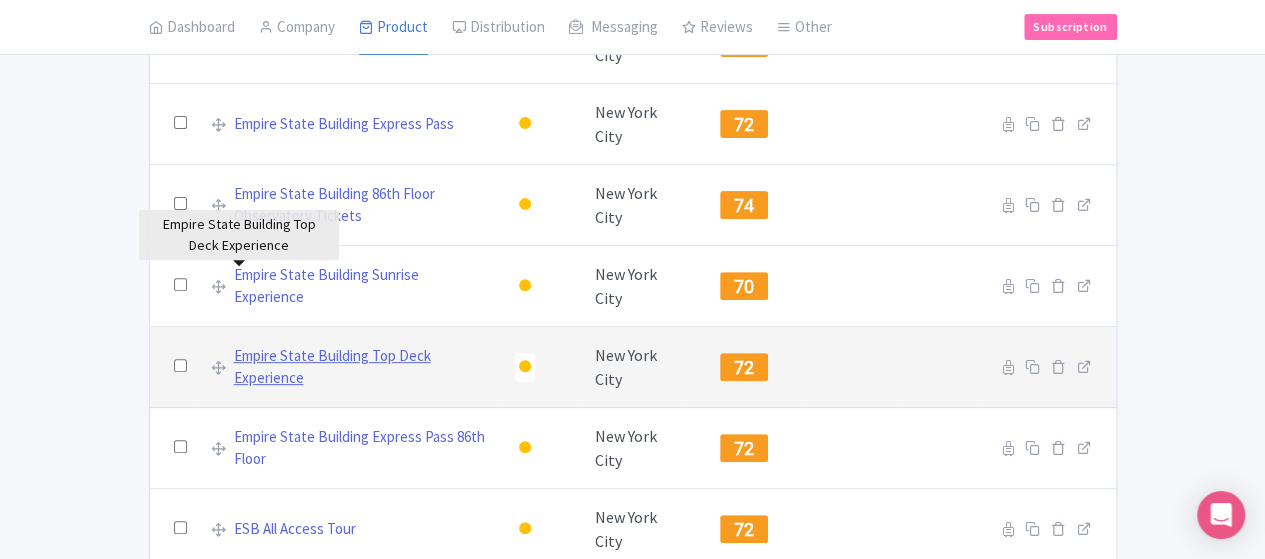 click on "Empire State Building Top Deck Experience" at bounding box center [362, 367] 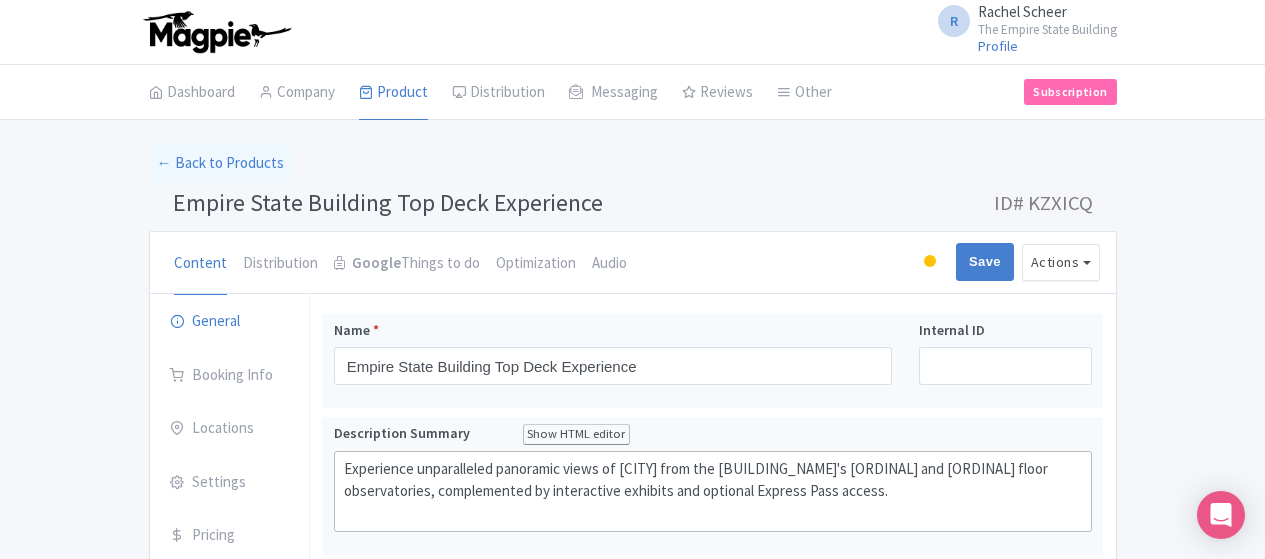 scroll, scrollTop: 0, scrollLeft: 0, axis: both 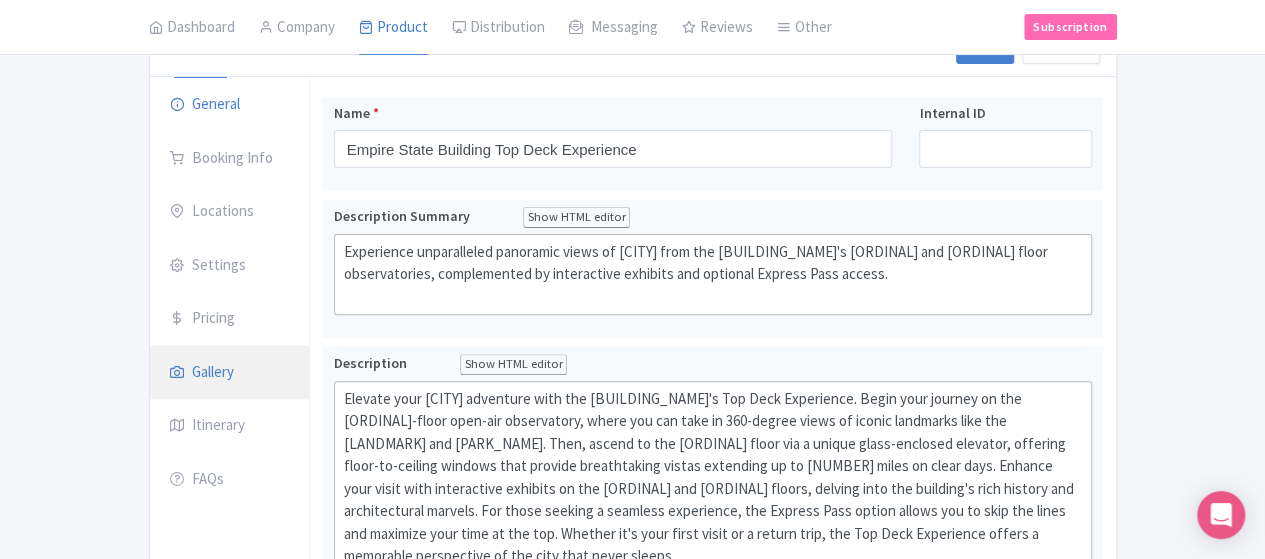 click on "Gallery" at bounding box center (230, 373) 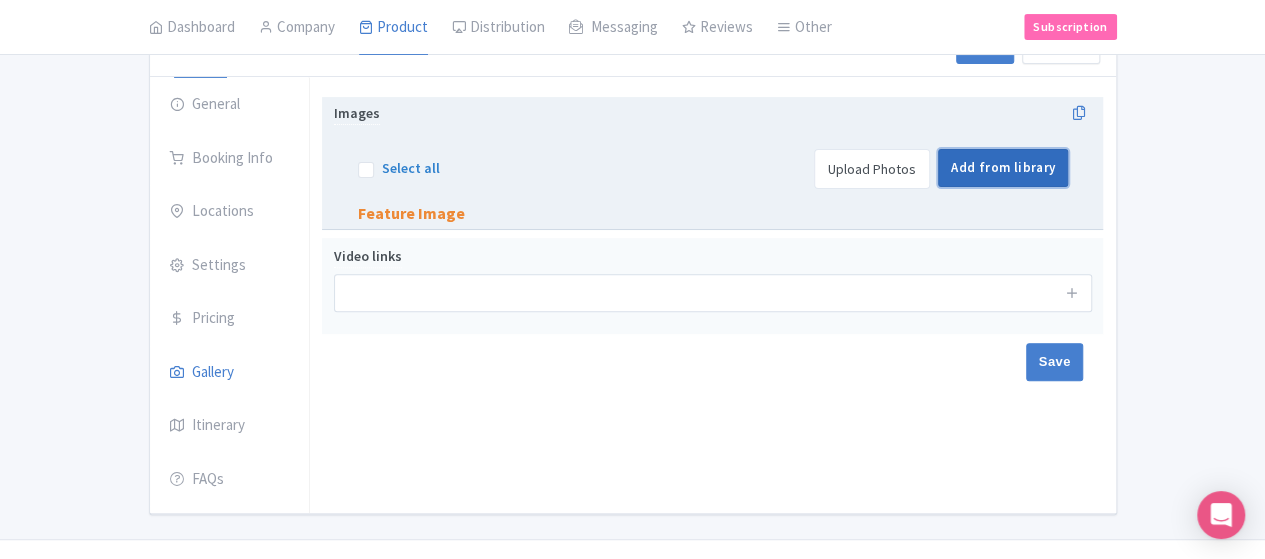 click on "Add from library" at bounding box center [1003, 168] 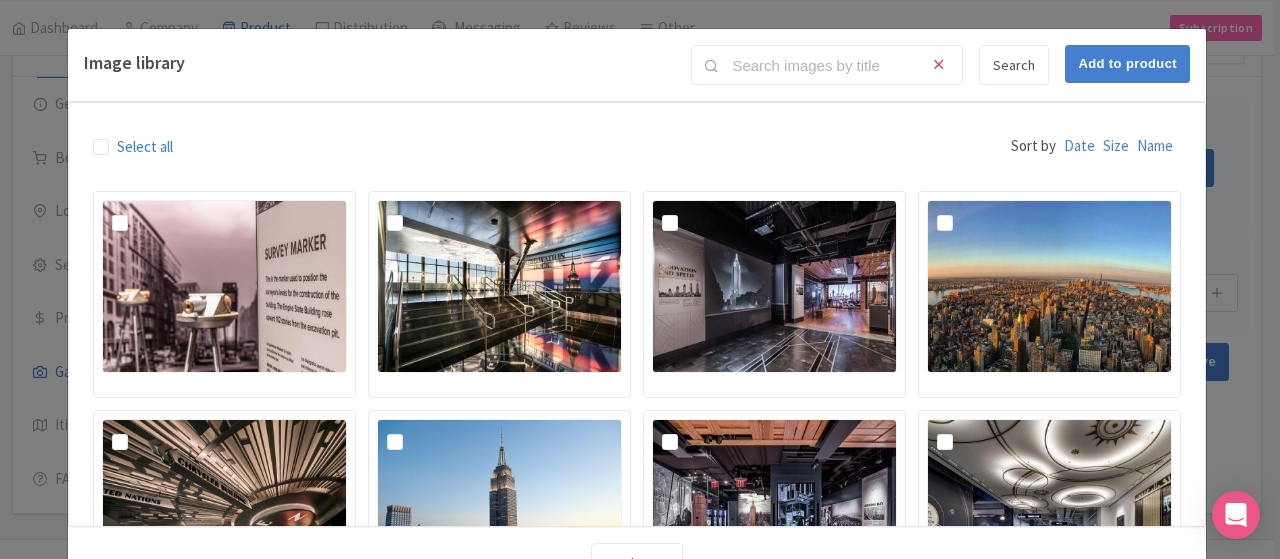 click on "Image library
Search
Add to product
Select all
Sort by
Date
Size
Name
Loading...
Load more" at bounding box center [640, 279] 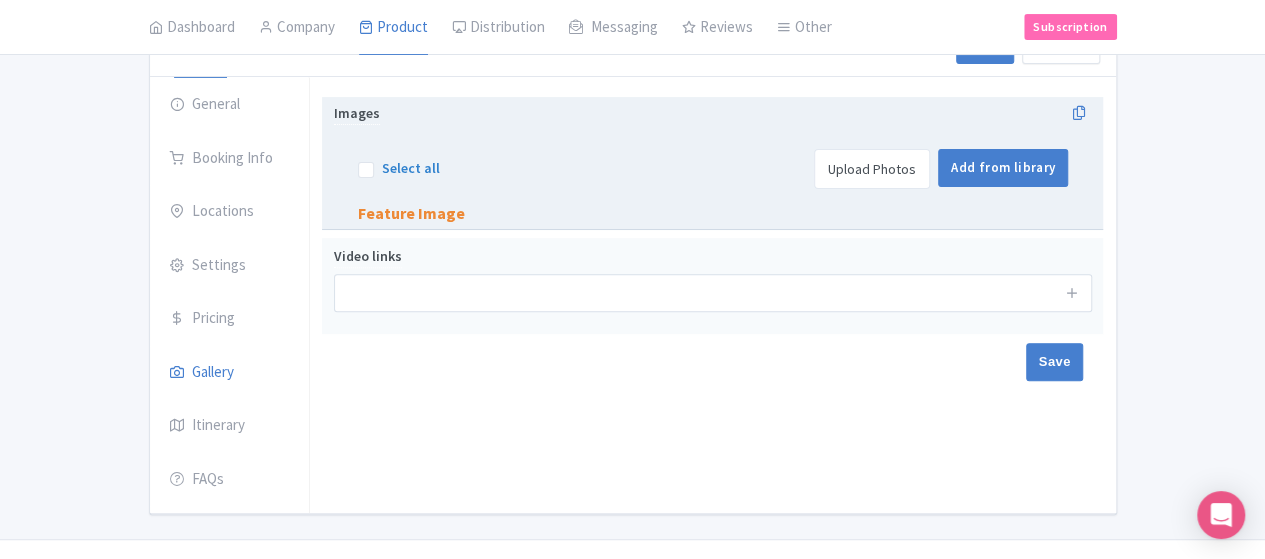 click on "Upload Photos" at bounding box center (872, 169) 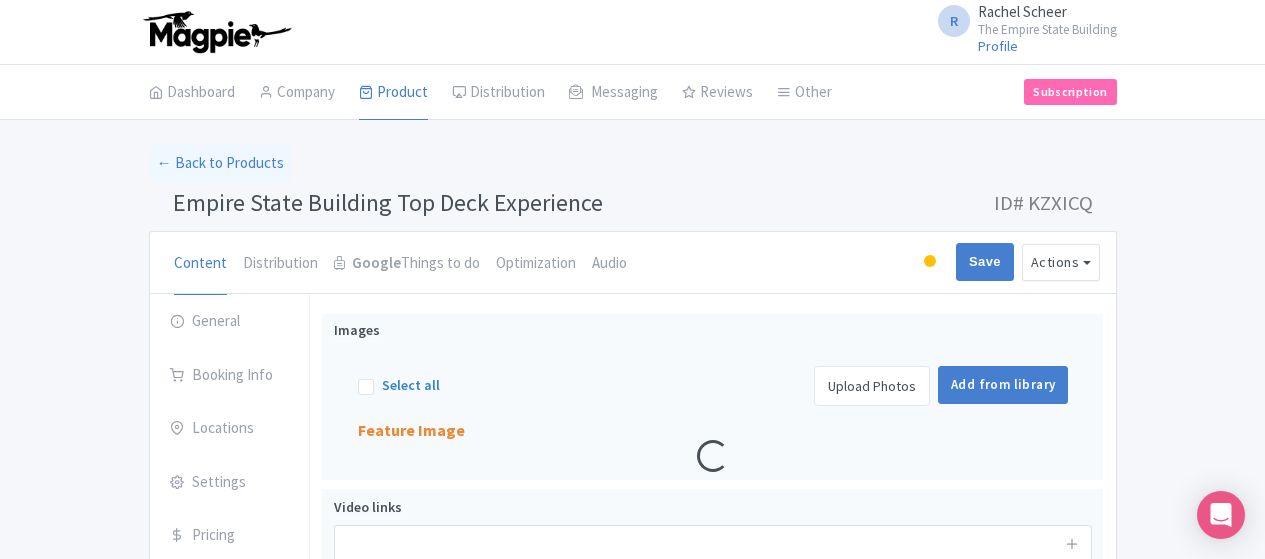 scroll, scrollTop: 253, scrollLeft: 0, axis: vertical 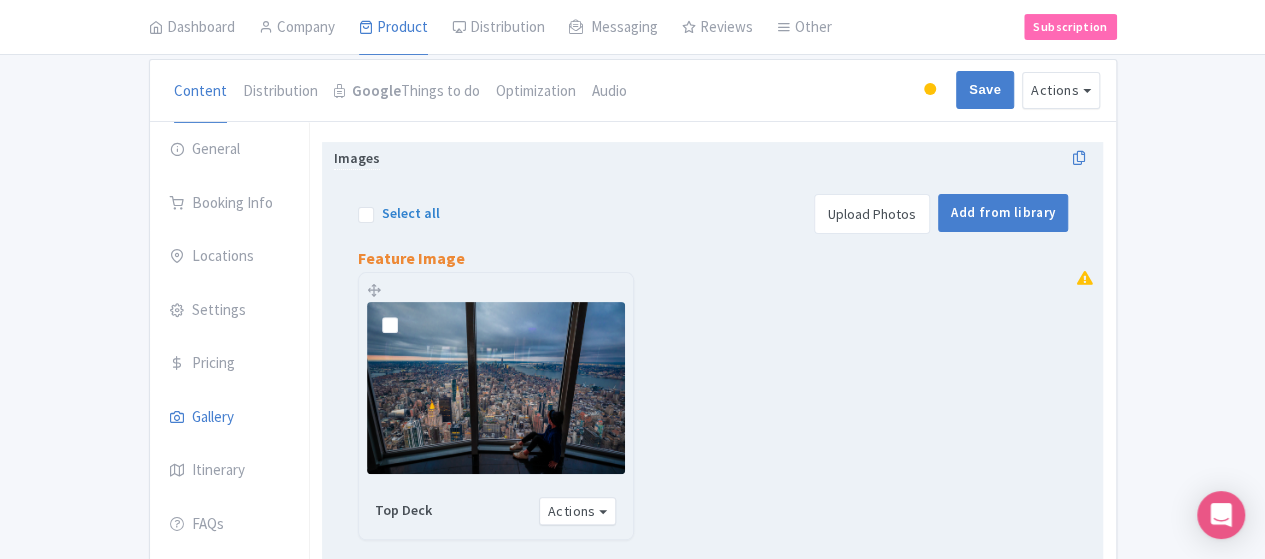 click at bounding box center [406, 314] 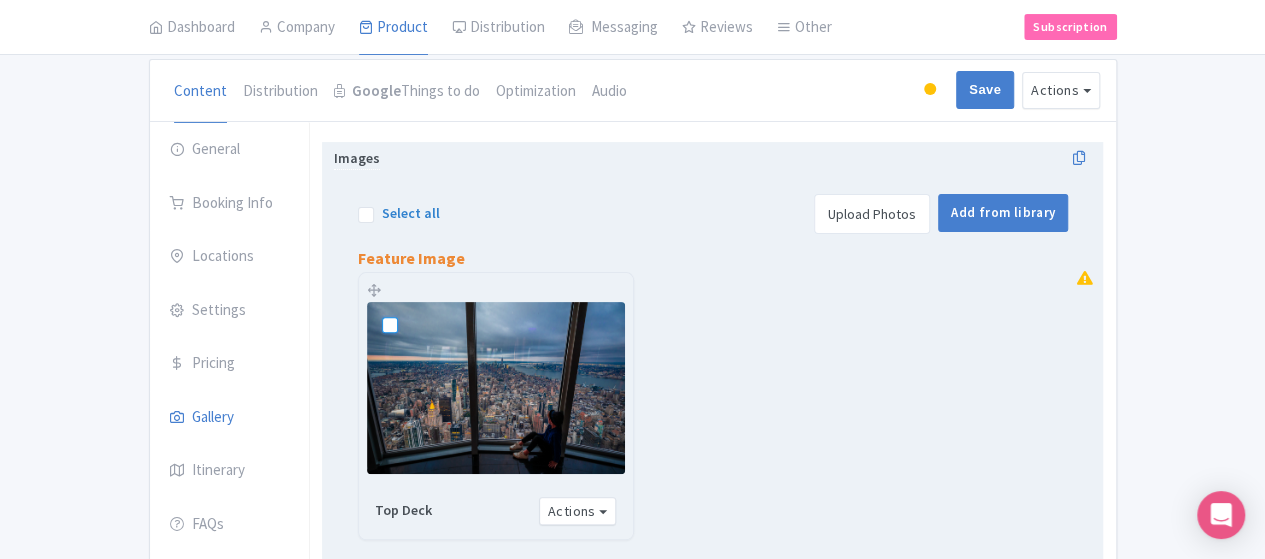 click at bounding box center (412, 308) 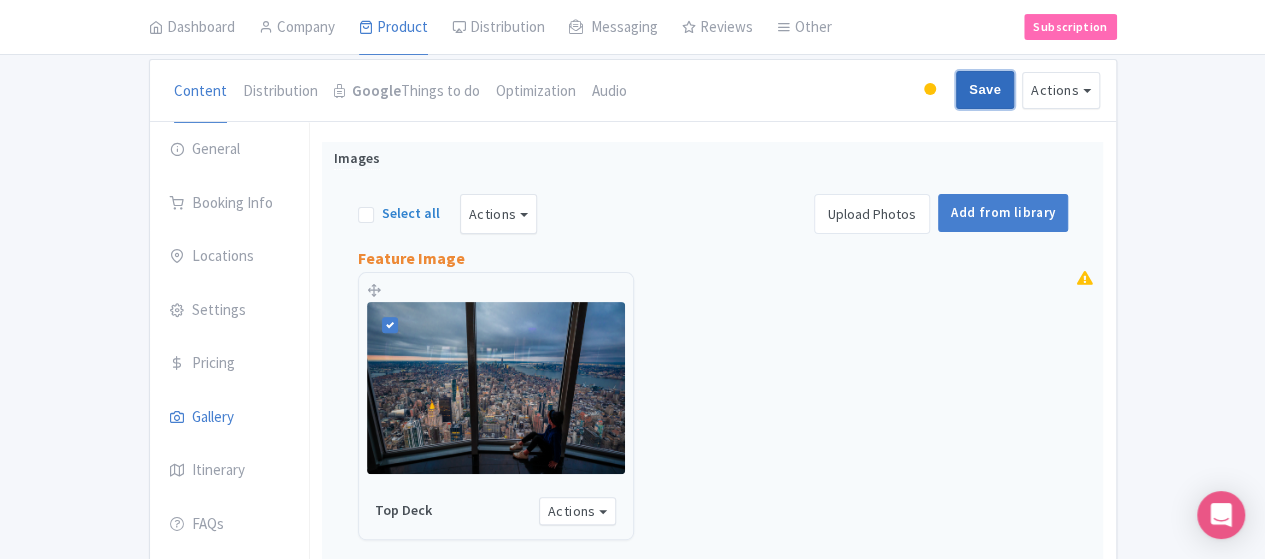 click on "Save" at bounding box center (985, 90) 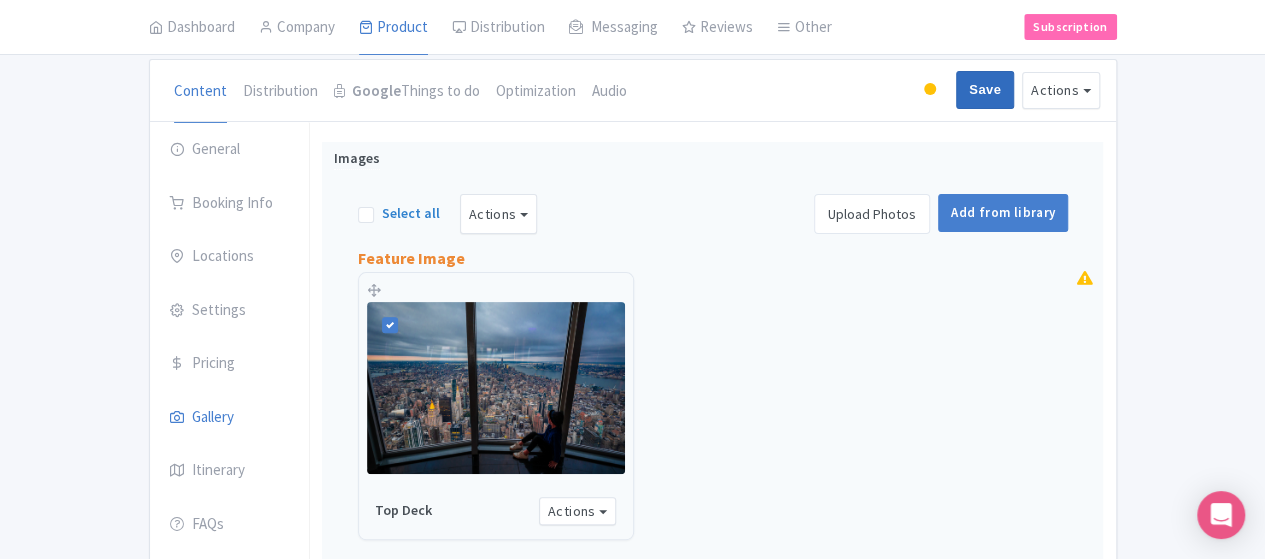 type on "Saving..." 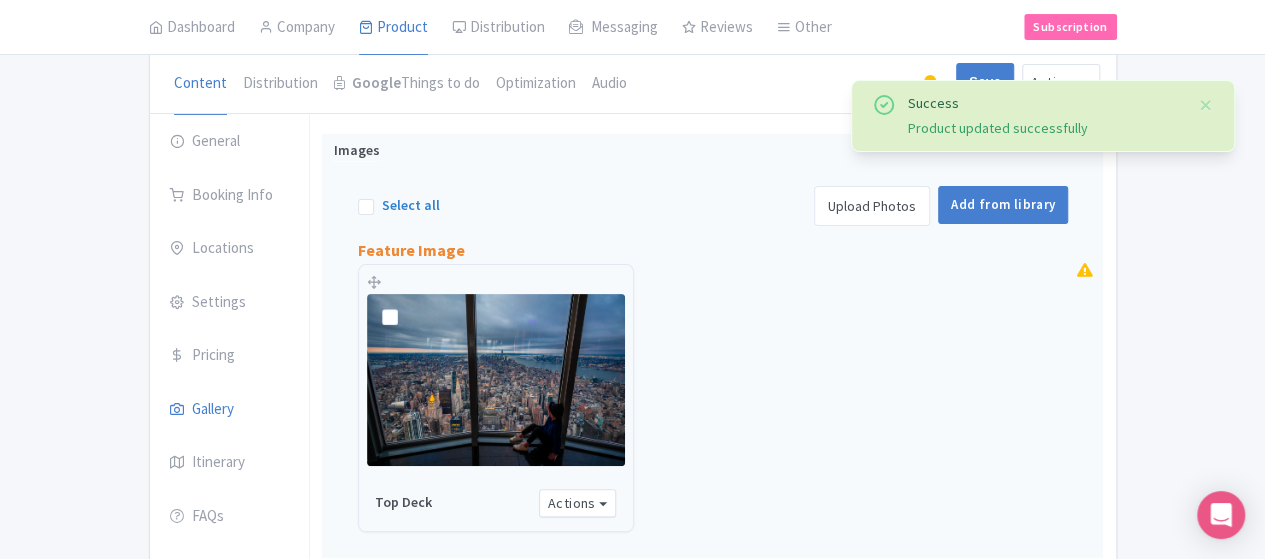 scroll, scrollTop: 174, scrollLeft: 0, axis: vertical 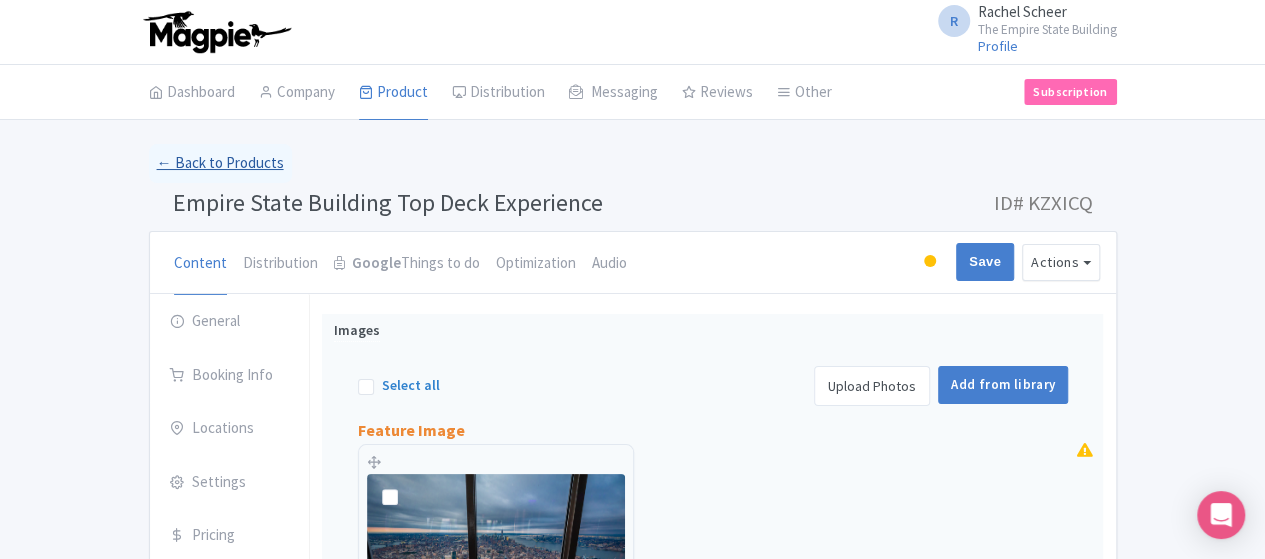 click on "← Back to Products" at bounding box center [220, 163] 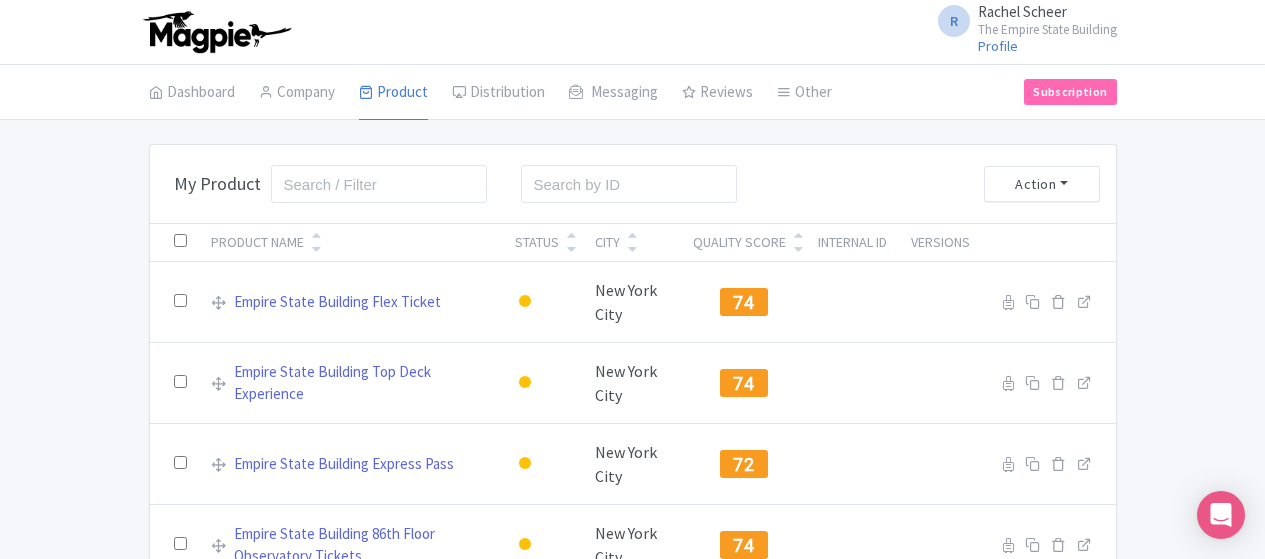scroll, scrollTop: 0, scrollLeft: 0, axis: both 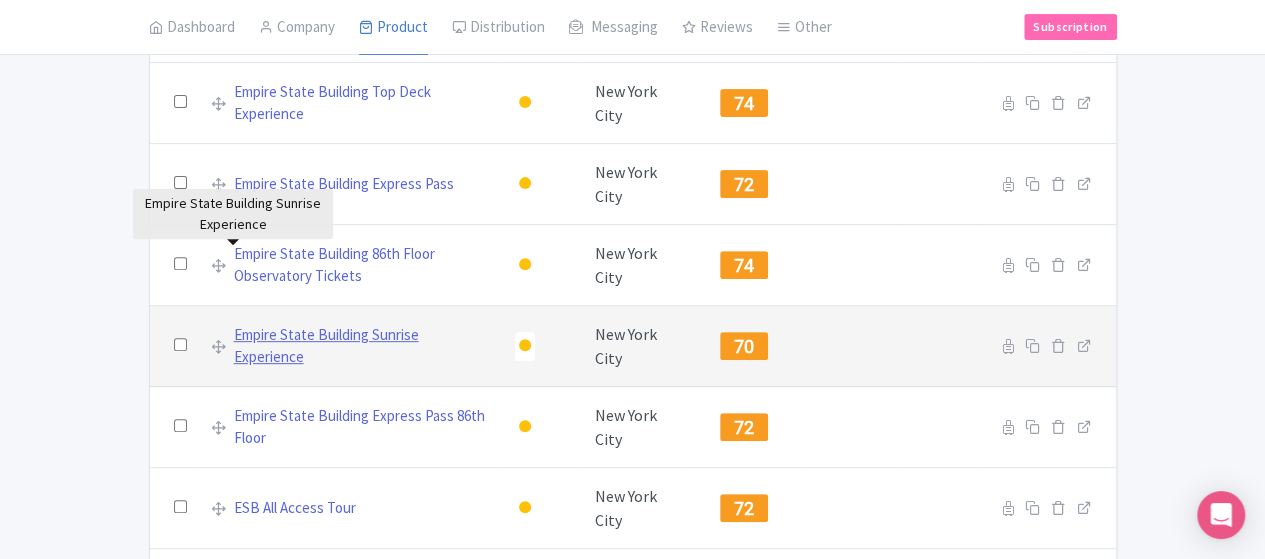 click on "Empire State Building Sunrise Experience" at bounding box center (362, 346) 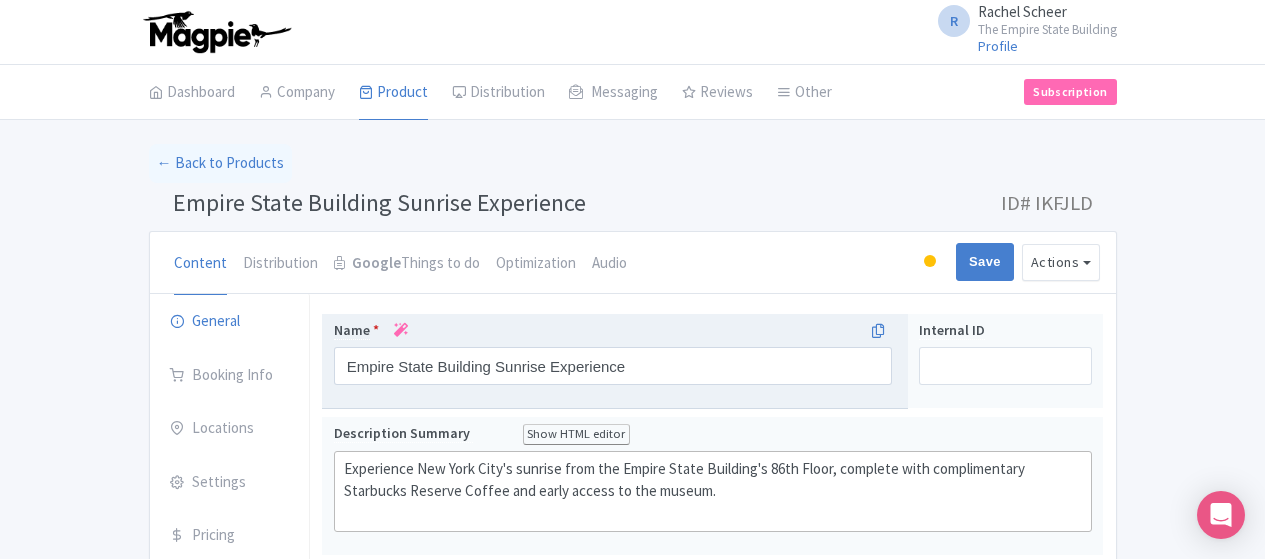 scroll, scrollTop: 0, scrollLeft: 0, axis: both 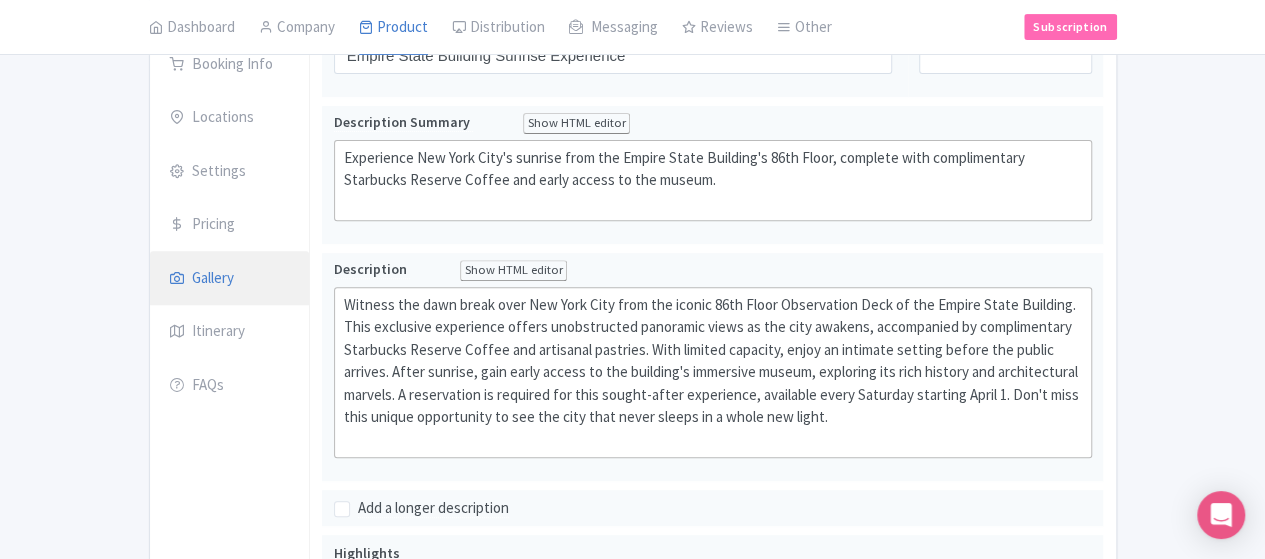 click on "Gallery" at bounding box center (230, 279) 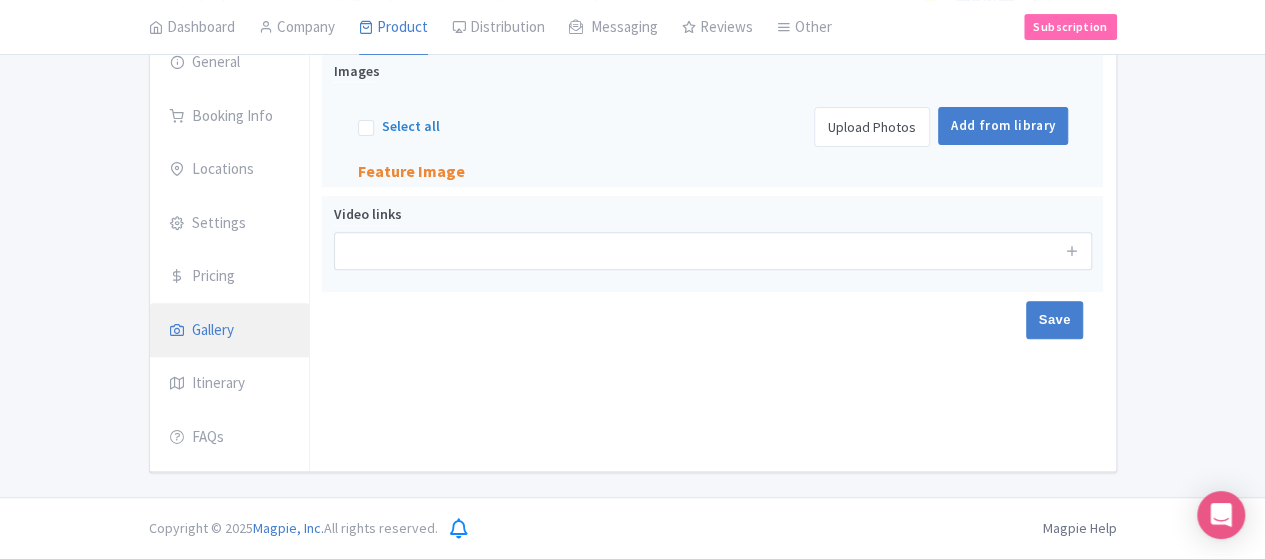 scroll, scrollTop: 253, scrollLeft: 0, axis: vertical 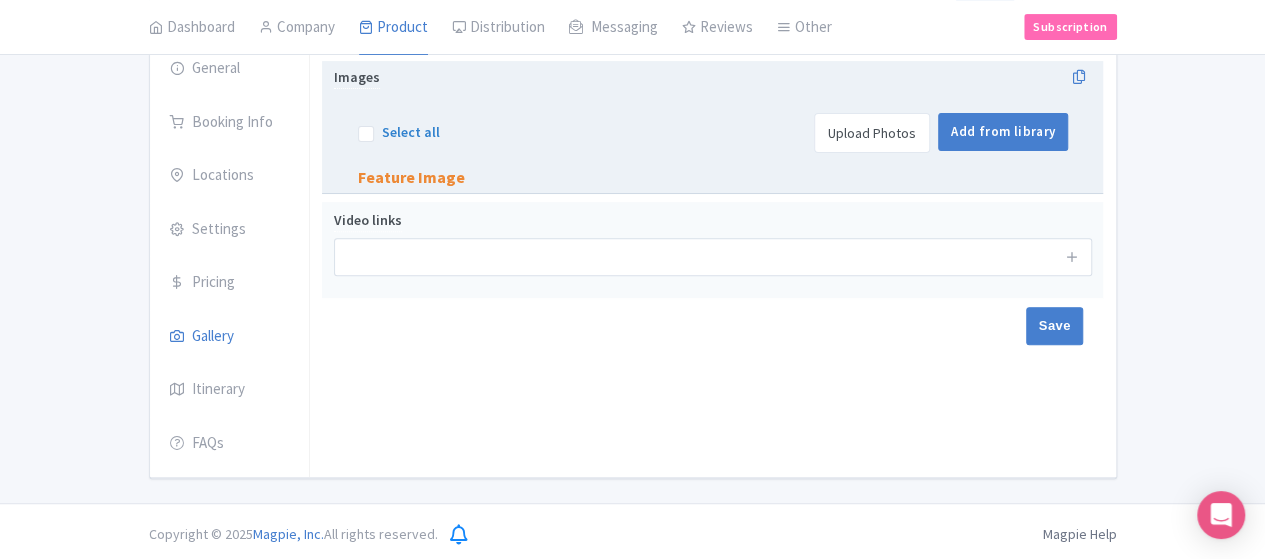 click on "Upload Photos" at bounding box center [872, 133] 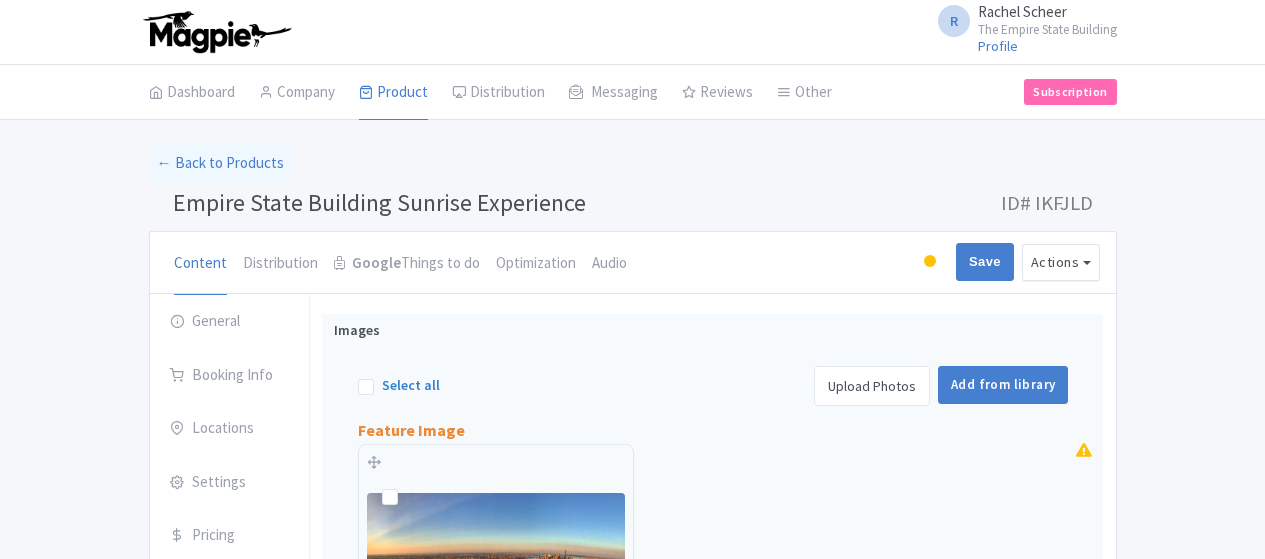 scroll, scrollTop: 254, scrollLeft: 0, axis: vertical 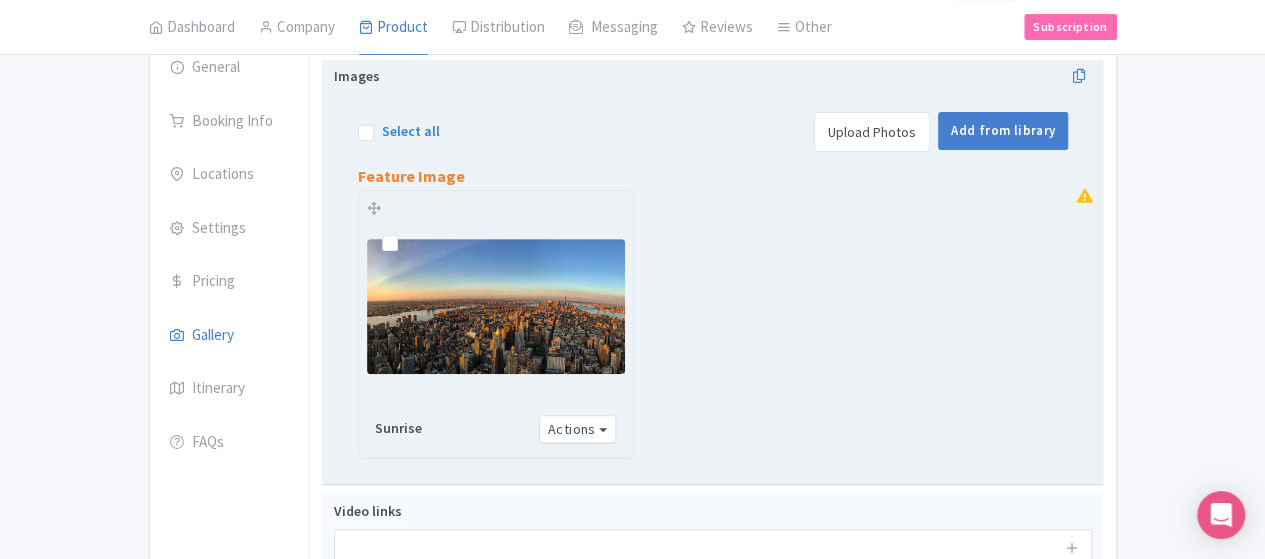 click at bounding box center [406, 232] 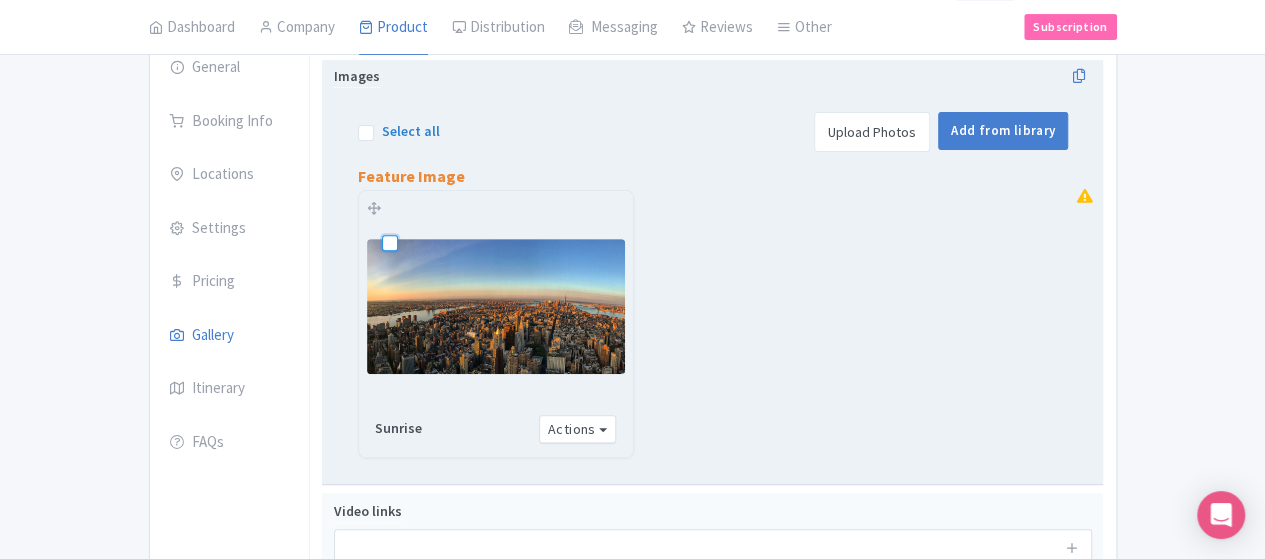 click at bounding box center (412, 226) 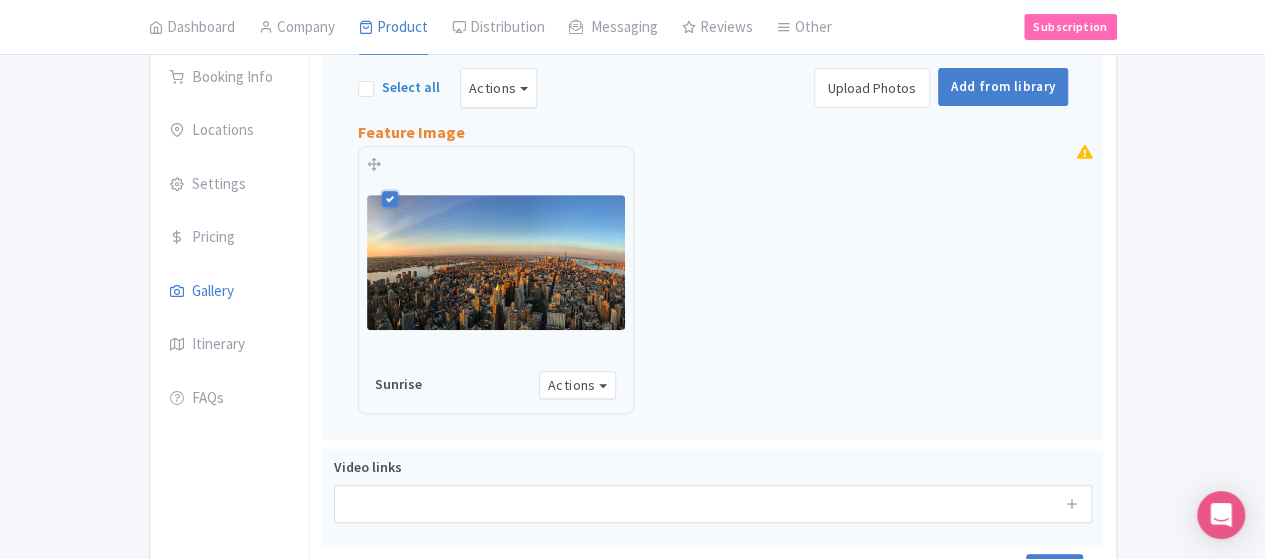 scroll, scrollTop: 0, scrollLeft: 0, axis: both 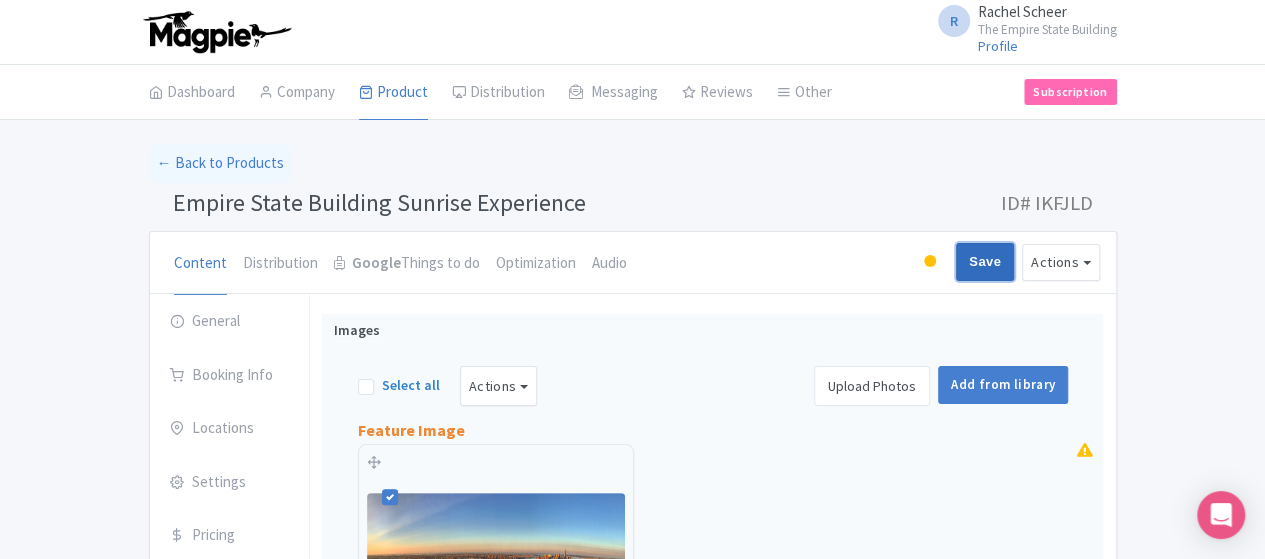 click on "Save" at bounding box center [985, 262] 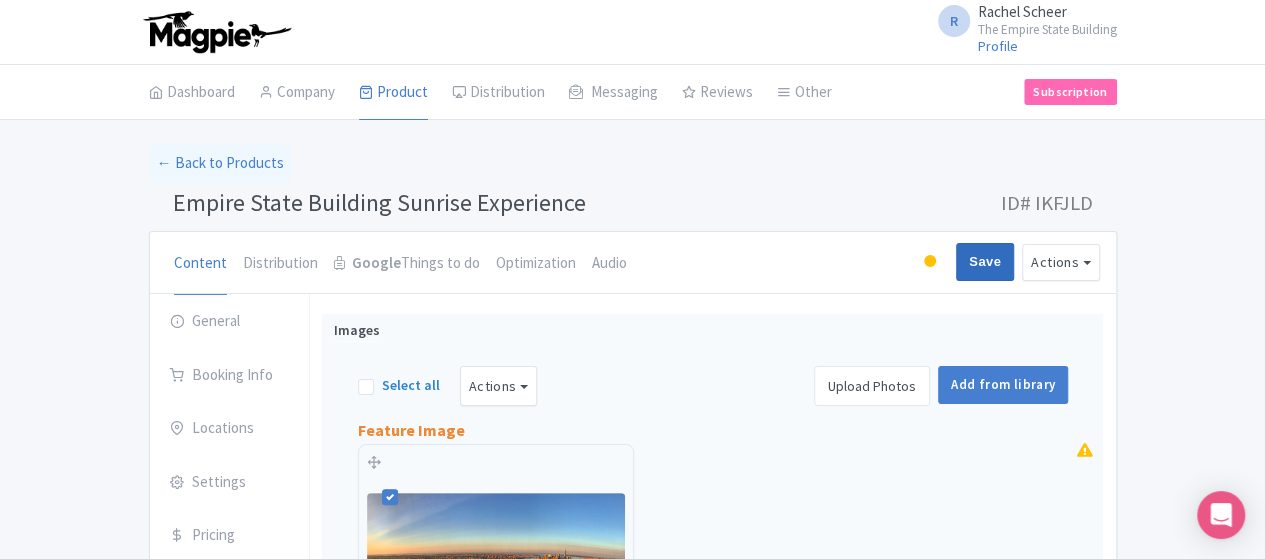 type on "Saving..." 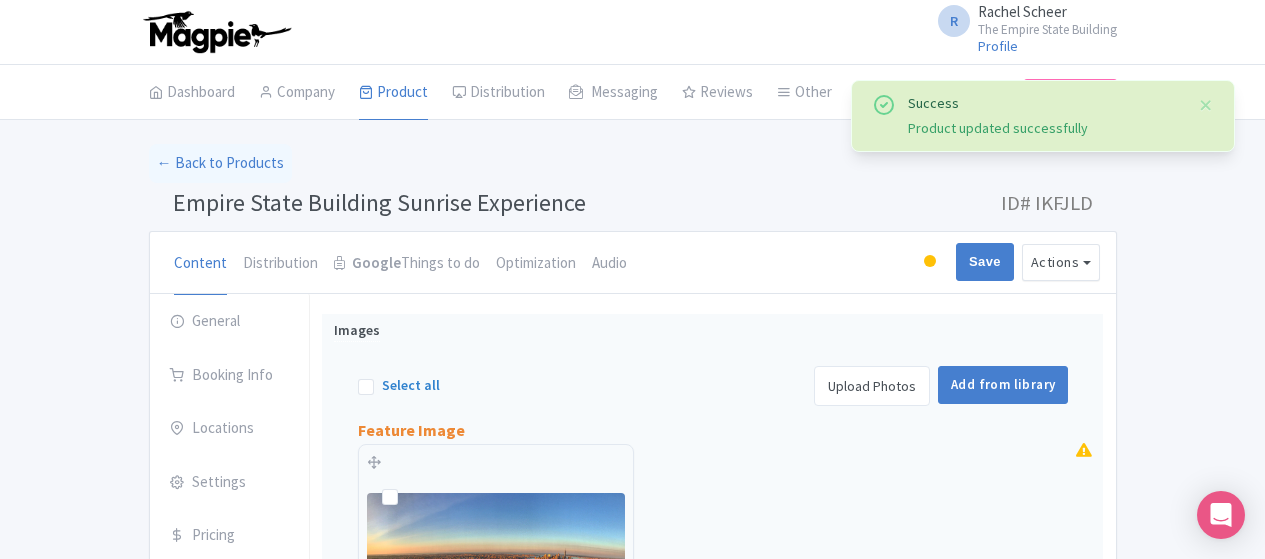 scroll, scrollTop: 253, scrollLeft: 0, axis: vertical 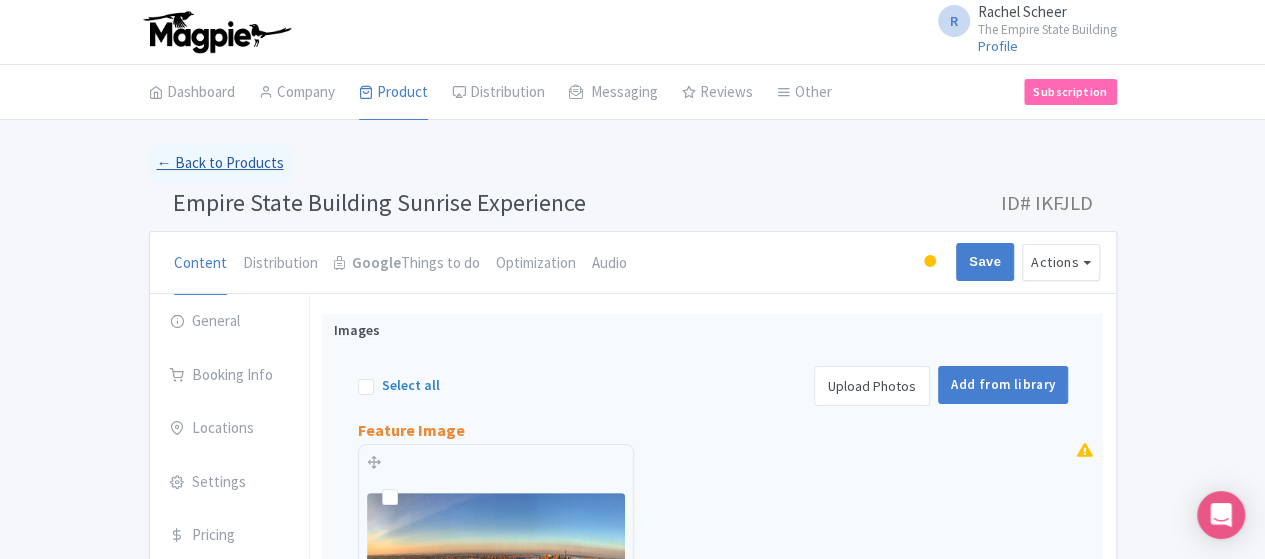 click on "← Back to Products" at bounding box center (220, 163) 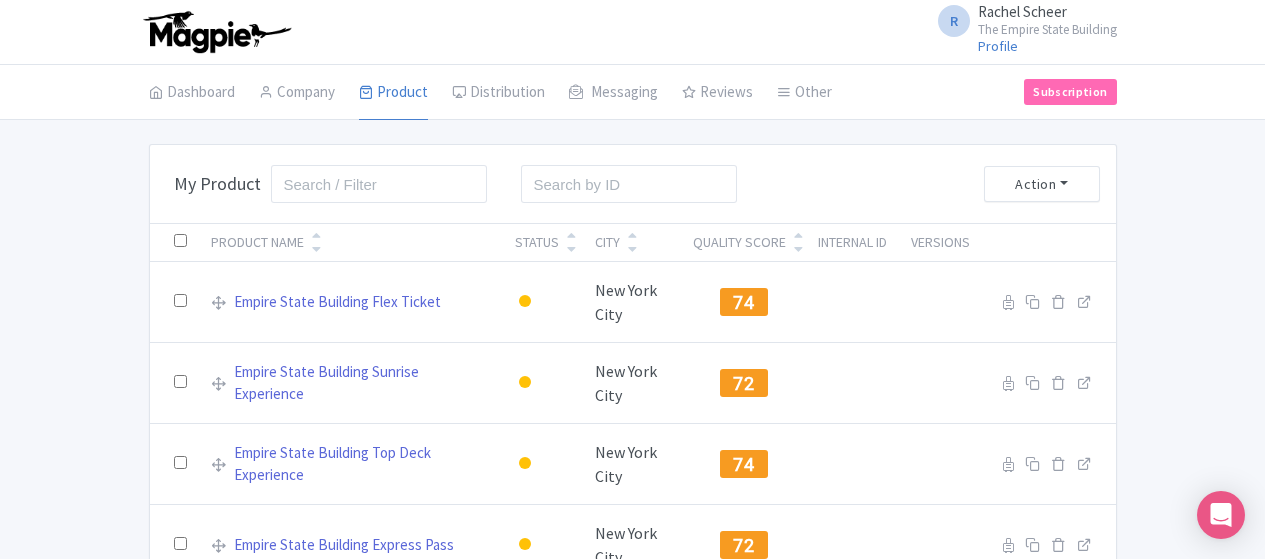 scroll, scrollTop: 0, scrollLeft: 0, axis: both 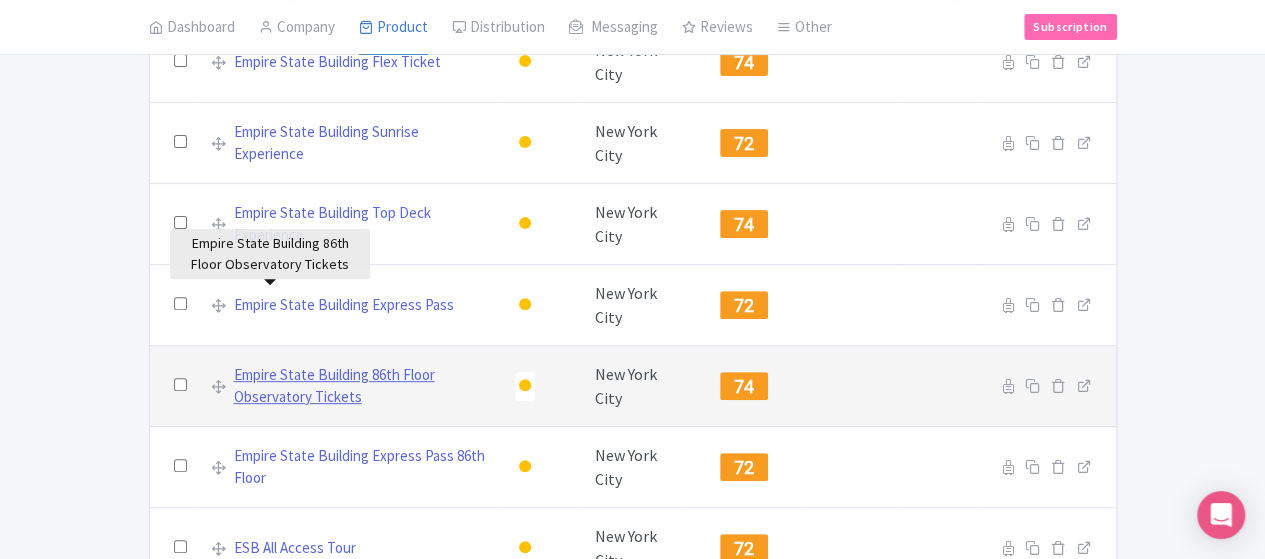 click on "Empire State Building 86th Floor Observatory Tickets" at bounding box center [362, 386] 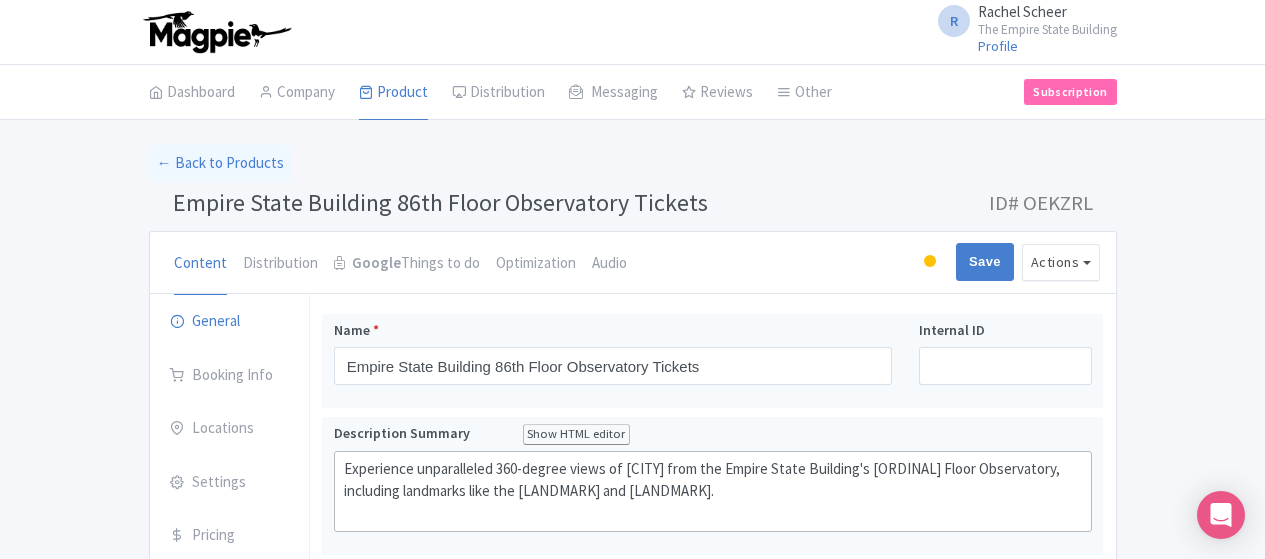 scroll, scrollTop: 0, scrollLeft: 0, axis: both 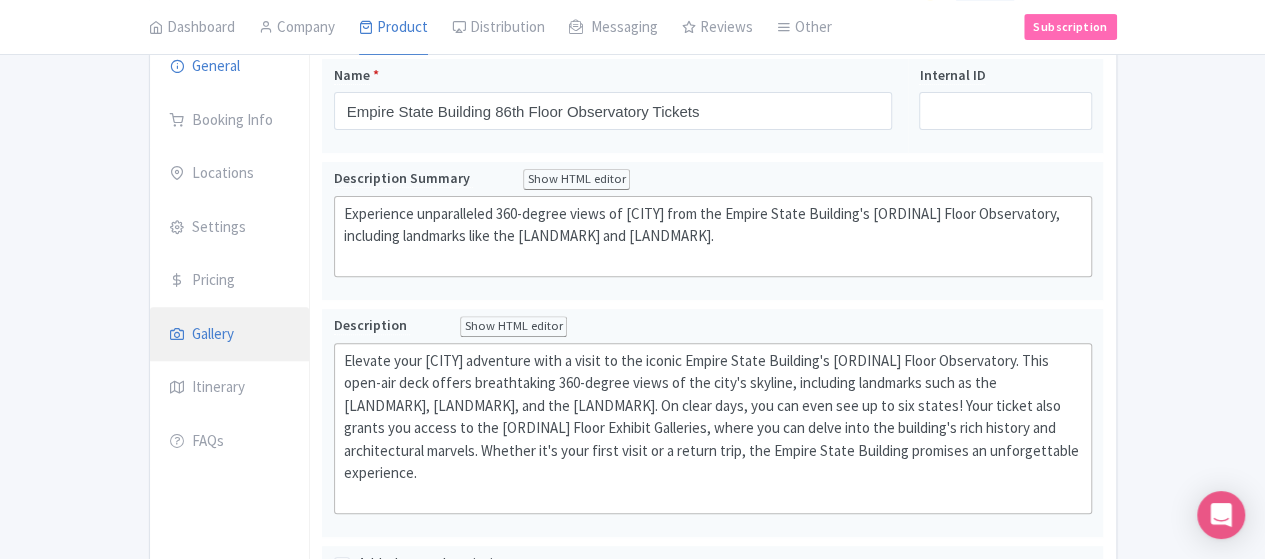click on "Gallery" at bounding box center (230, 335) 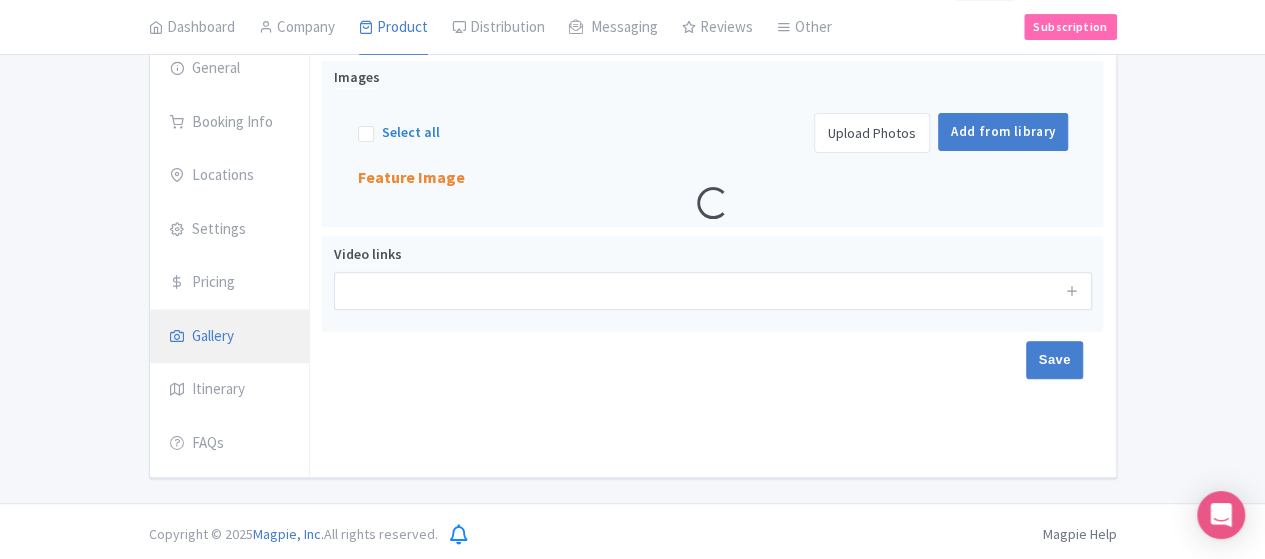 scroll, scrollTop: 255, scrollLeft: 0, axis: vertical 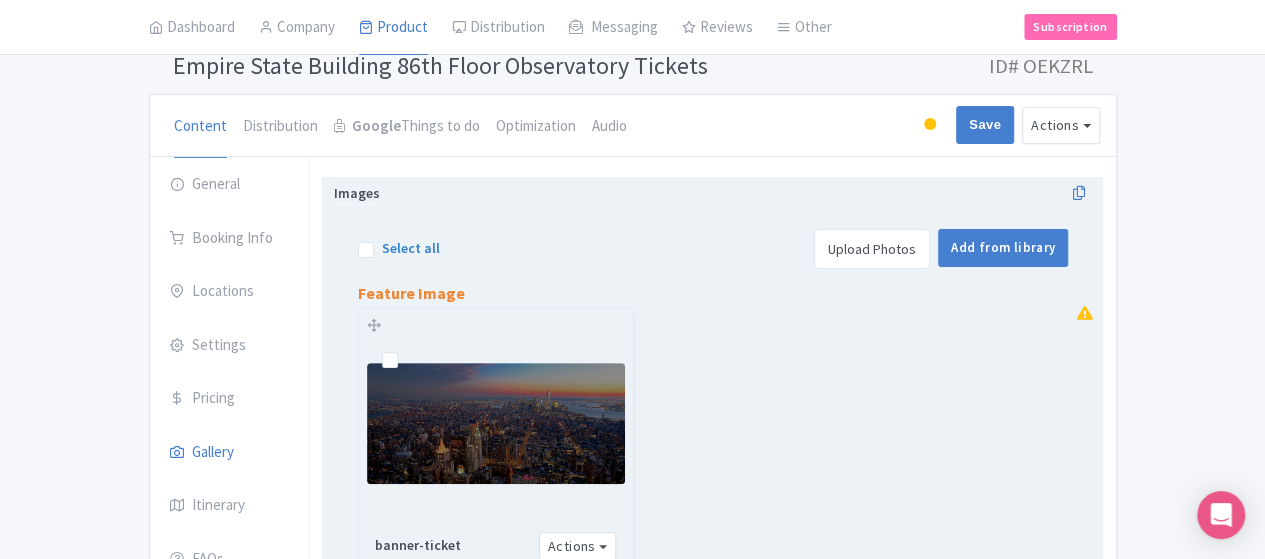 click on "Upload Photos" at bounding box center [872, 249] 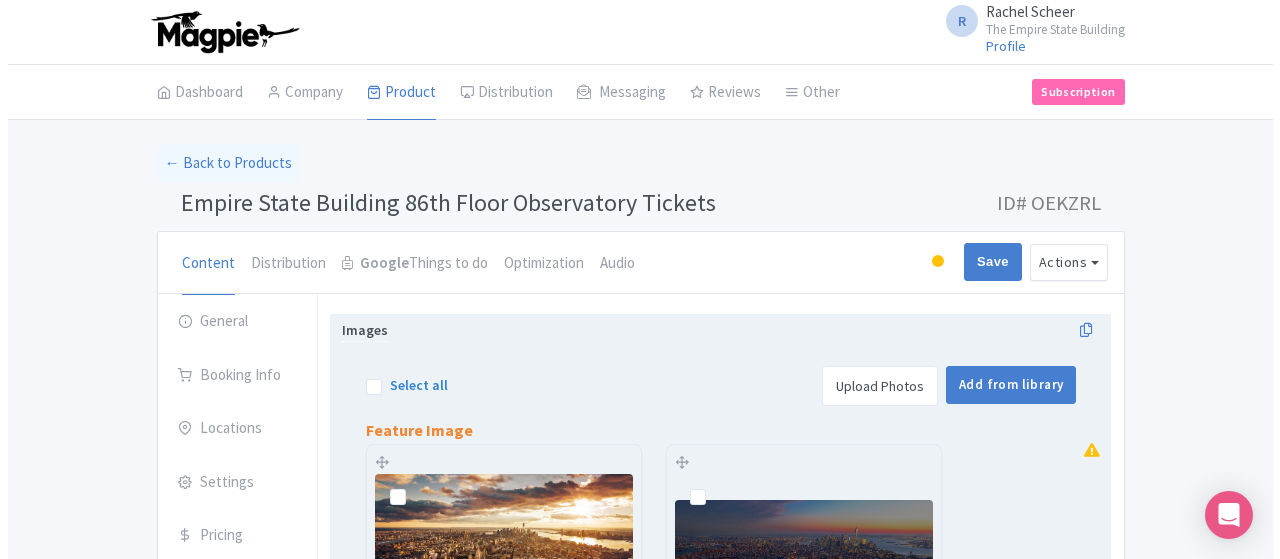 scroll, scrollTop: 312, scrollLeft: 0, axis: vertical 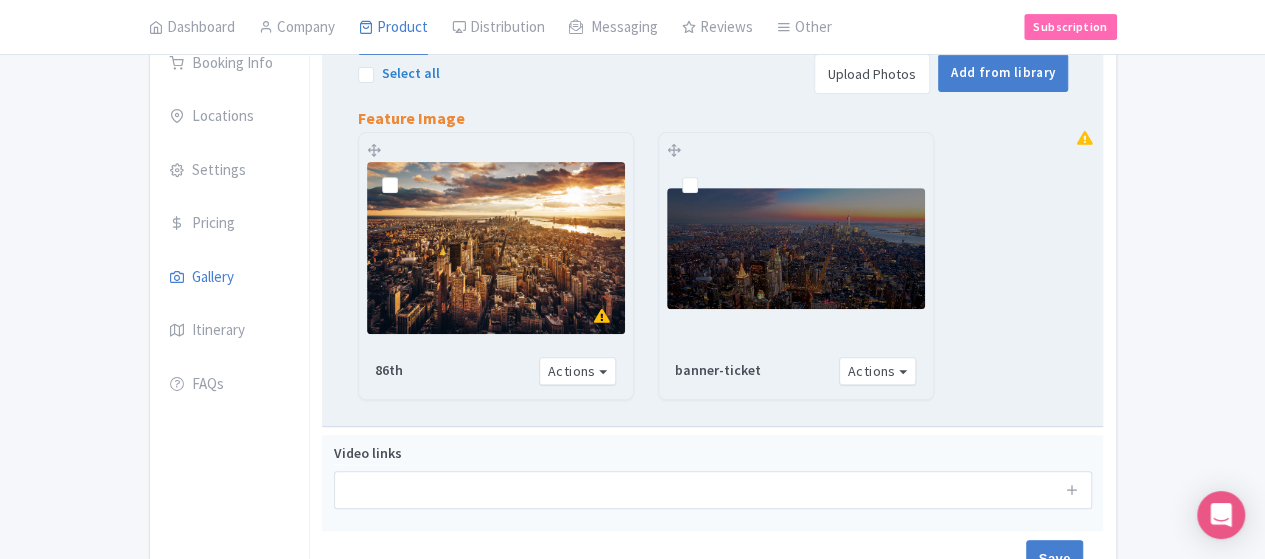 click at bounding box center [602, 316] 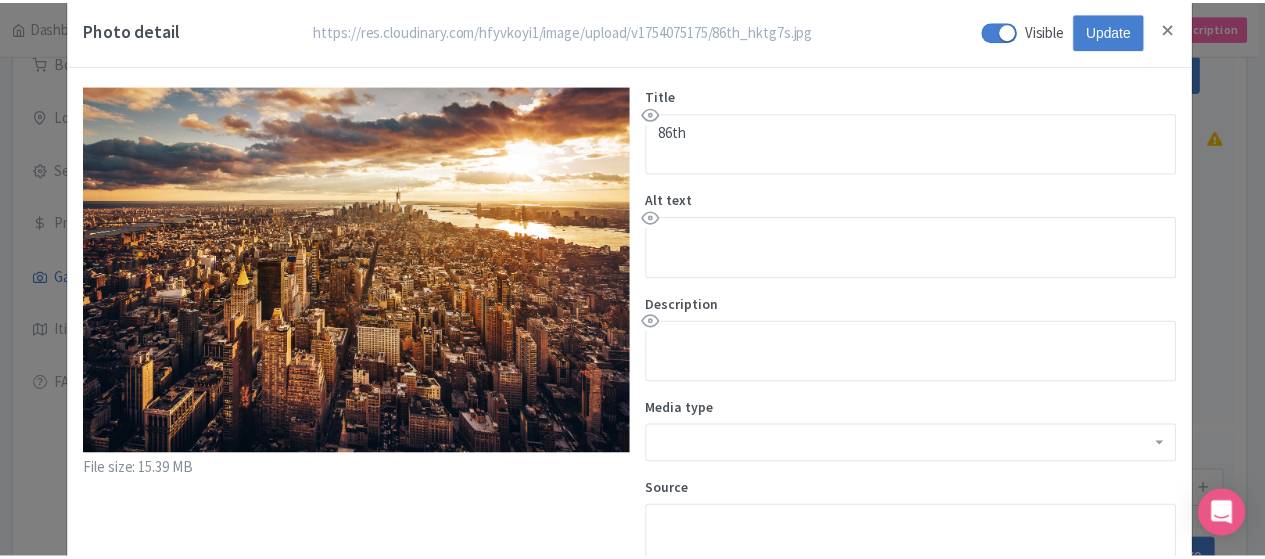 scroll, scrollTop: 6, scrollLeft: 0, axis: vertical 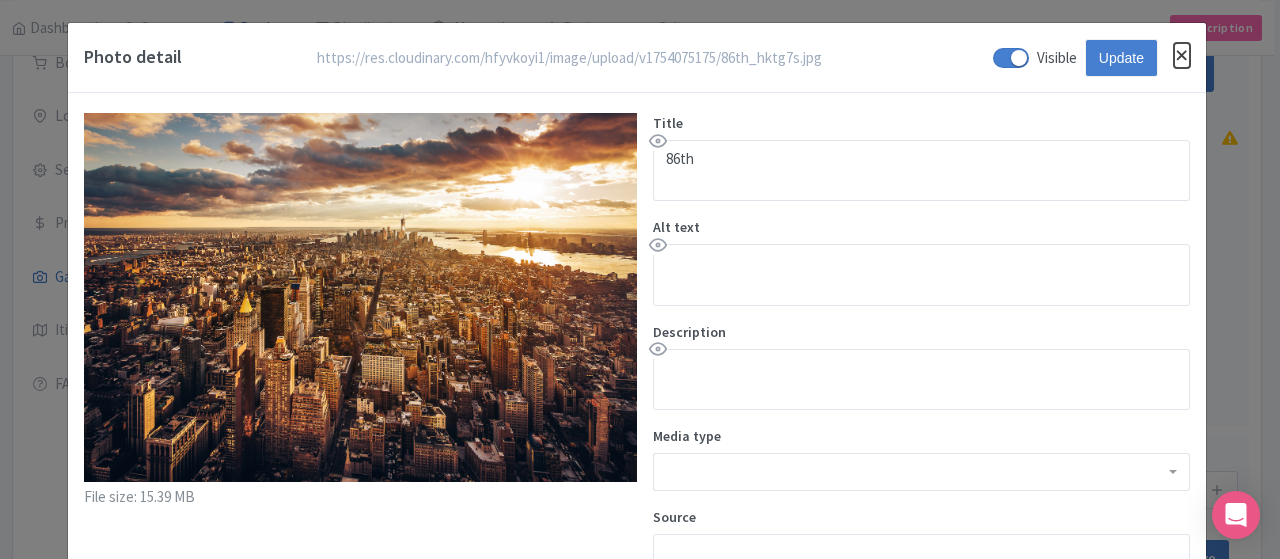 click at bounding box center [1182, 55] 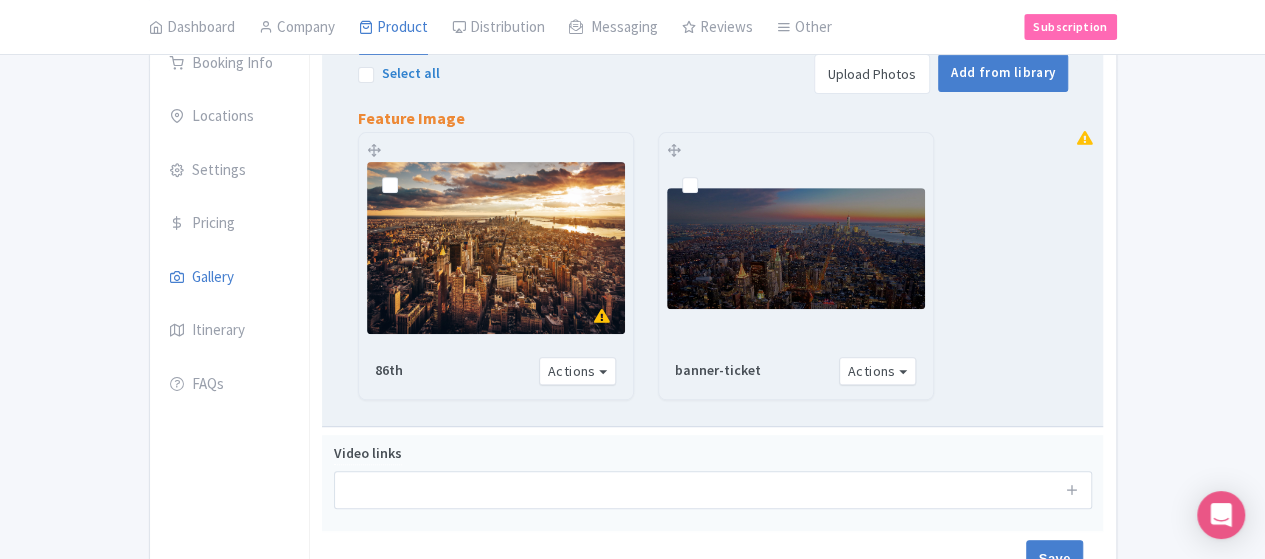 click at bounding box center [406, 174] 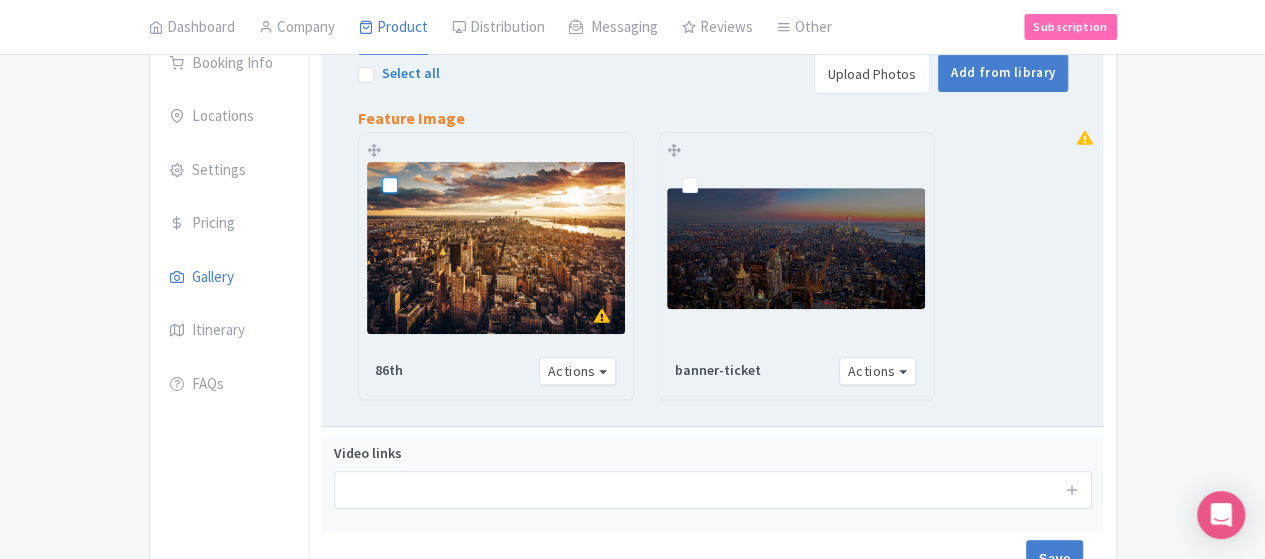 click at bounding box center [412, 168] 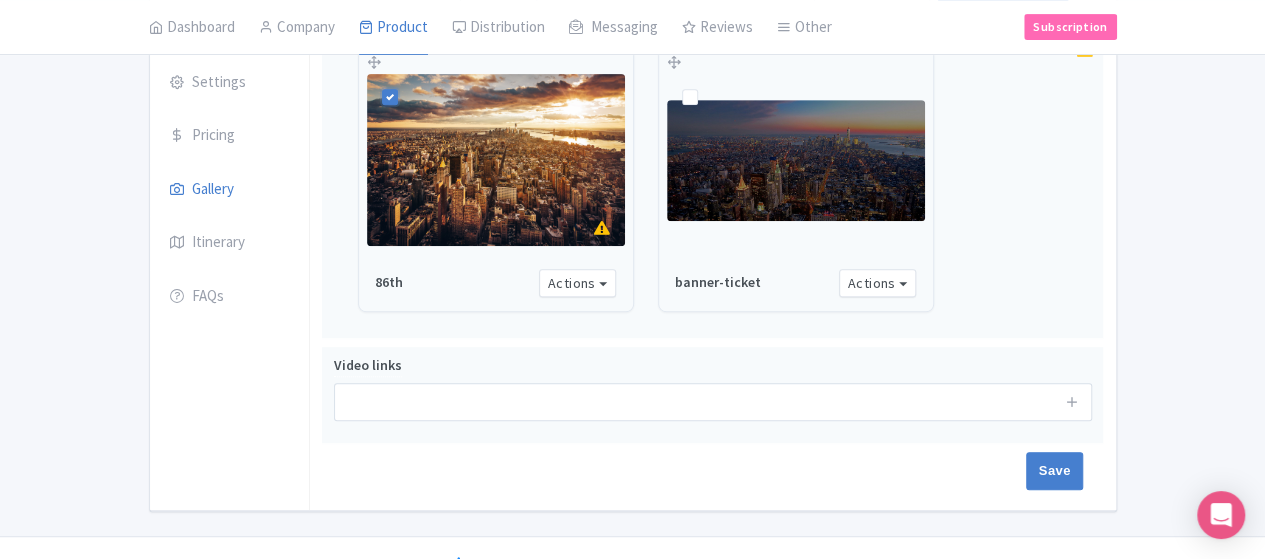 scroll, scrollTop: 432, scrollLeft: 0, axis: vertical 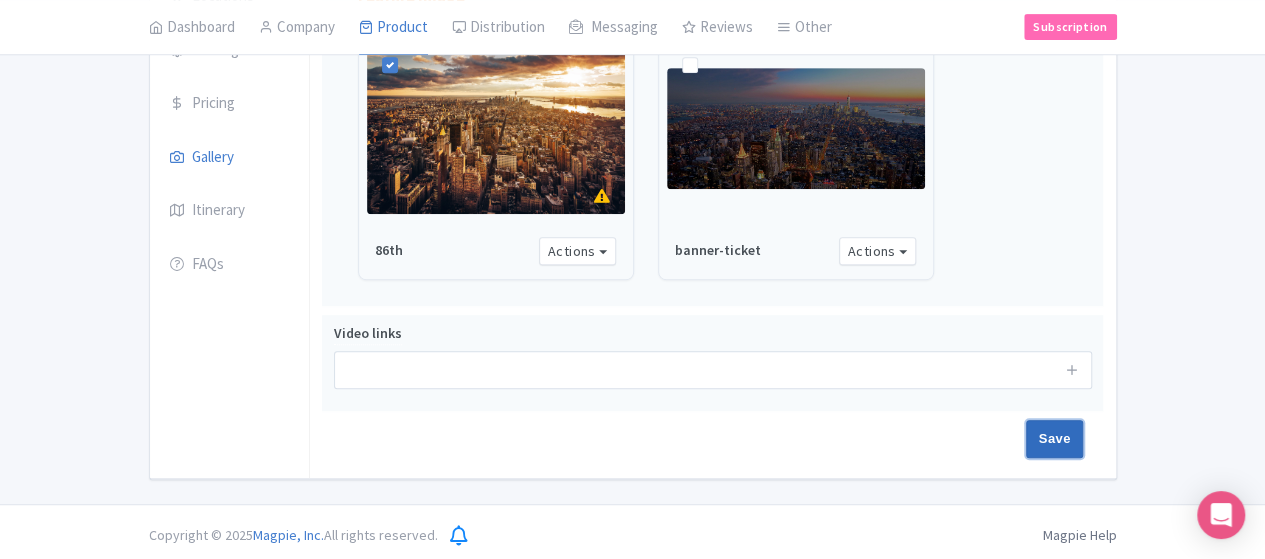 click on "Save" at bounding box center (1055, 439) 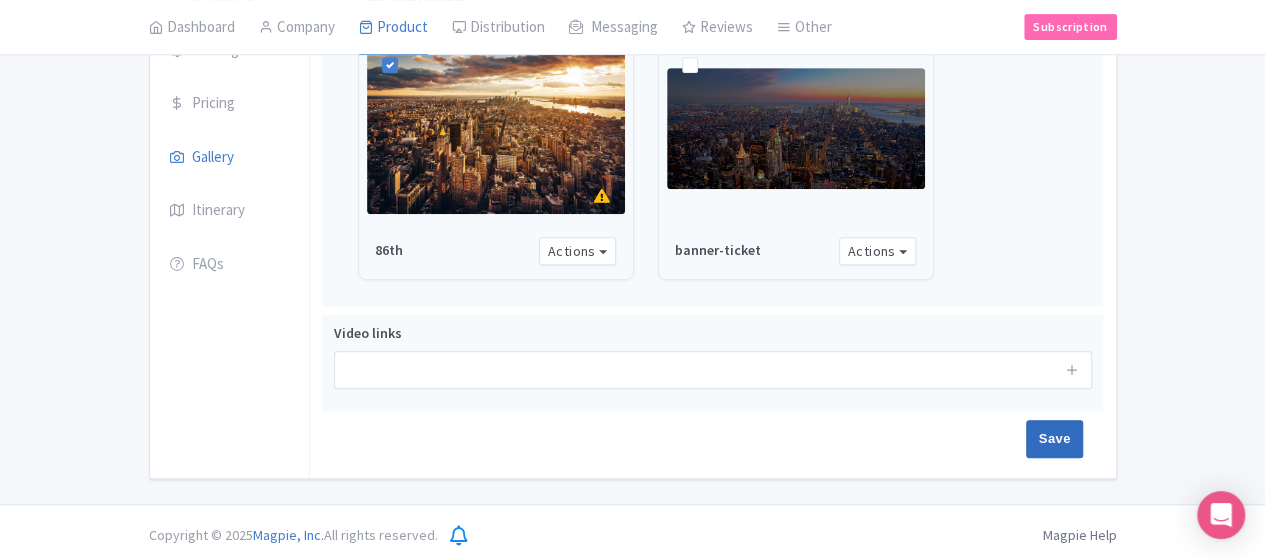 type on "Saving..." 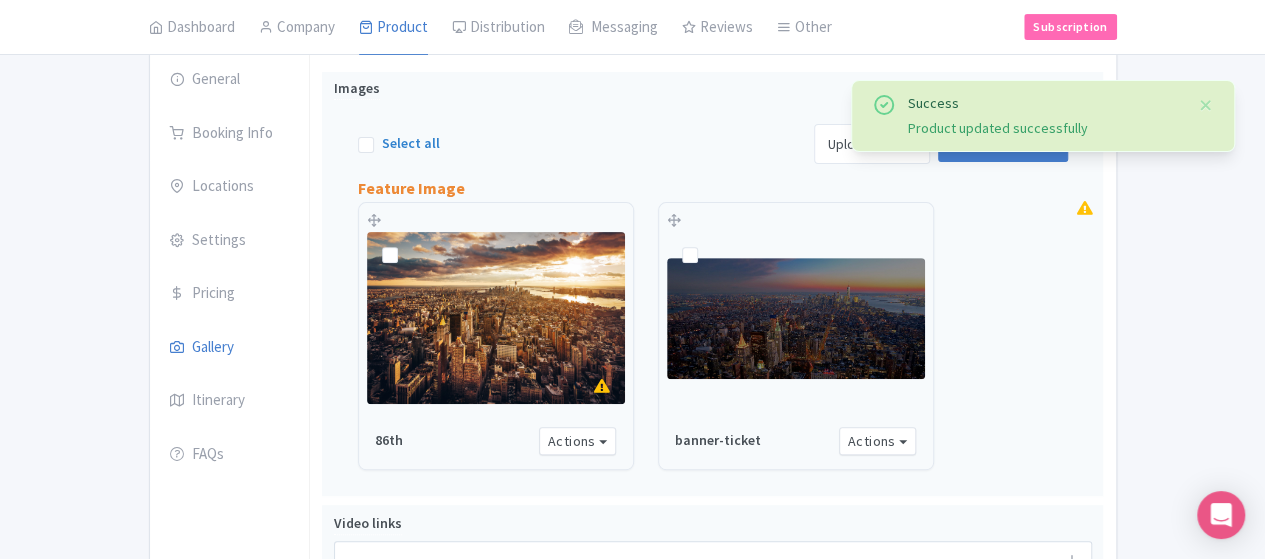 scroll, scrollTop: 225, scrollLeft: 0, axis: vertical 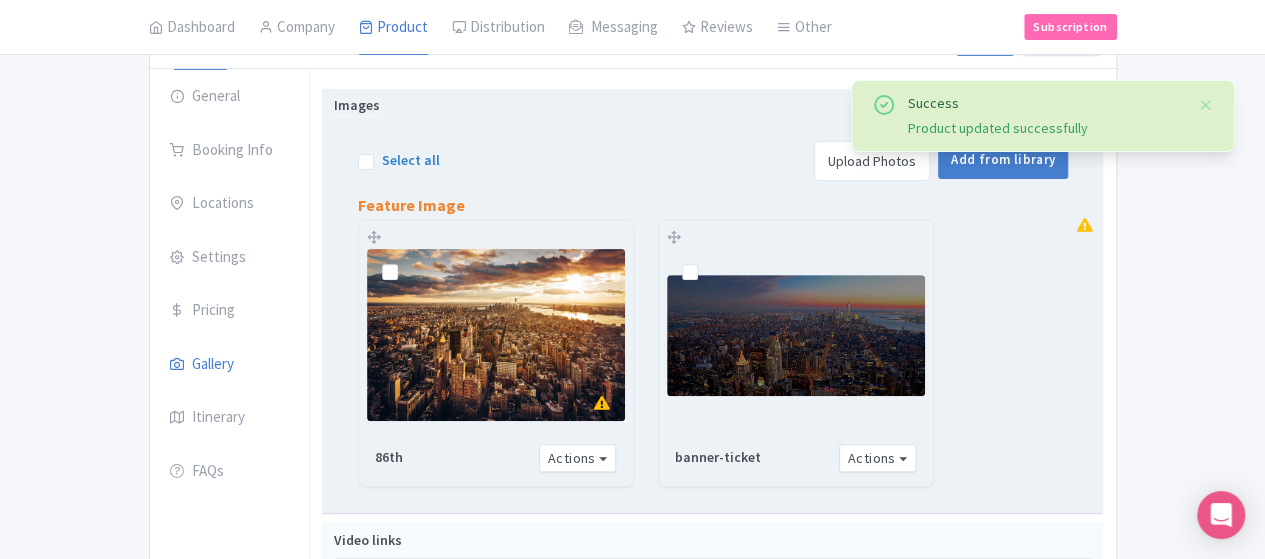 click at bounding box center [602, 403] 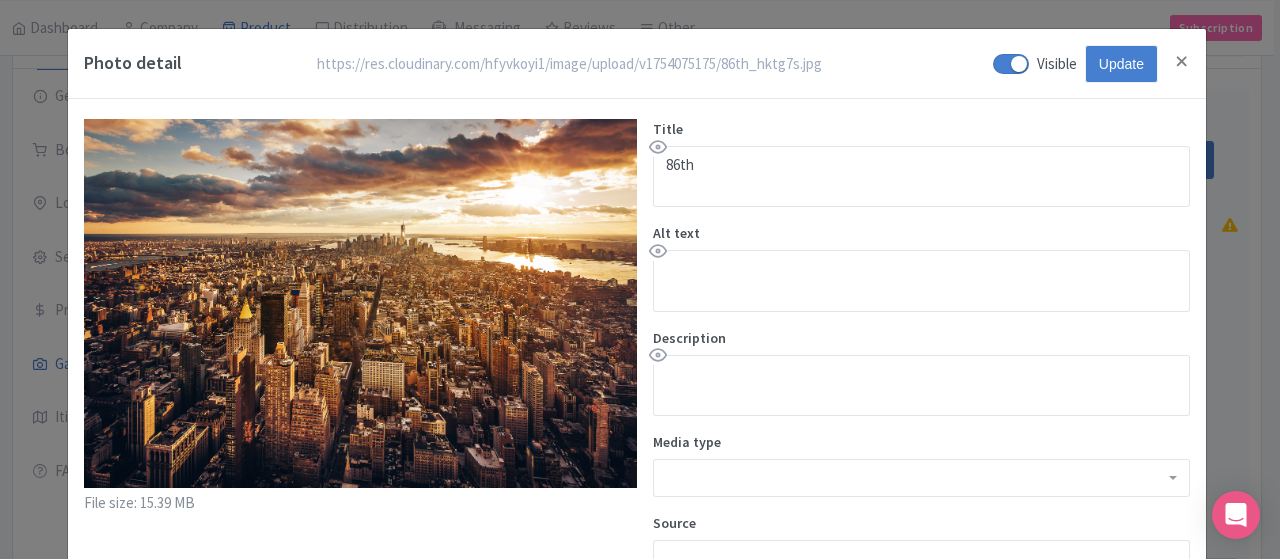 click on "Photo detail
https://res.cloudinary.com/hfyvkoyi1/image/upload/v1754075175/86th_hktg7s.jpg
https://res.cloudinary.com/hfyvkoyi1/image/upload/v1754075175/86th_hktg7s.jpg
Visible
Update
File size: 15.39 MB
Title 86th
Alt text
Description
Media type
Source
Assign to products Empire State Building 86th Floor Observatory Tickets Empire State Building 86th Floor Observatory Tickets
Advanced settings
Notes
Tags
Approved by
Approved date
Expiration date
Update Product image
Delete Document" at bounding box center (640, 279) 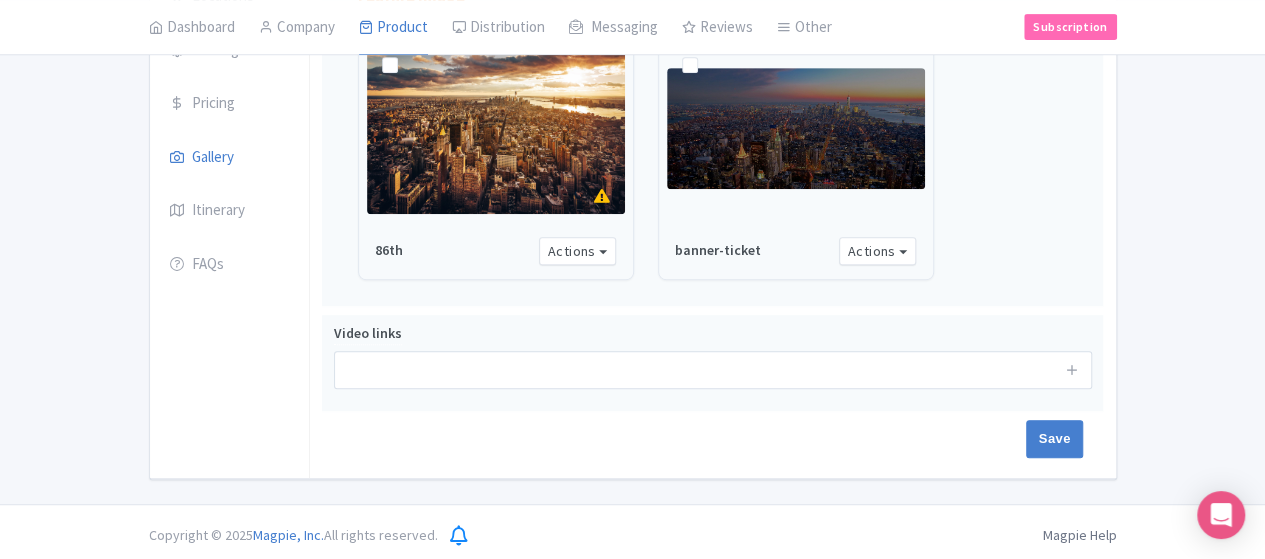 scroll, scrollTop: 0, scrollLeft: 0, axis: both 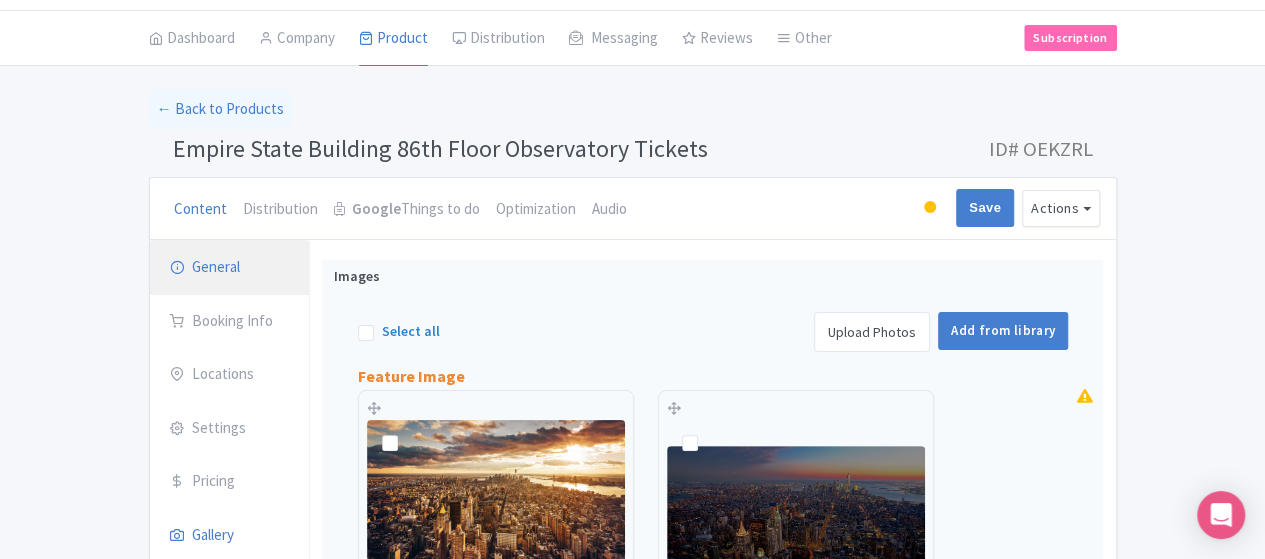 click on "General" at bounding box center [230, 268] 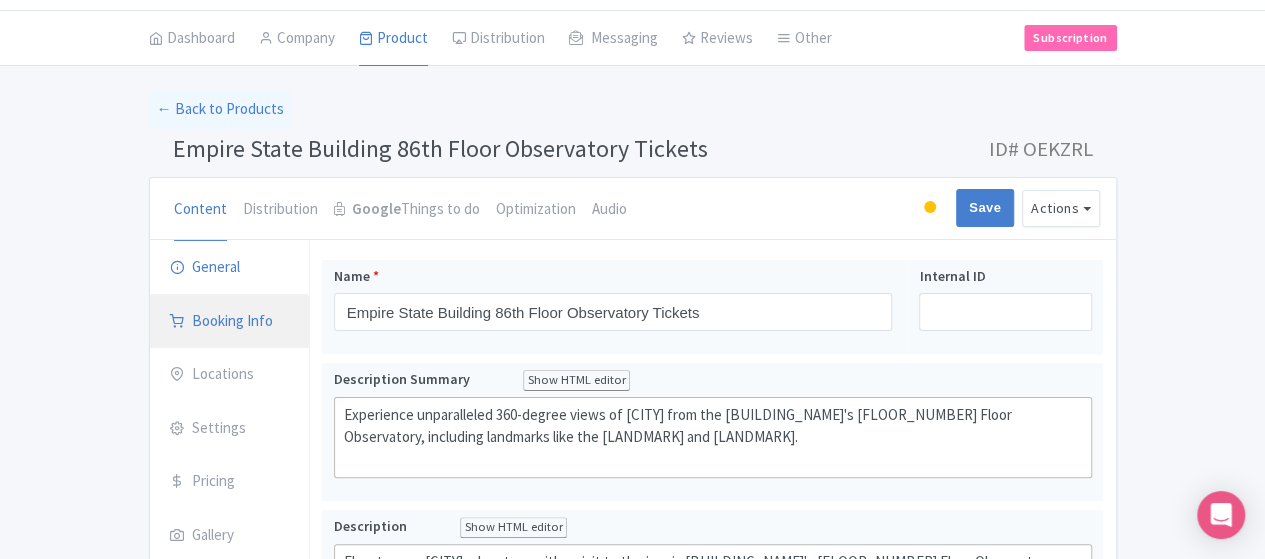 click on "Booking Info" at bounding box center [230, 322] 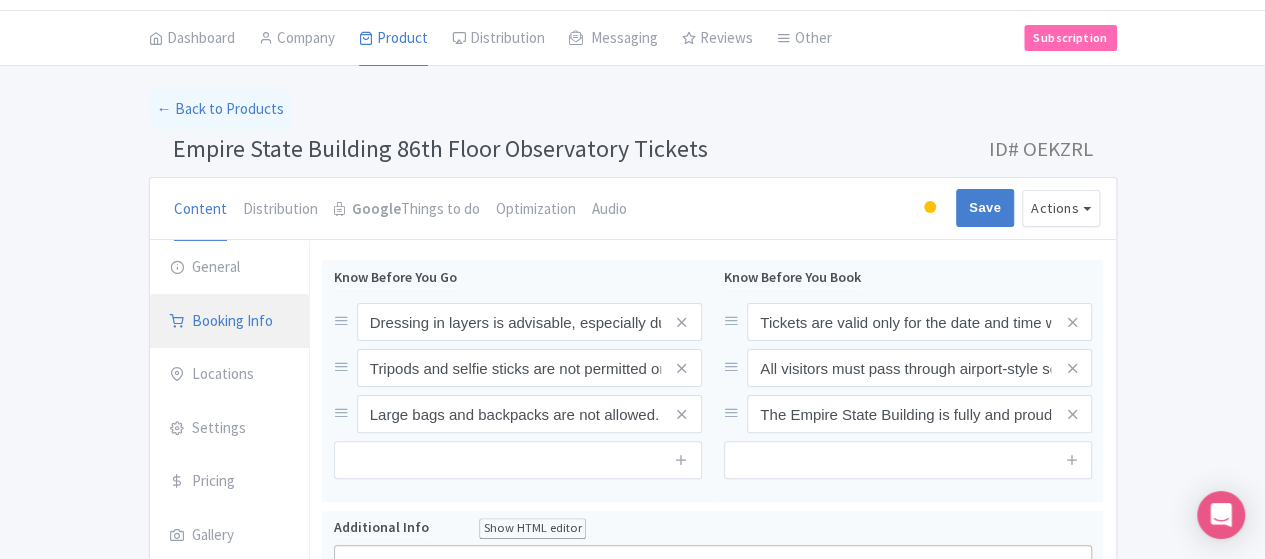 click on "Booking Info" at bounding box center [230, 322] 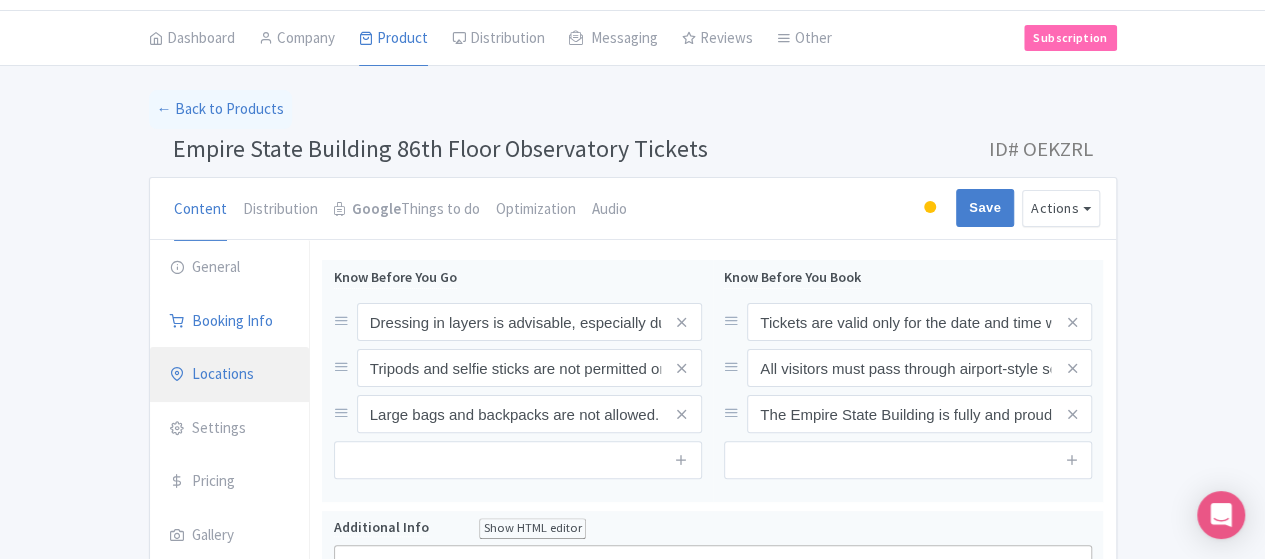click on "Locations" at bounding box center [230, 375] 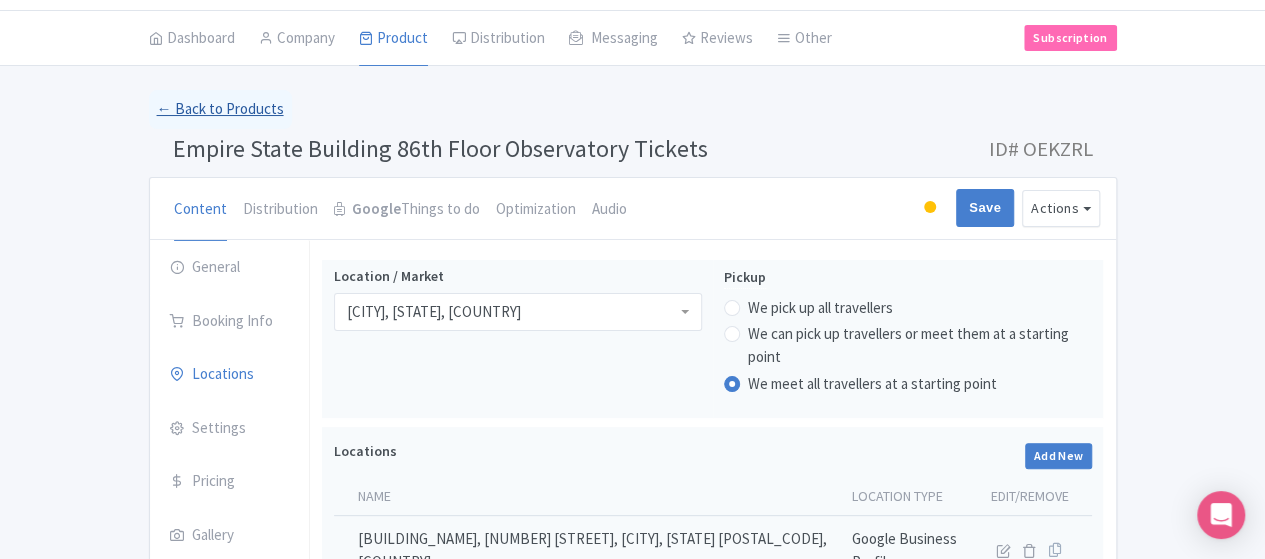click on "← Back to Products" at bounding box center (220, 109) 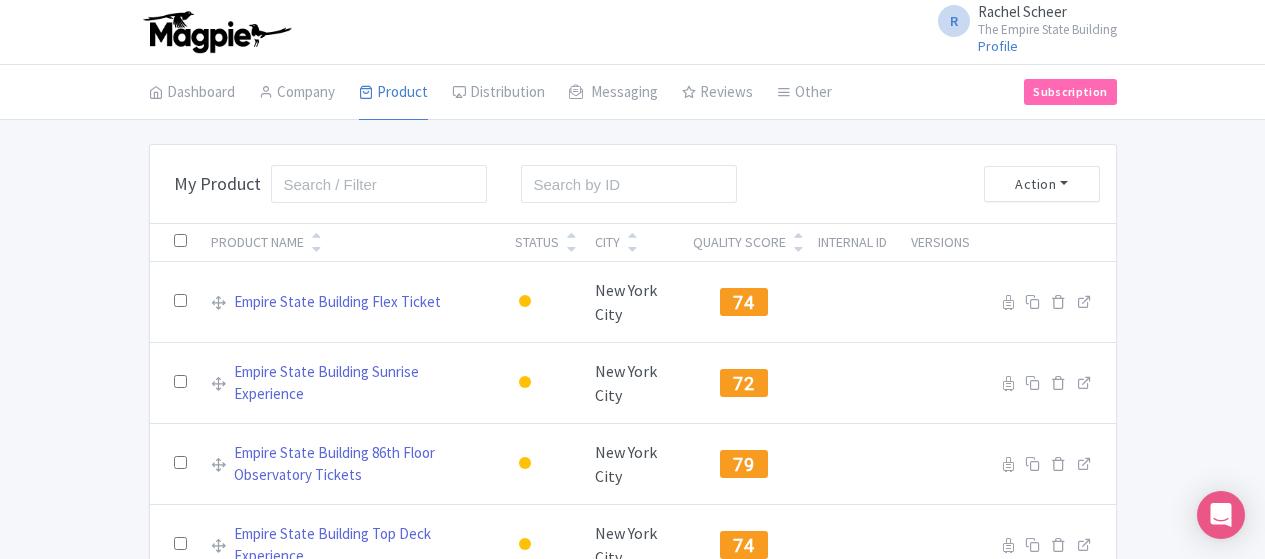 scroll, scrollTop: 0, scrollLeft: 0, axis: both 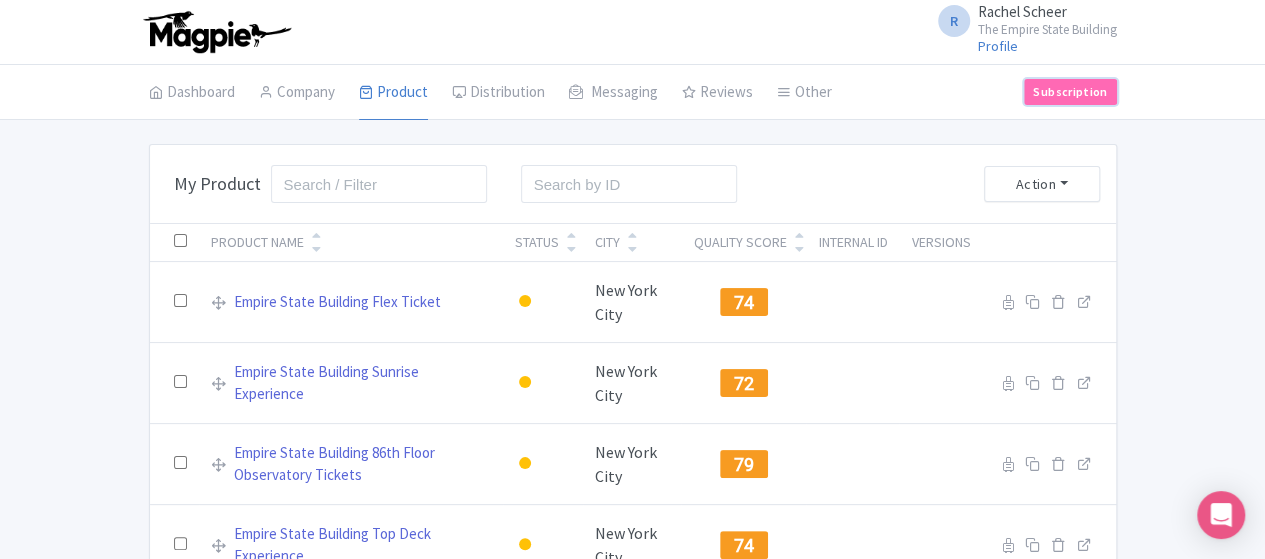 click on "Subscription" at bounding box center (1070, 92) 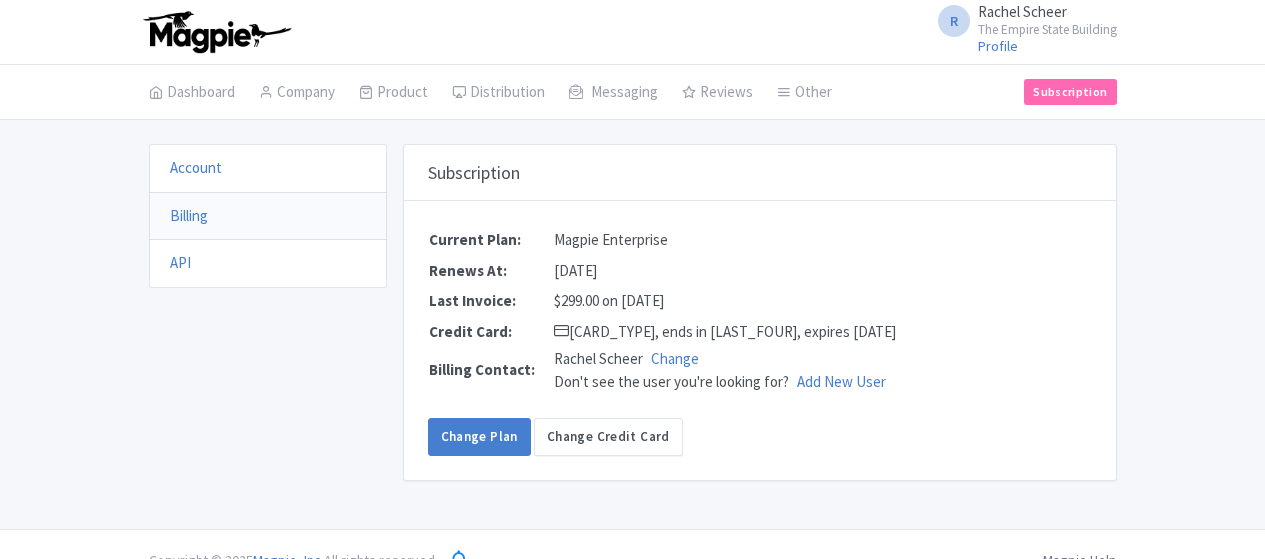 scroll, scrollTop: 0, scrollLeft: 0, axis: both 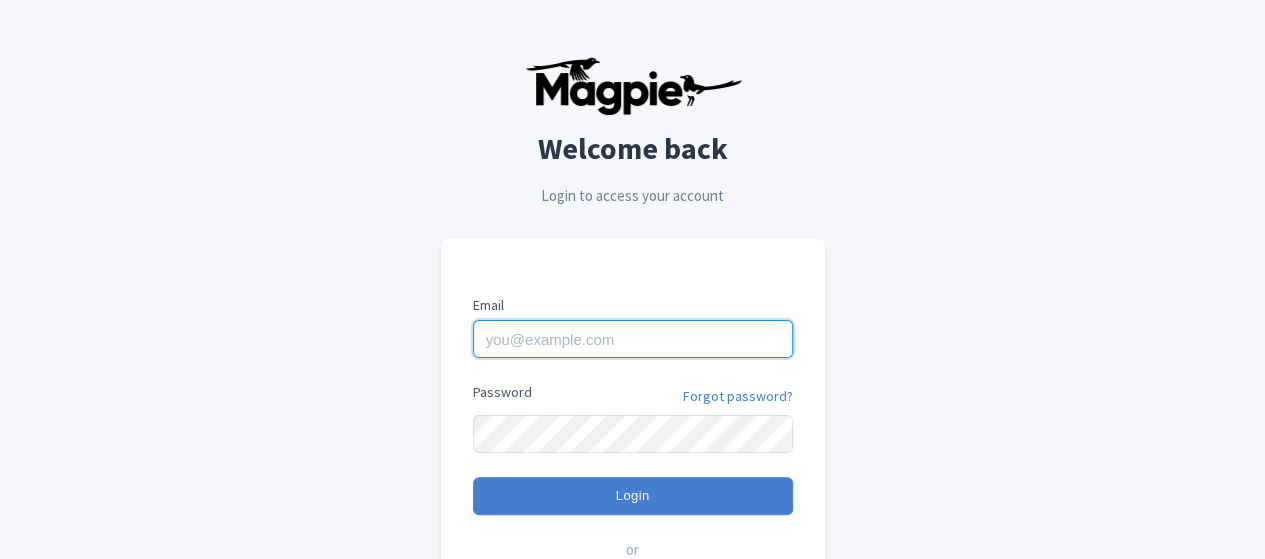 type on "[USERNAME]@example.com" 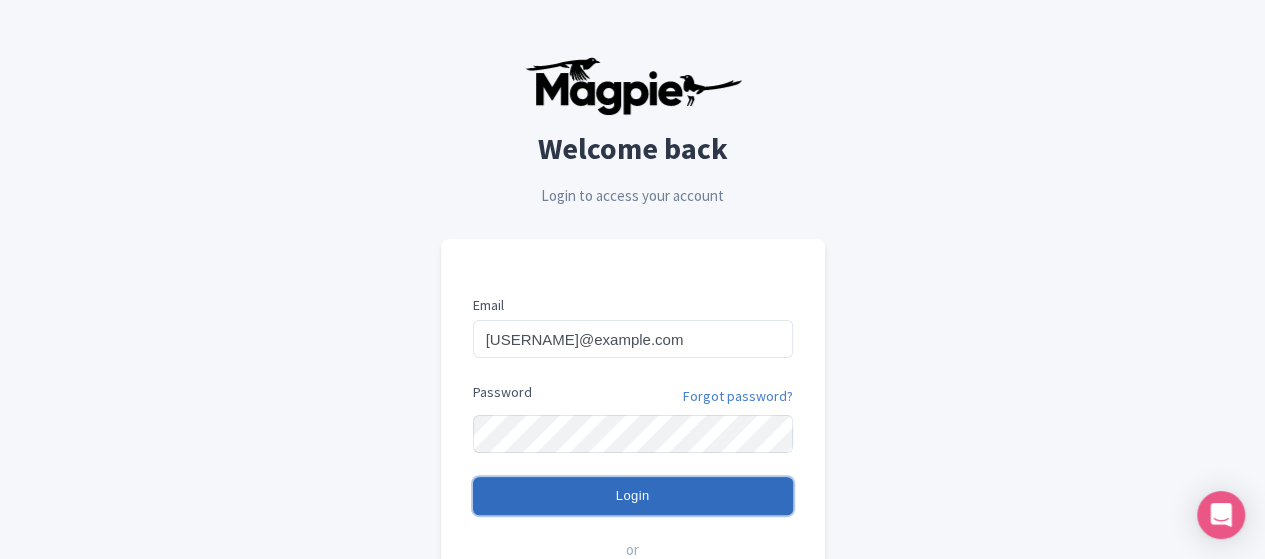 click on "Login" at bounding box center (633, 496) 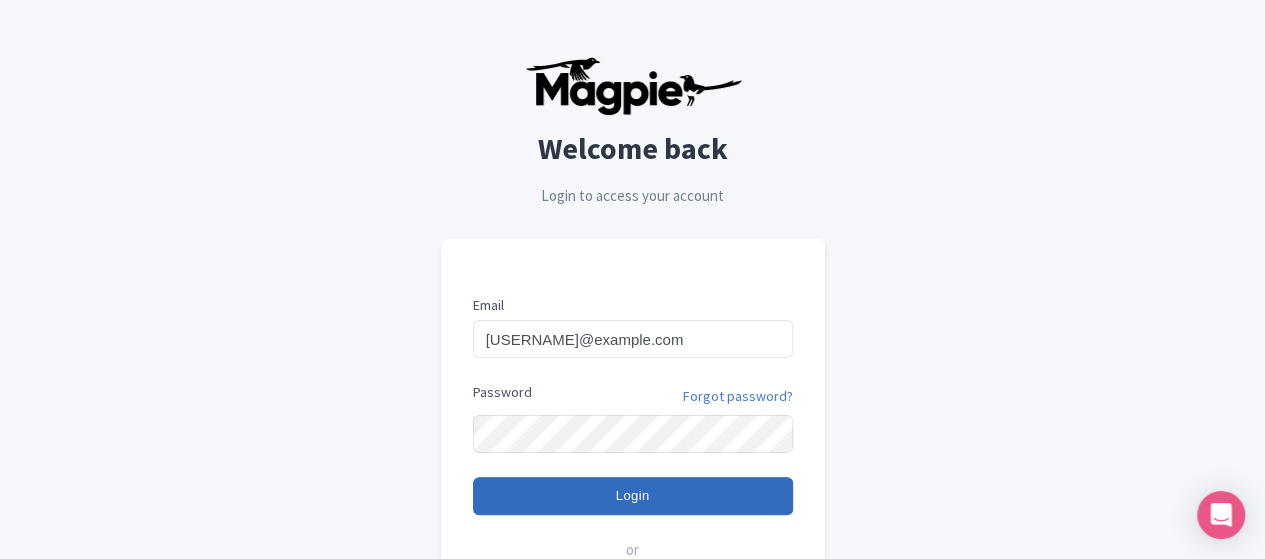 type on "Logging in..." 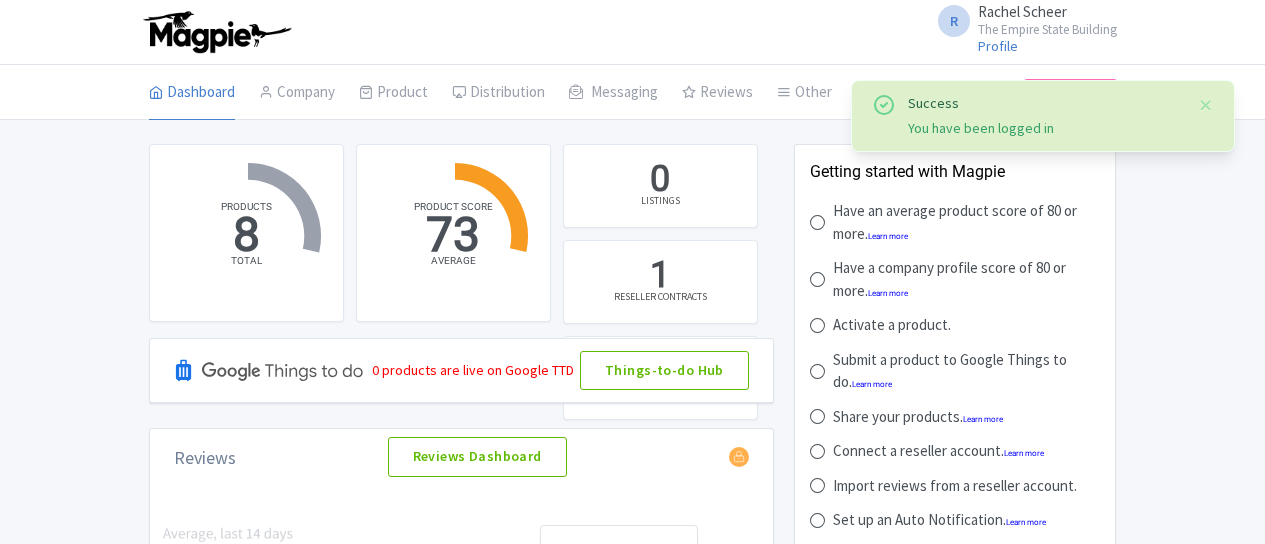 scroll, scrollTop: 0, scrollLeft: 0, axis: both 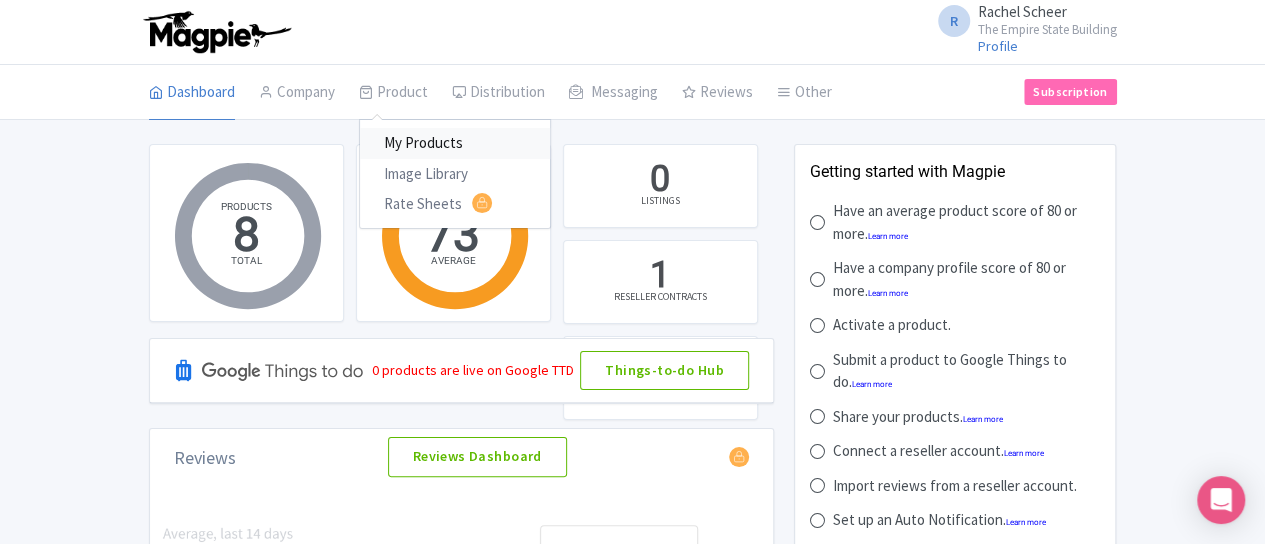 click on "My Products" at bounding box center [455, 143] 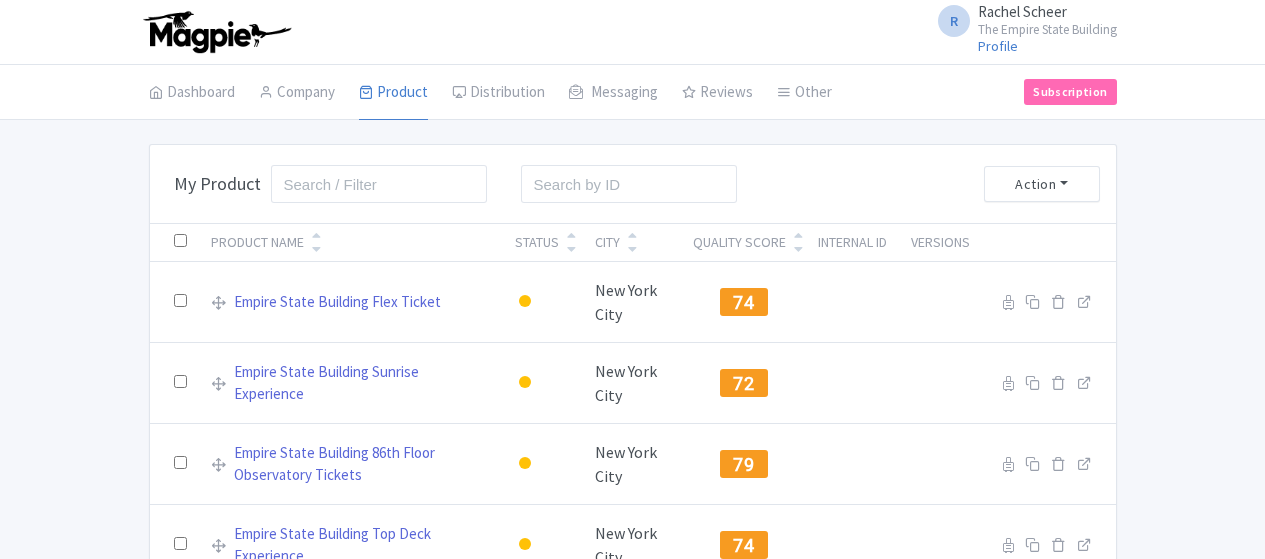 scroll, scrollTop: 0, scrollLeft: 0, axis: both 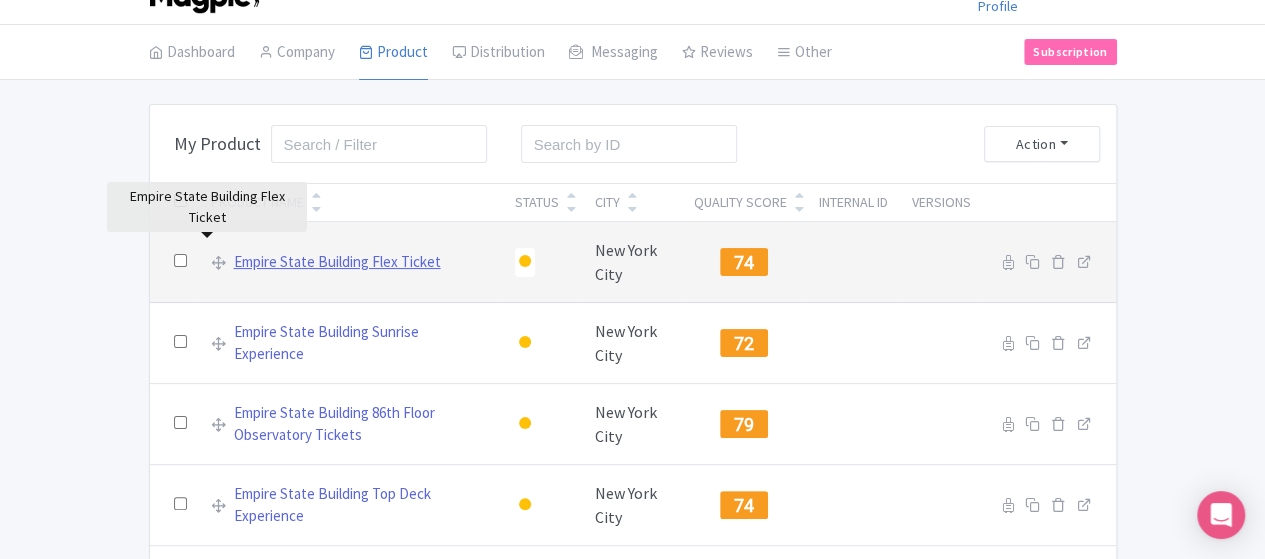 click on "Empire State Building Flex Ticket" at bounding box center [337, 262] 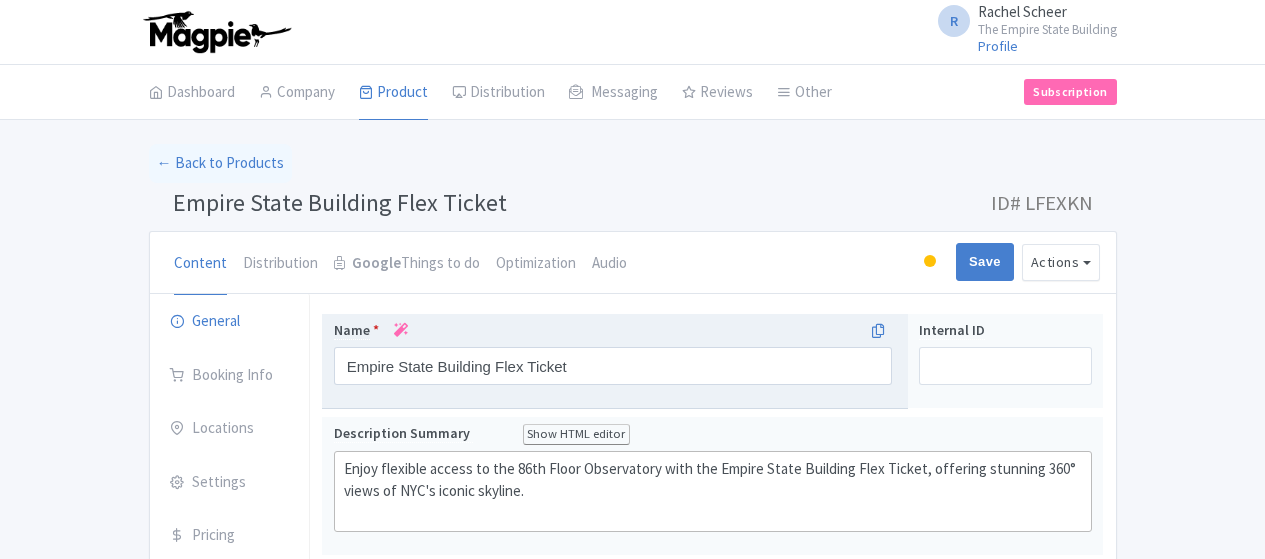 scroll, scrollTop: 0, scrollLeft: 0, axis: both 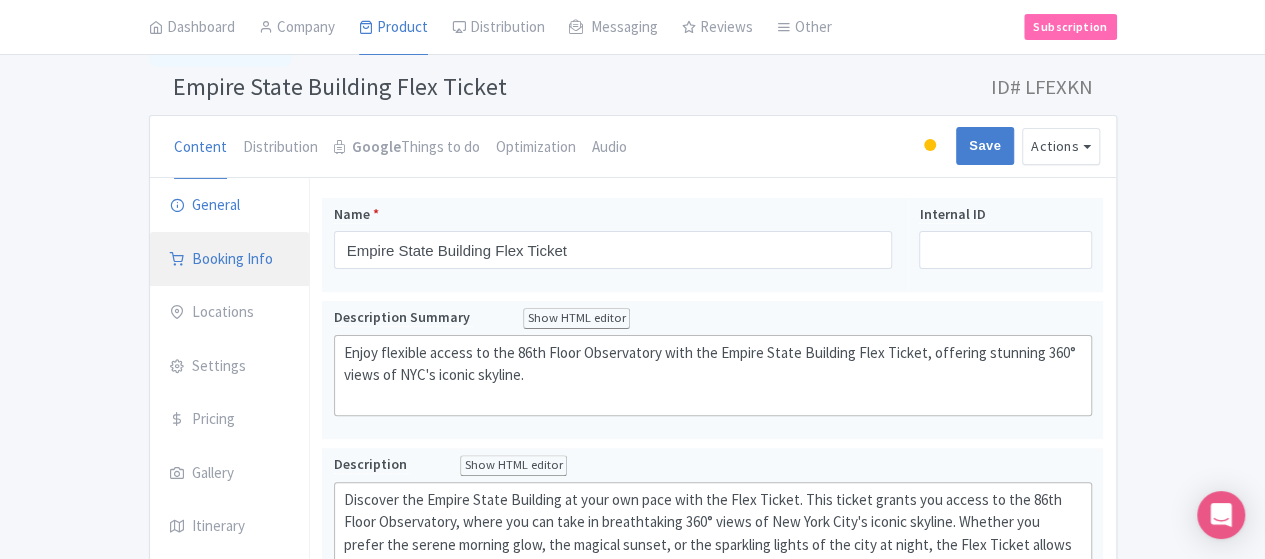 click on "Booking Info" at bounding box center (230, 260) 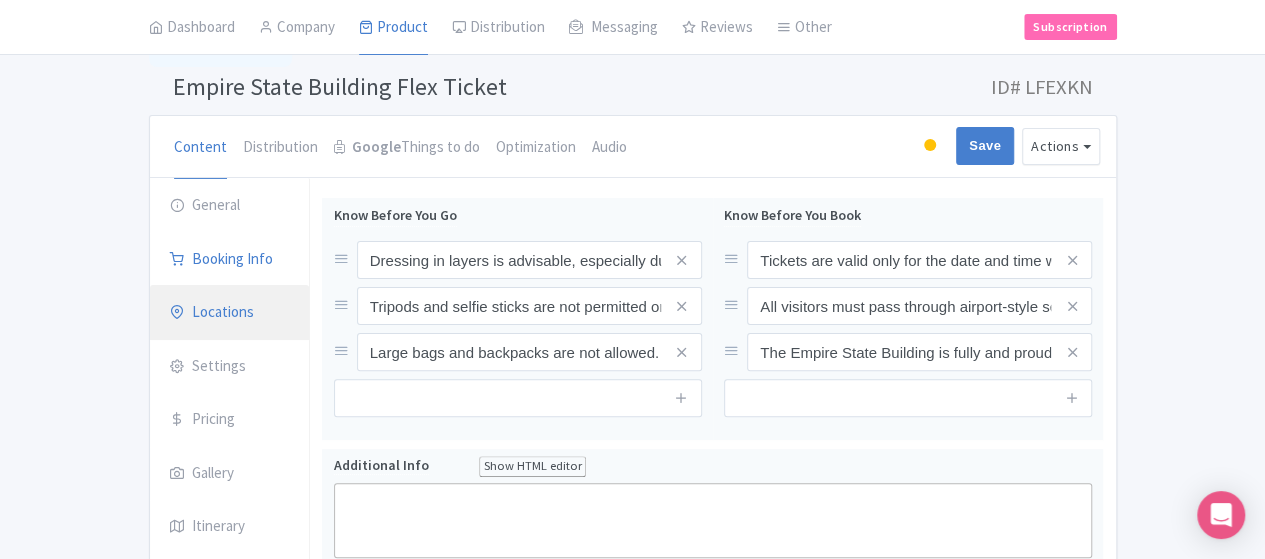 click on "Locations" at bounding box center [230, 313] 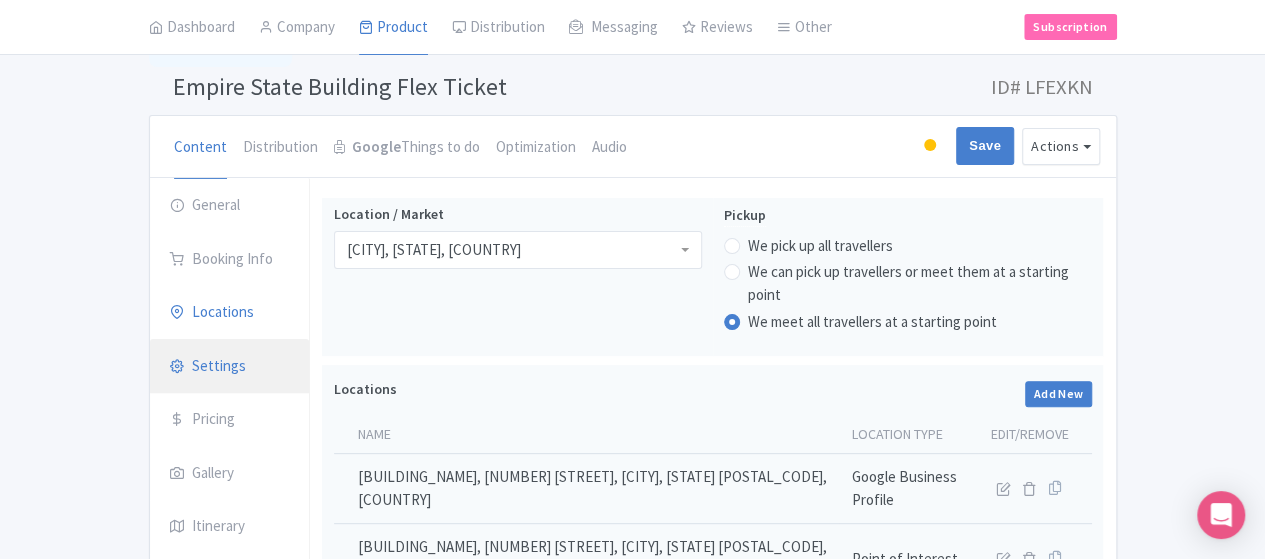 click on "Settings" at bounding box center [230, 367] 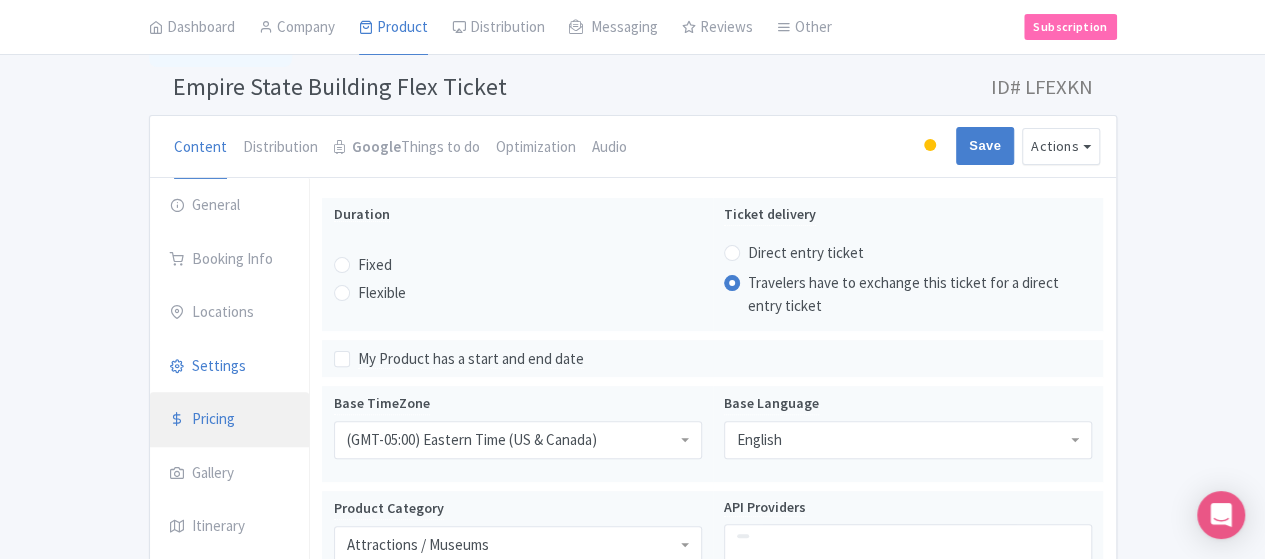 click on "Pricing" at bounding box center [230, 420] 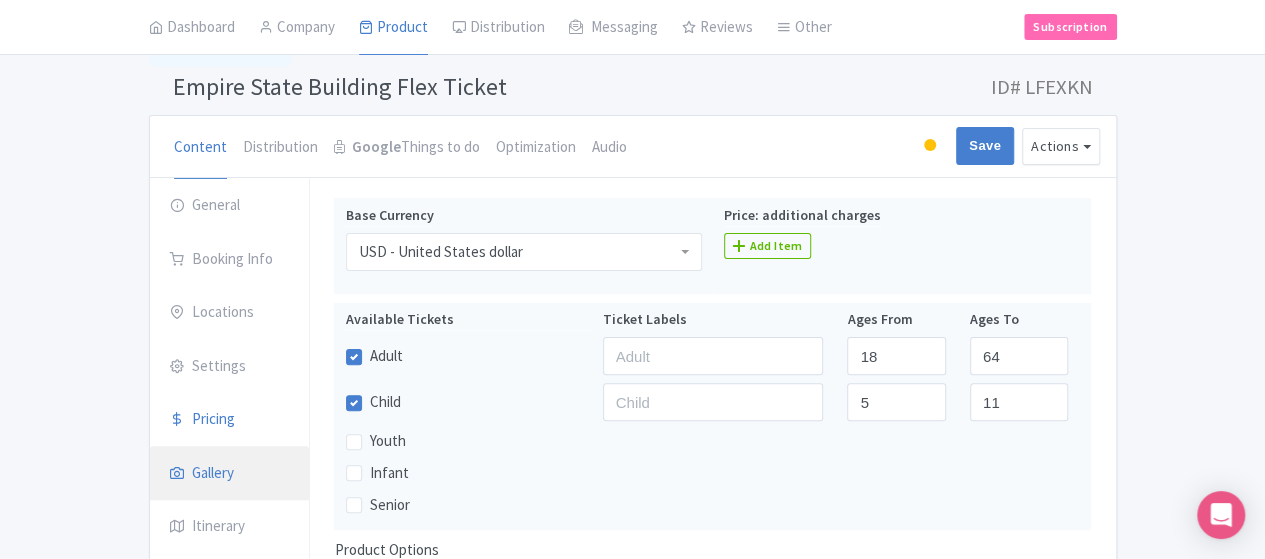 click on "Gallery" at bounding box center (230, 474) 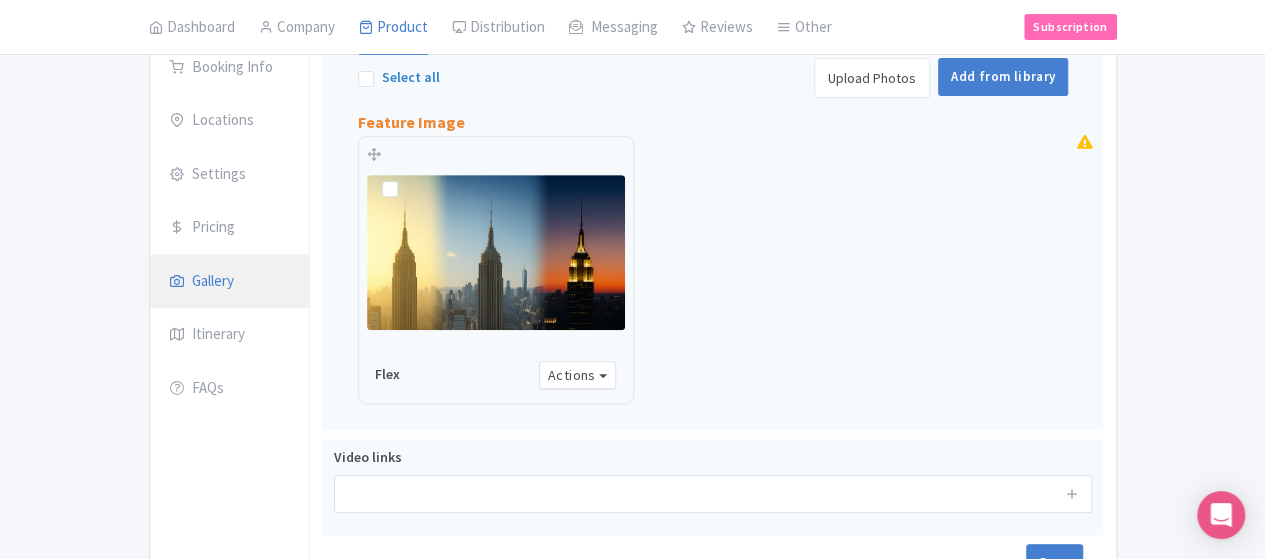 scroll, scrollTop: 314, scrollLeft: 0, axis: vertical 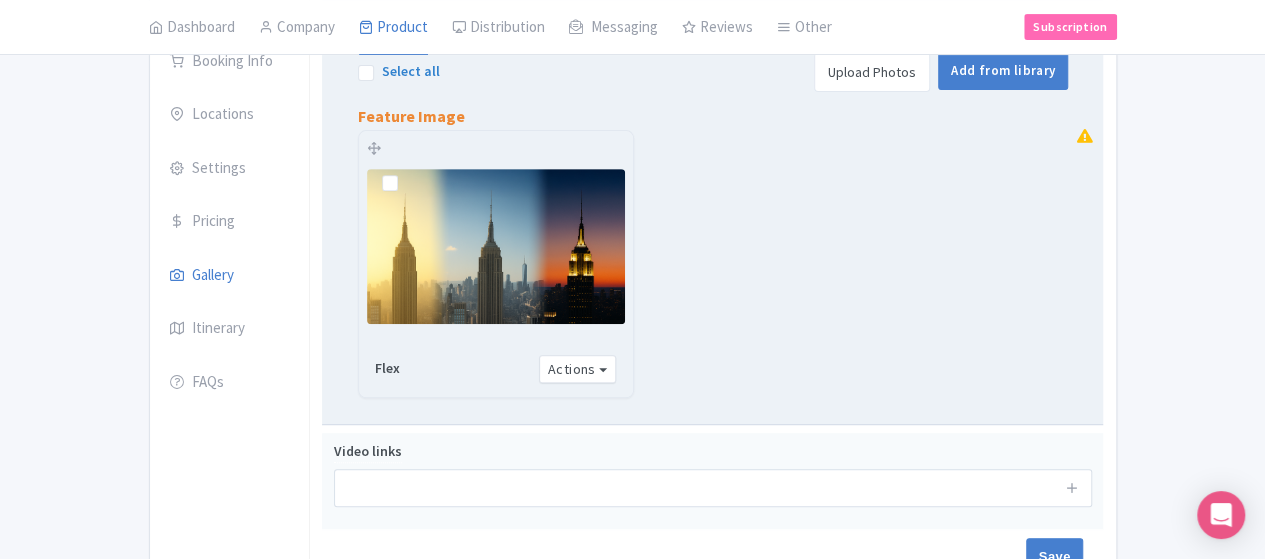 click on "Upload Photos" at bounding box center (872, 72) 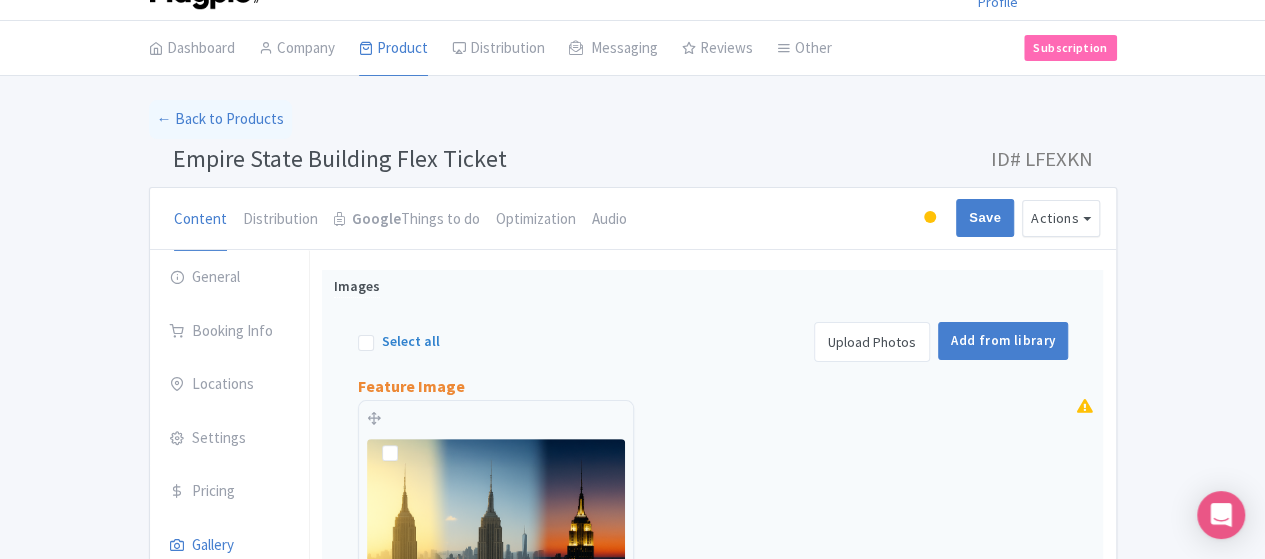 scroll, scrollTop: 0, scrollLeft: 0, axis: both 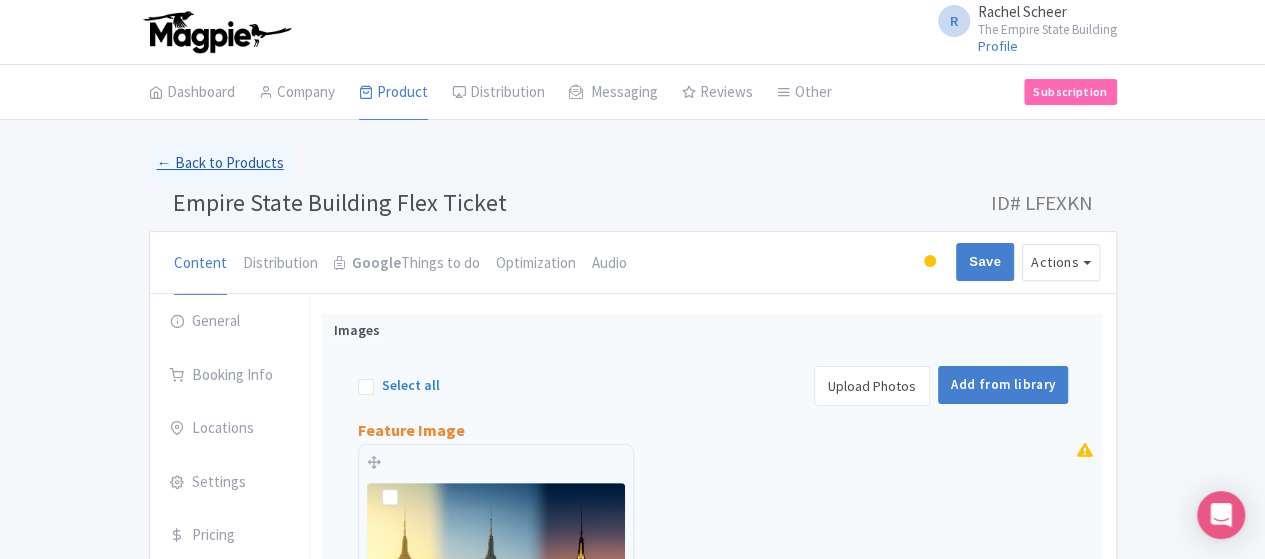 click on "← Back to Products" at bounding box center (220, 163) 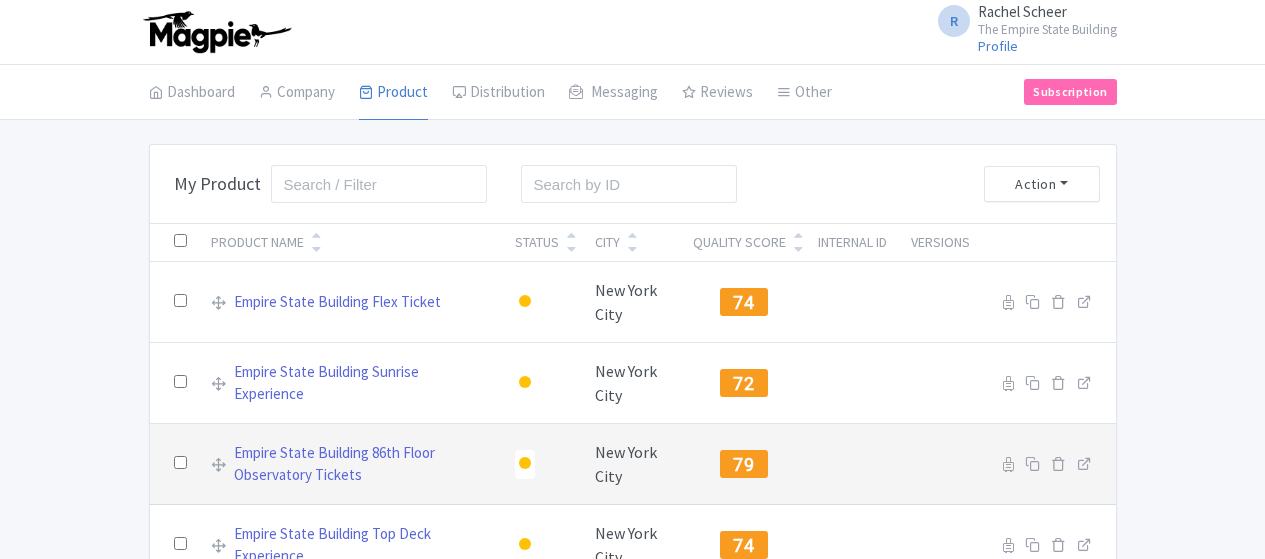 scroll, scrollTop: 0, scrollLeft: 0, axis: both 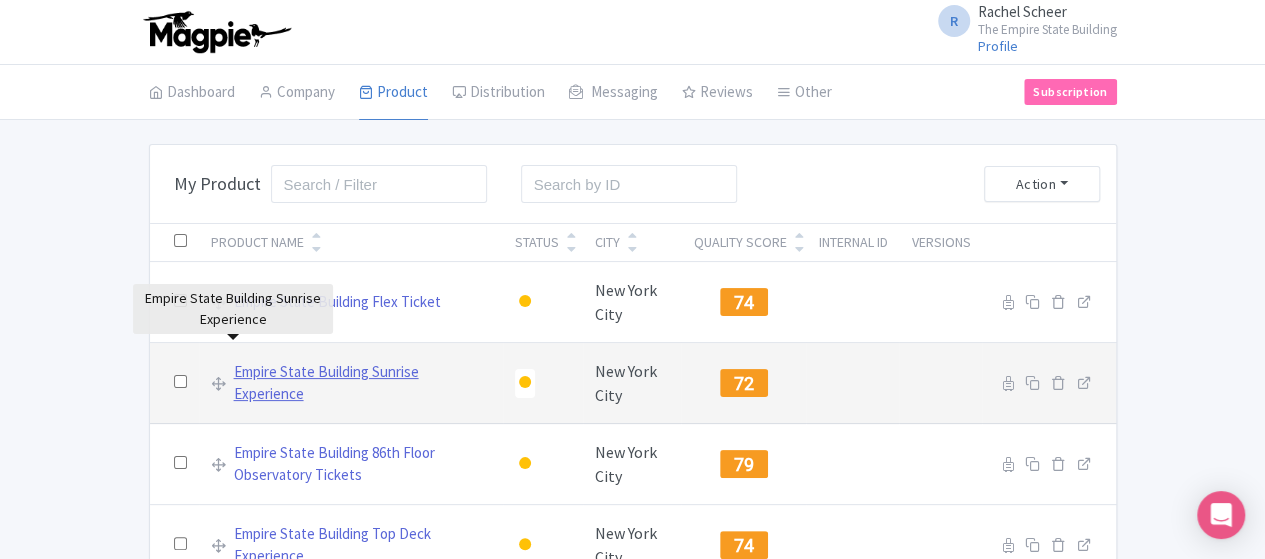 click on "Empire State Building Sunrise Experience" at bounding box center [362, 383] 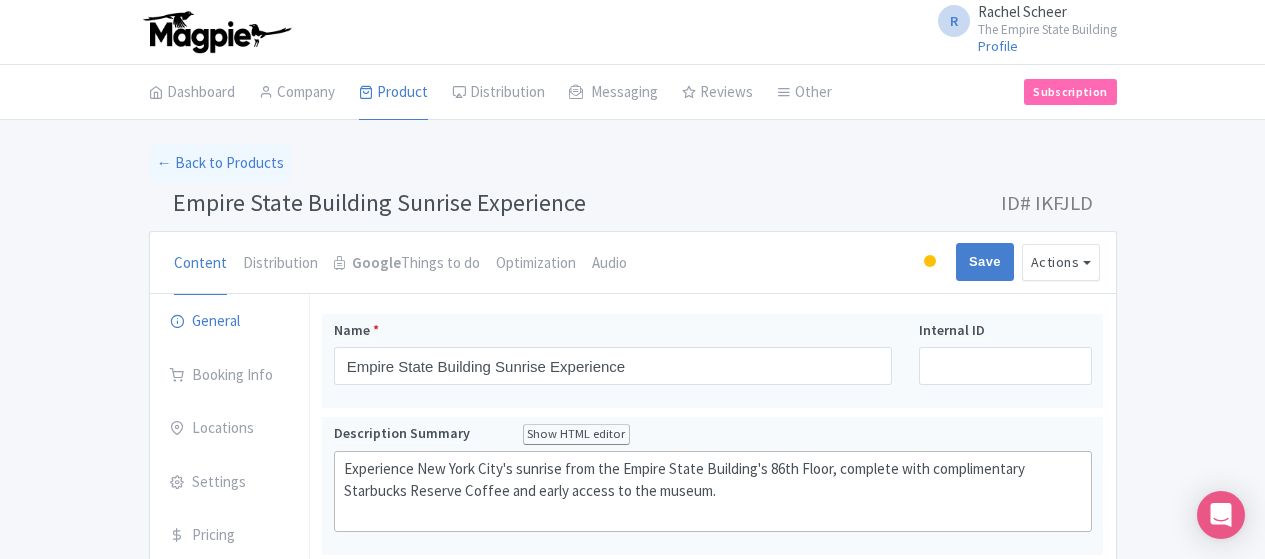 scroll, scrollTop: 0, scrollLeft: 0, axis: both 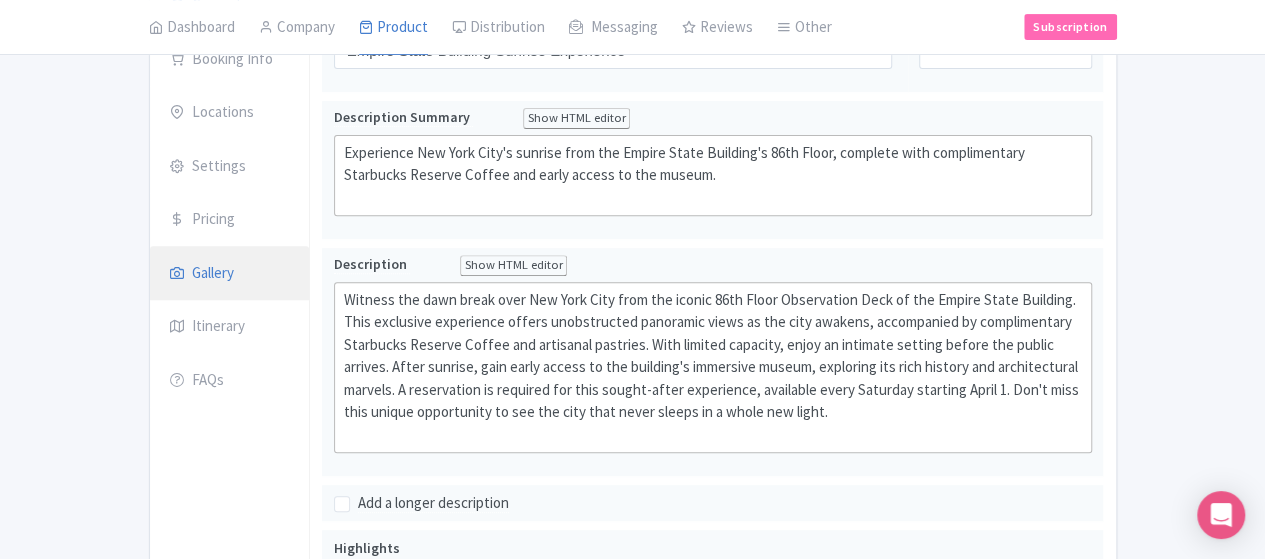 click on "Gallery" at bounding box center (230, 274) 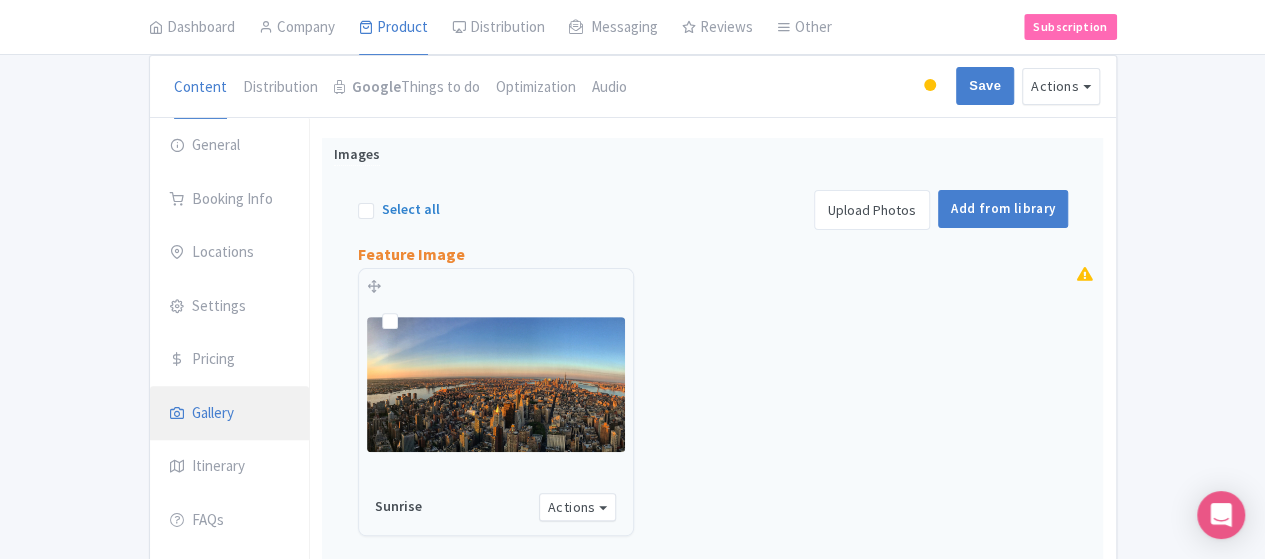 scroll, scrollTop: 0, scrollLeft: 0, axis: both 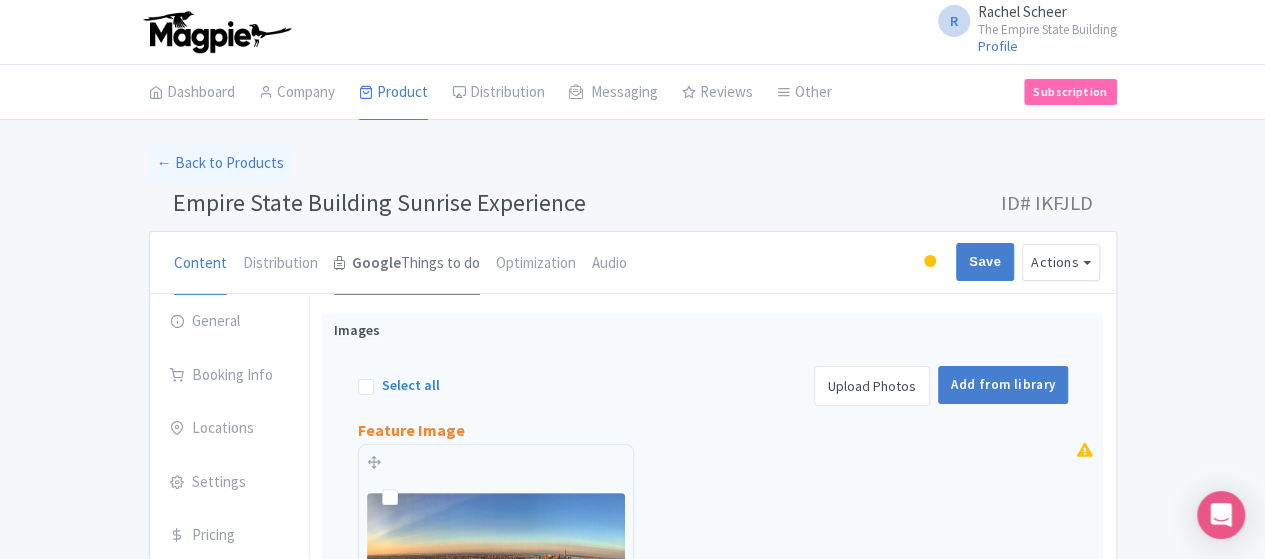 click on "Google  Things to do" at bounding box center (407, 264) 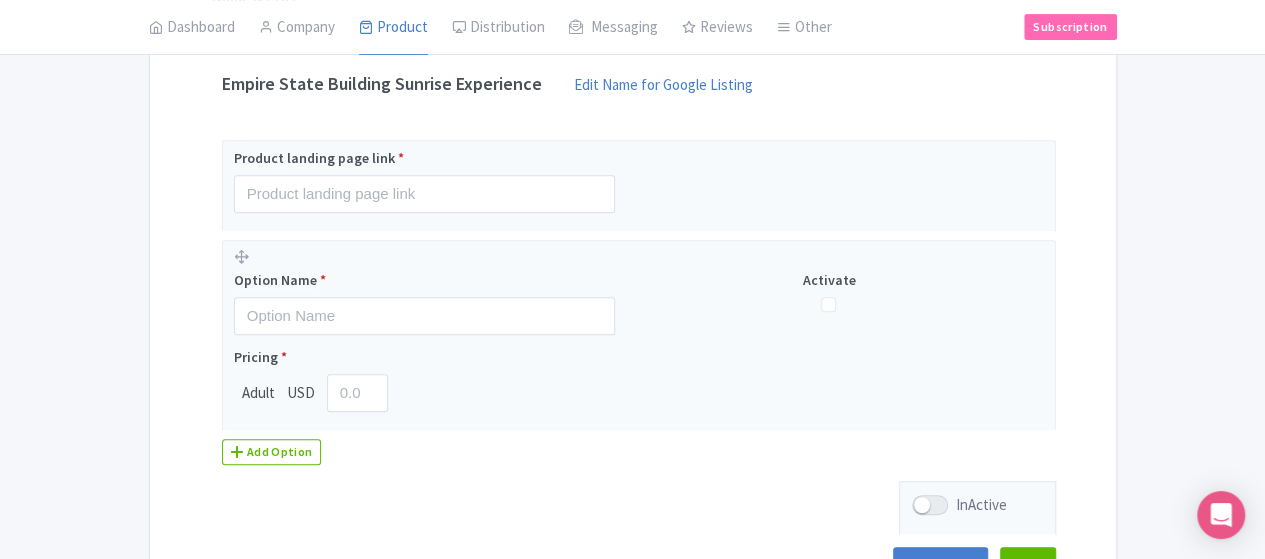 scroll, scrollTop: 0, scrollLeft: 0, axis: both 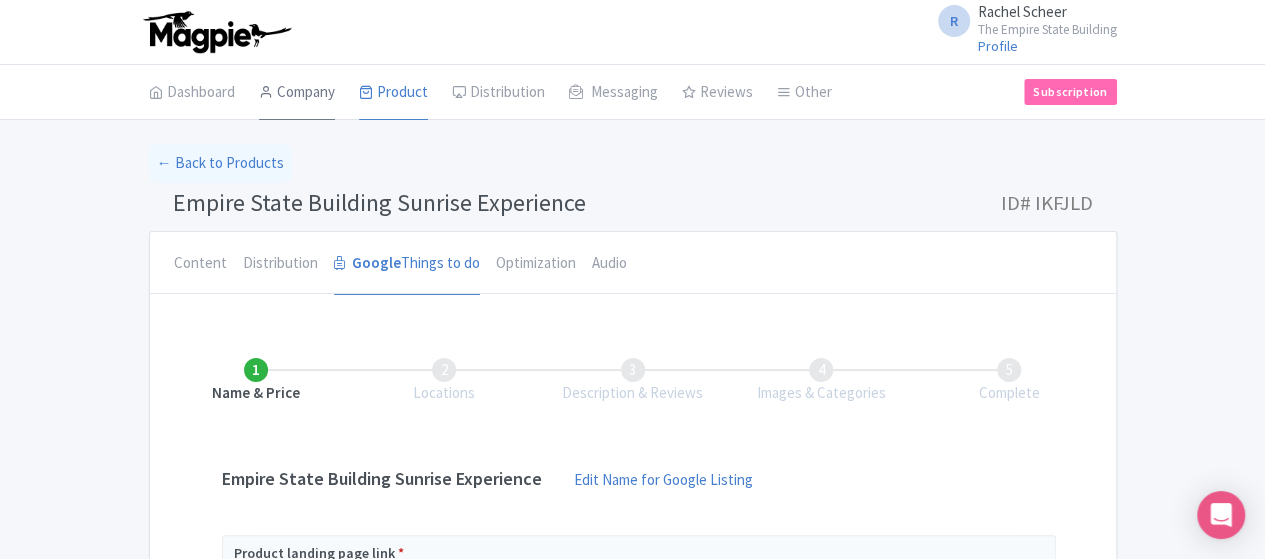 click on "Company" at bounding box center [297, 93] 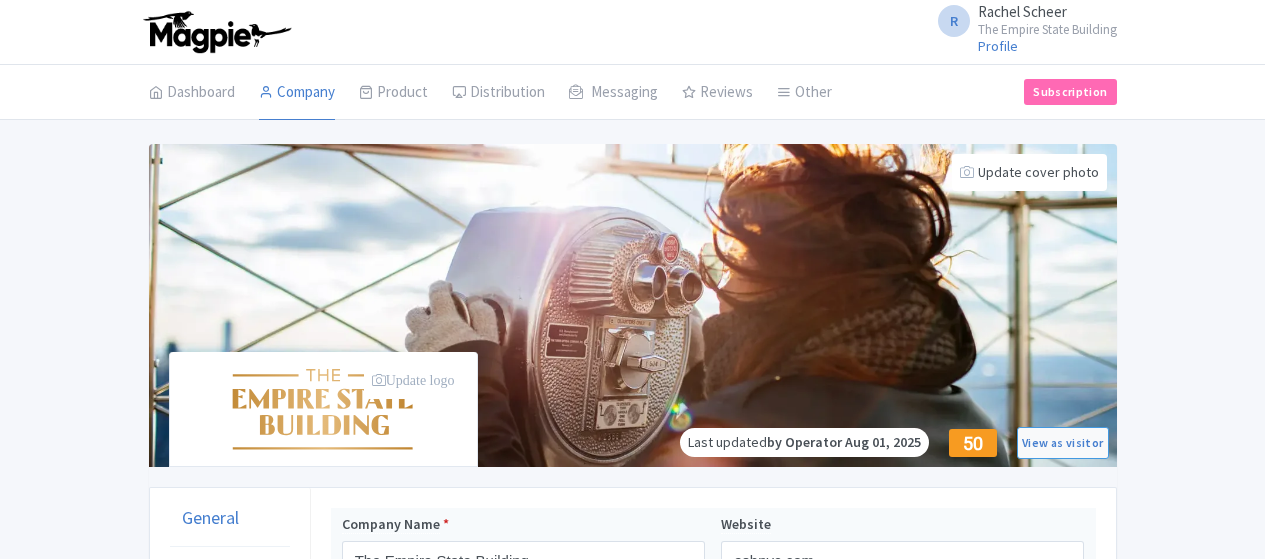 scroll, scrollTop: 0, scrollLeft: 0, axis: both 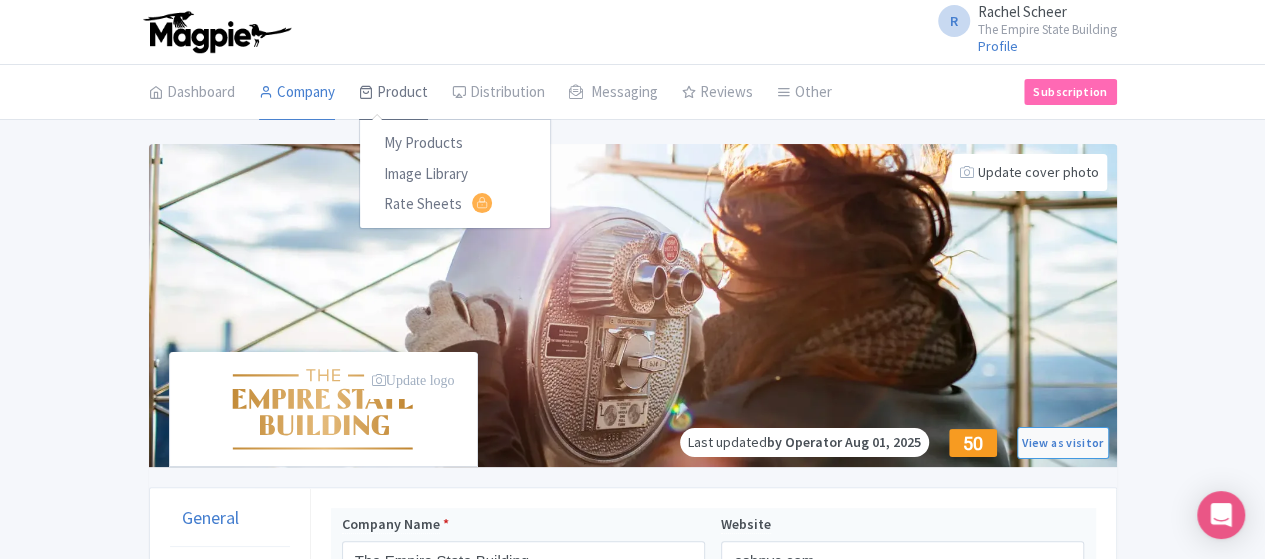 click on "Product" at bounding box center (393, 93) 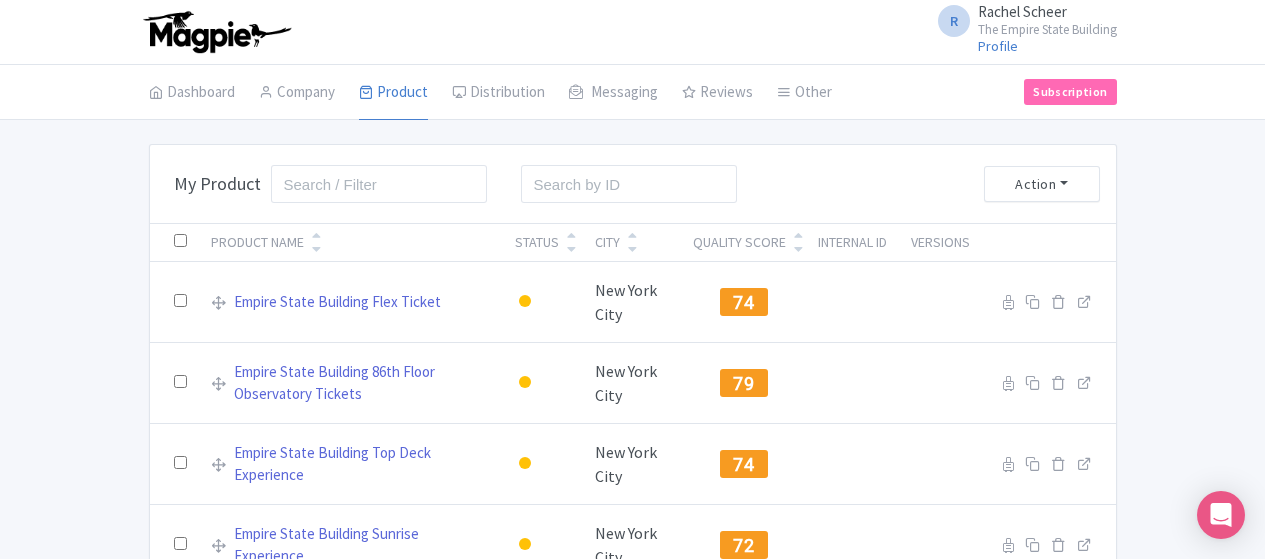 scroll, scrollTop: 0, scrollLeft: 0, axis: both 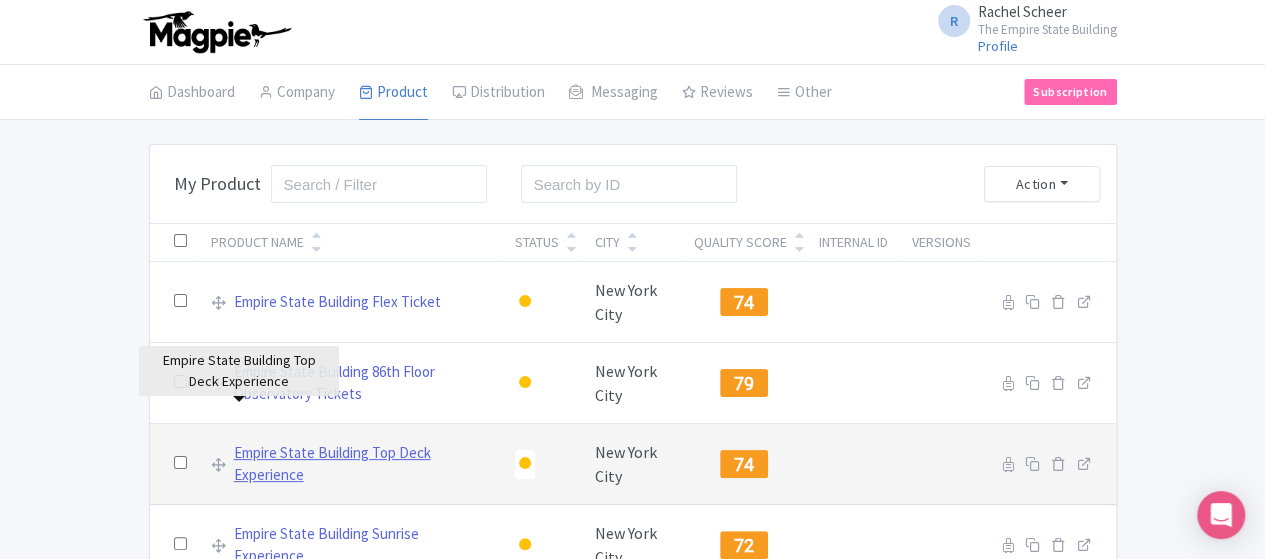 click on "Empire State Building Top Deck Experience" at bounding box center (362, 464) 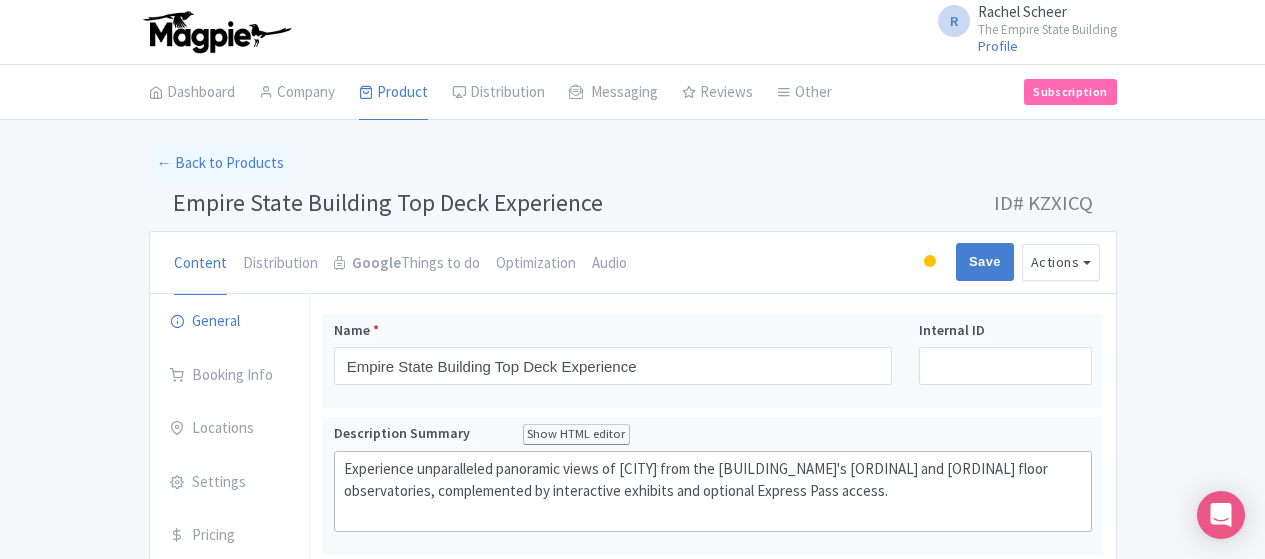 scroll, scrollTop: 0, scrollLeft: 0, axis: both 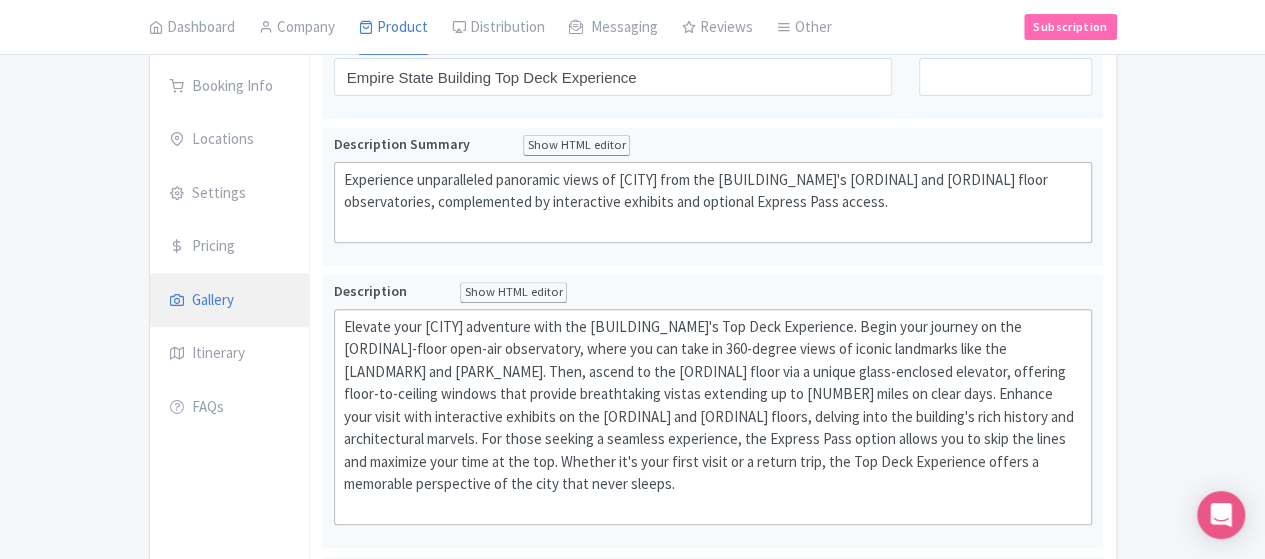 click on "Gallery" at bounding box center [230, 301] 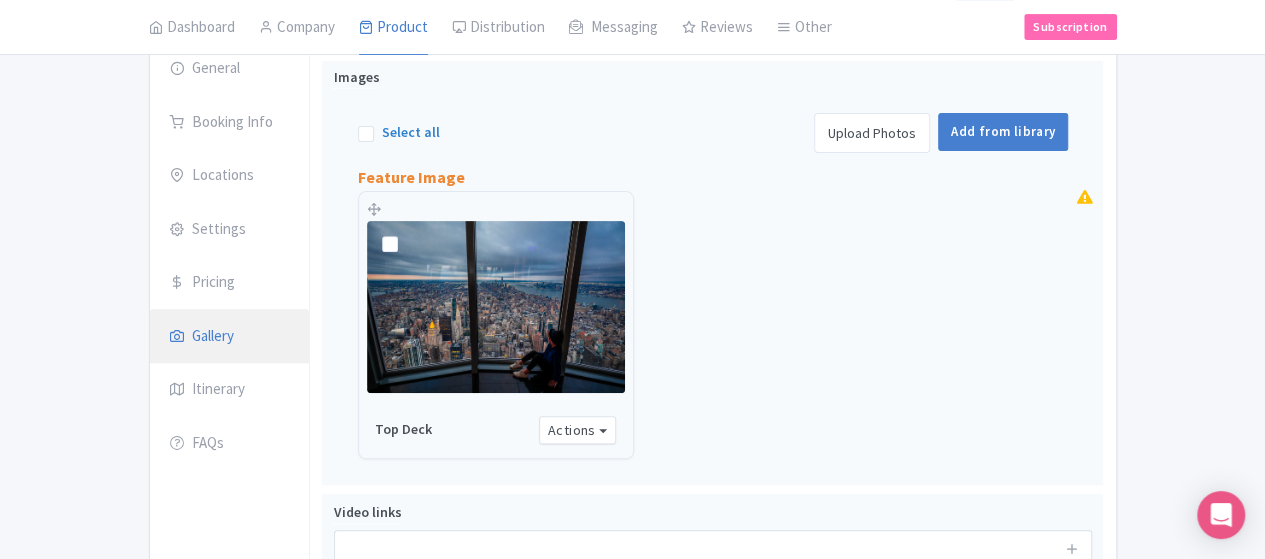 scroll, scrollTop: 289, scrollLeft: 0, axis: vertical 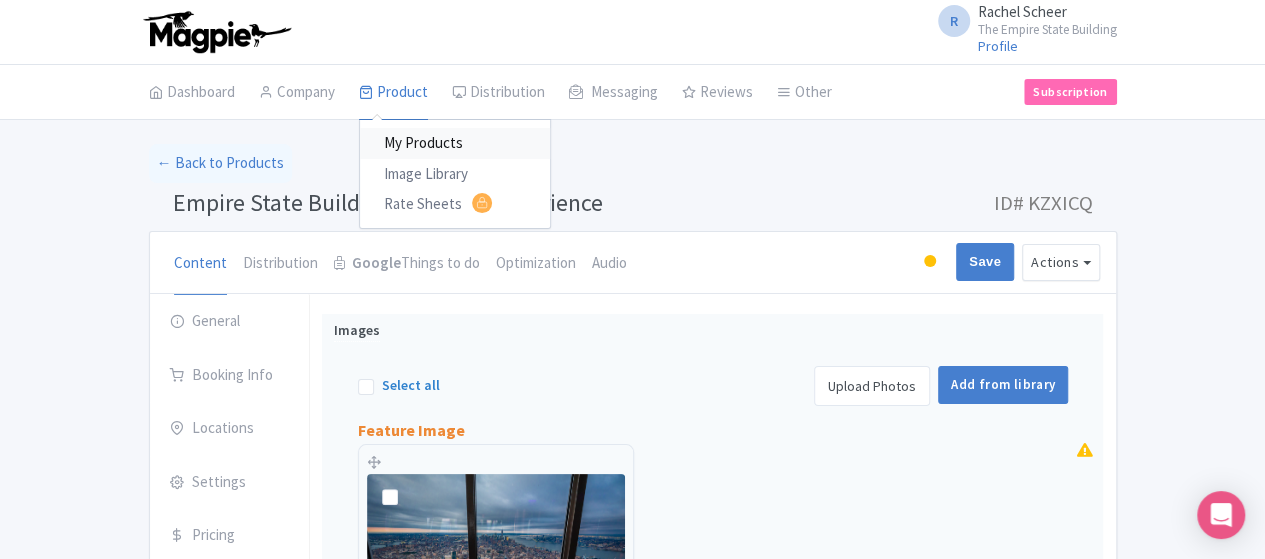 click on "My Products" at bounding box center (455, 143) 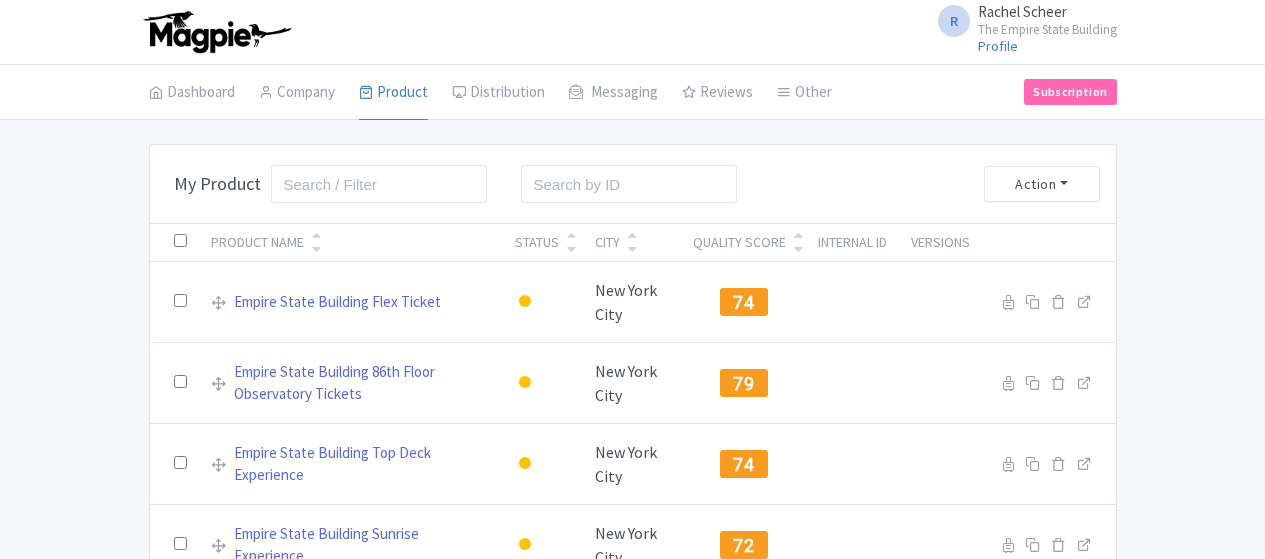 scroll, scrollTop: 0, scrollLeft: 0, axis: both 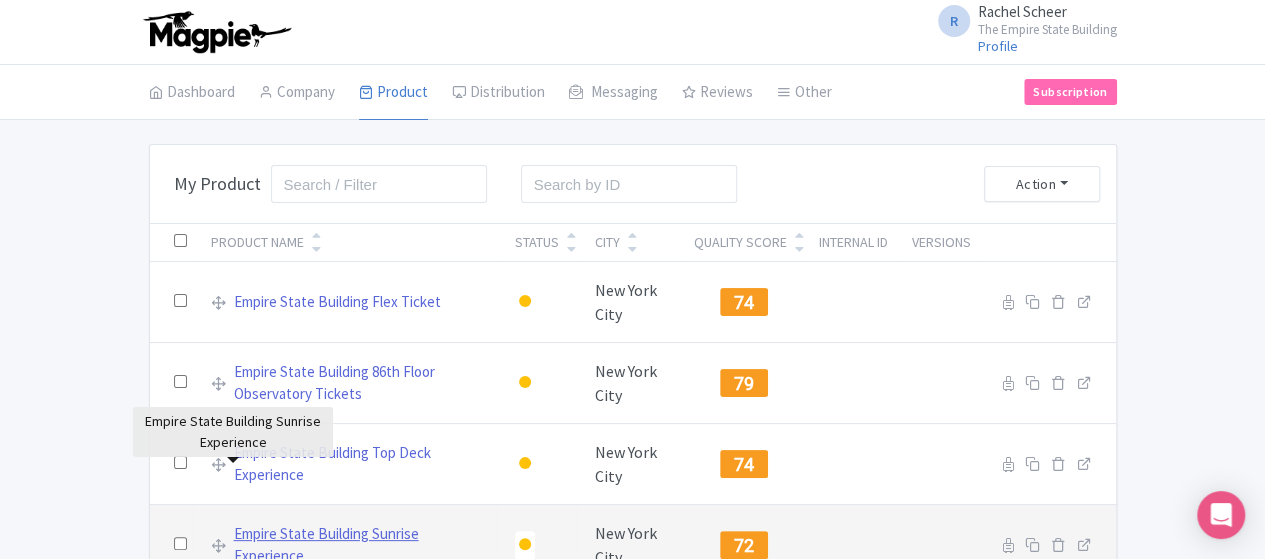 click on "Empire State Building Sunrise Experience" at bounding box center (362, 545) 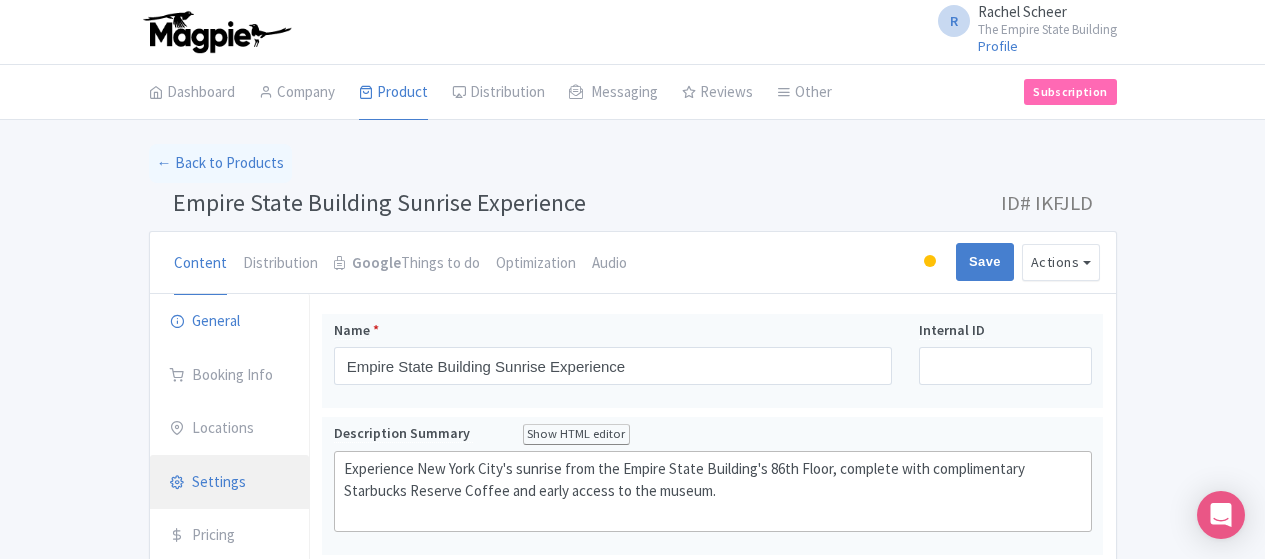 scroll, scrollTop: 0, scrollLeft: 0, axis: both 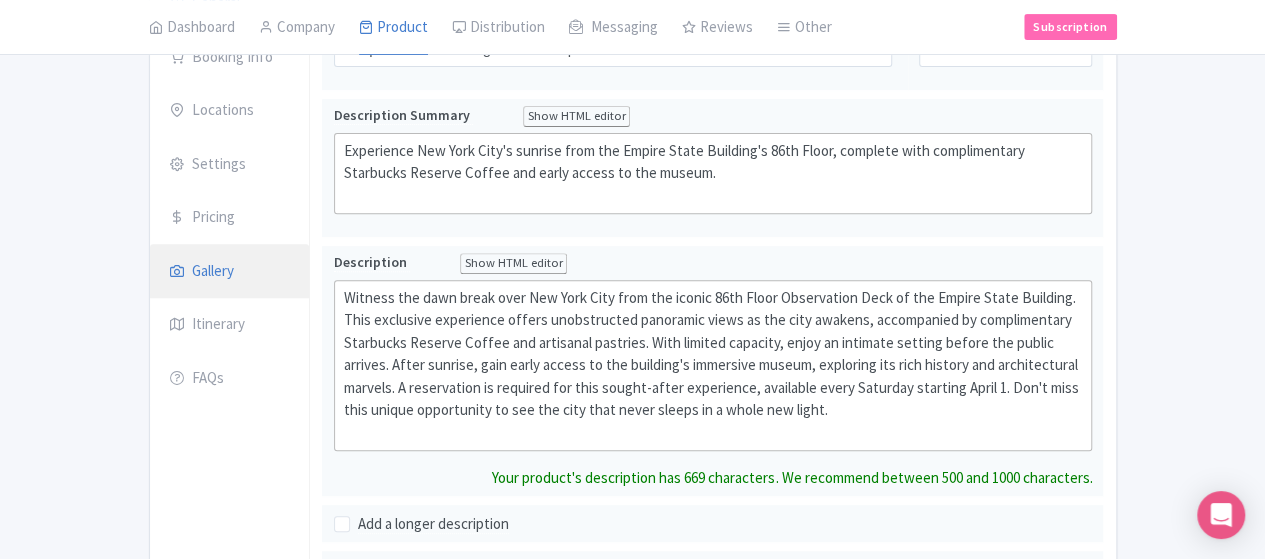 click on "Gallery" at bounding box center (230, 272) 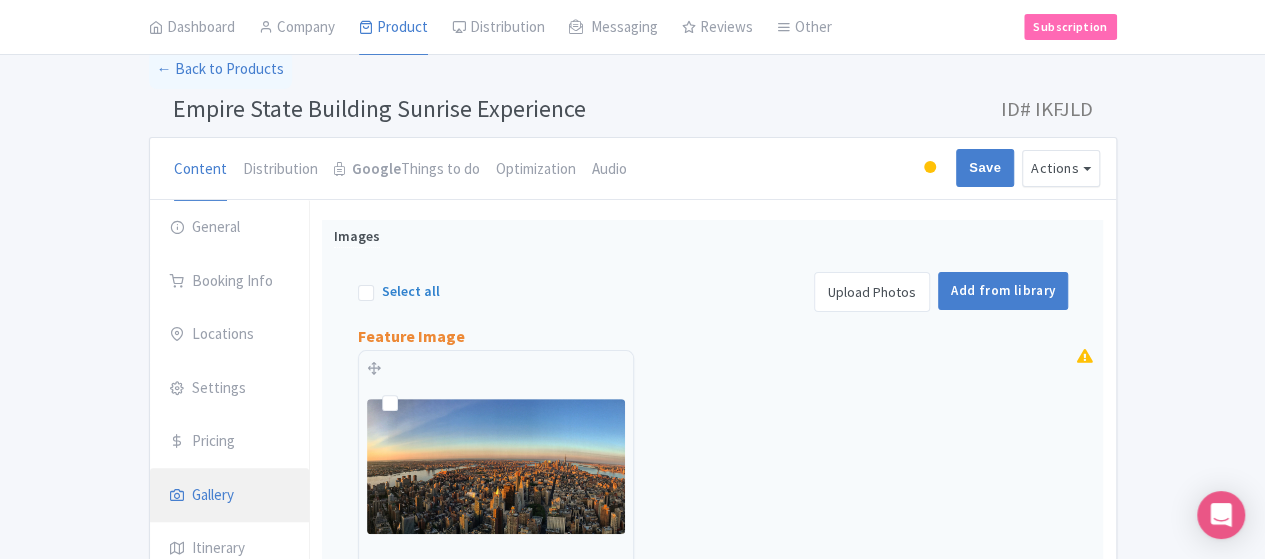 scroll, scrollTop: 0, scrollLeft: 0, axis: both 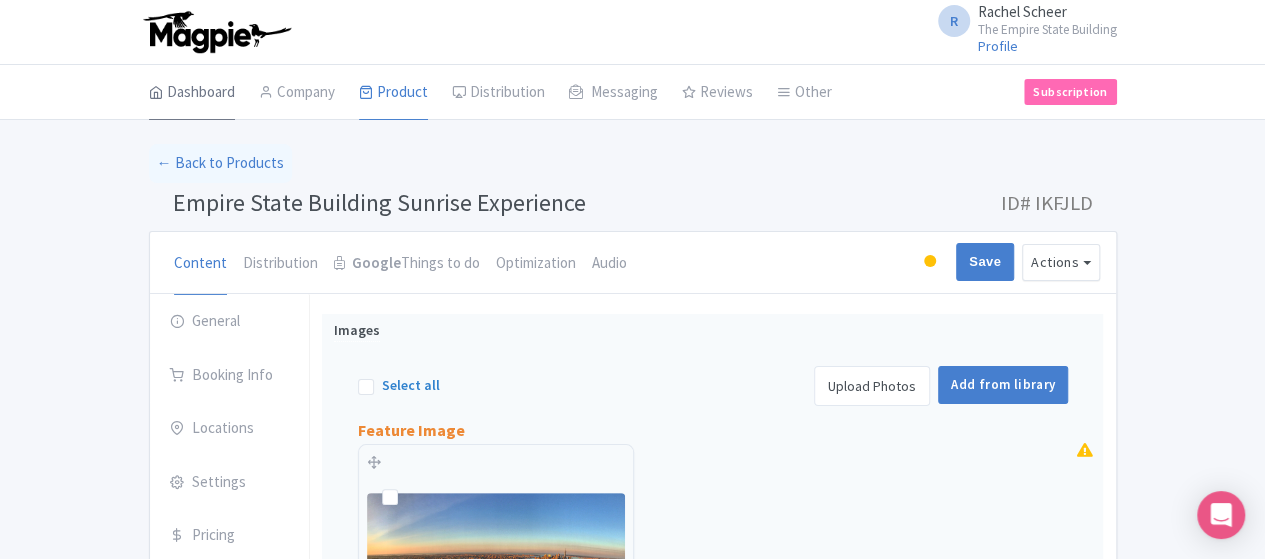 click on "Dashboard" at bounding box center [192, 93] 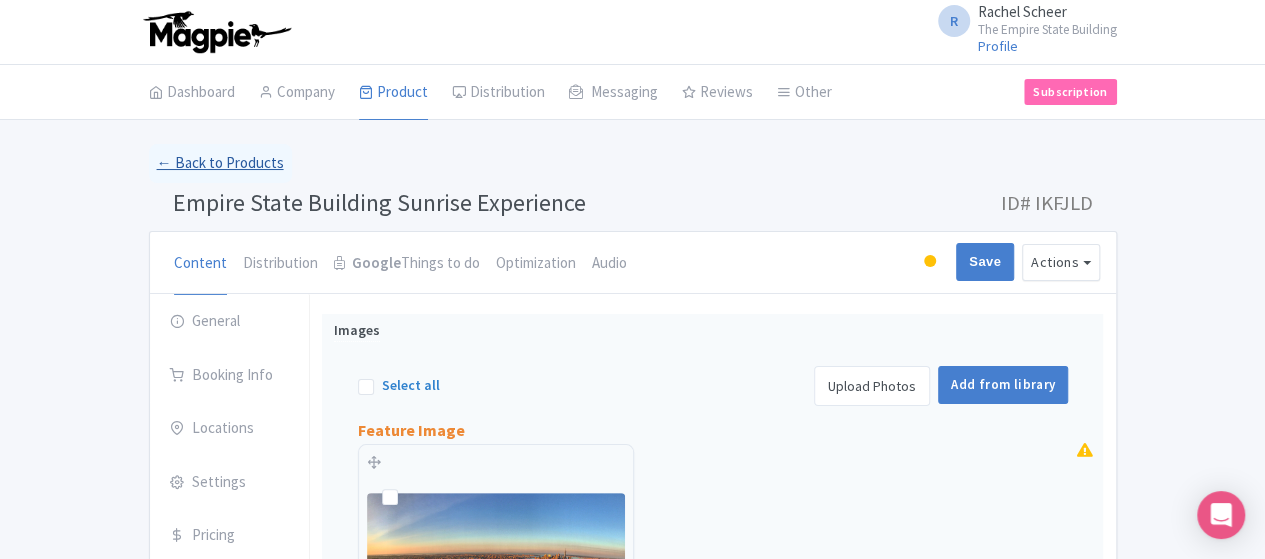 click on "← Back to Products" at bounding box center (220, 163) 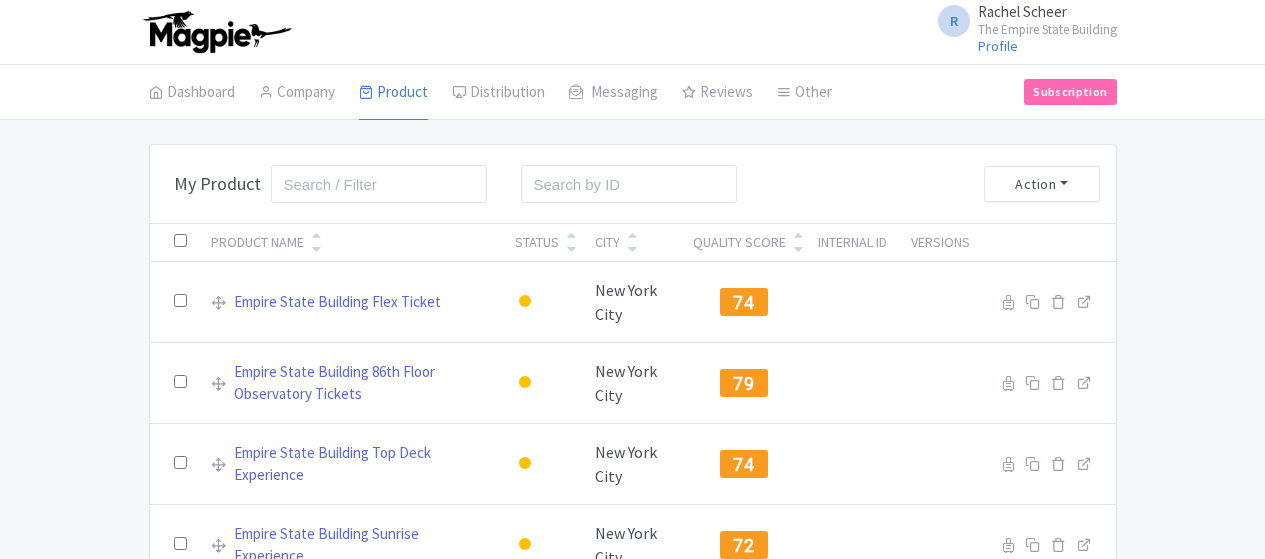 scroll, scrollTop: 0, scrollLeft: 0, axis: both 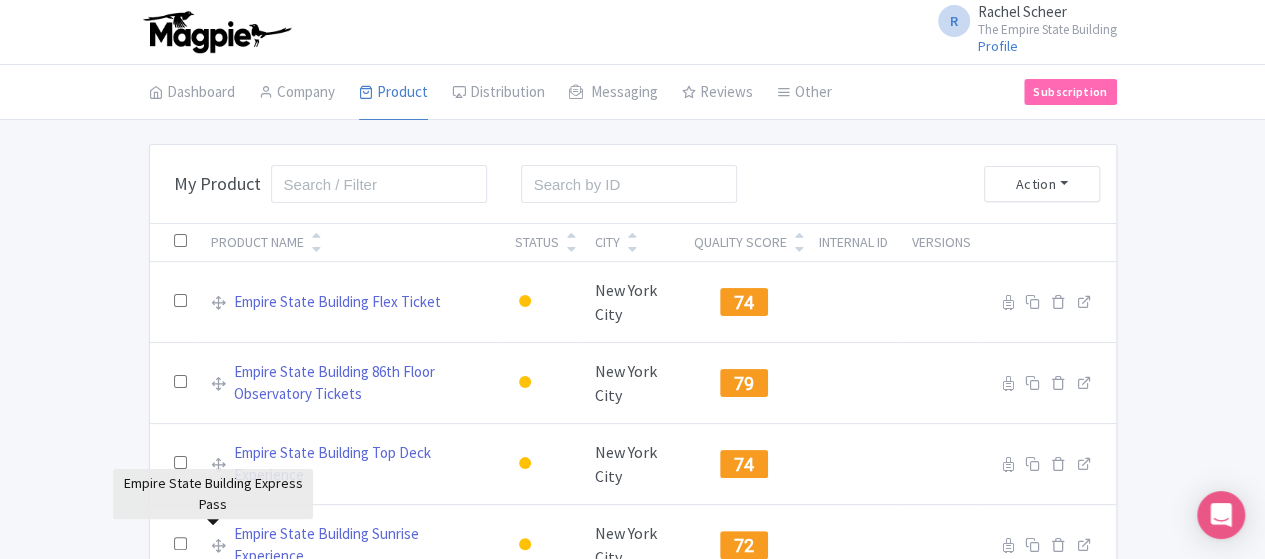 click on "Empire State Building Express Pass" at bounding box center (344, 626) 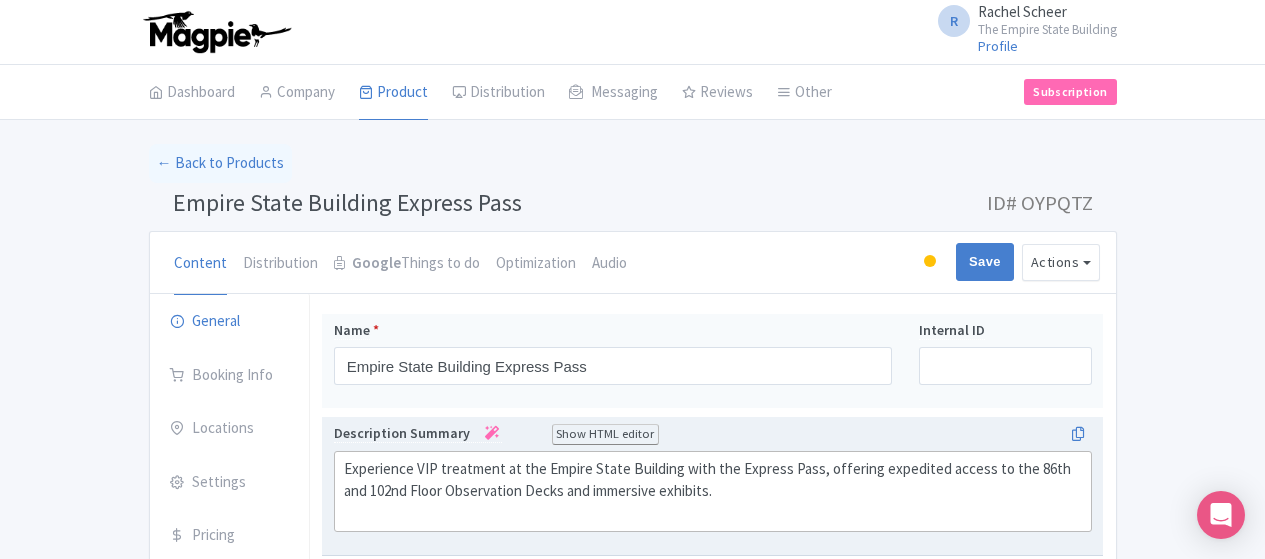 scroll, scrollTop: 0, scrollLeft: 0, axis: both 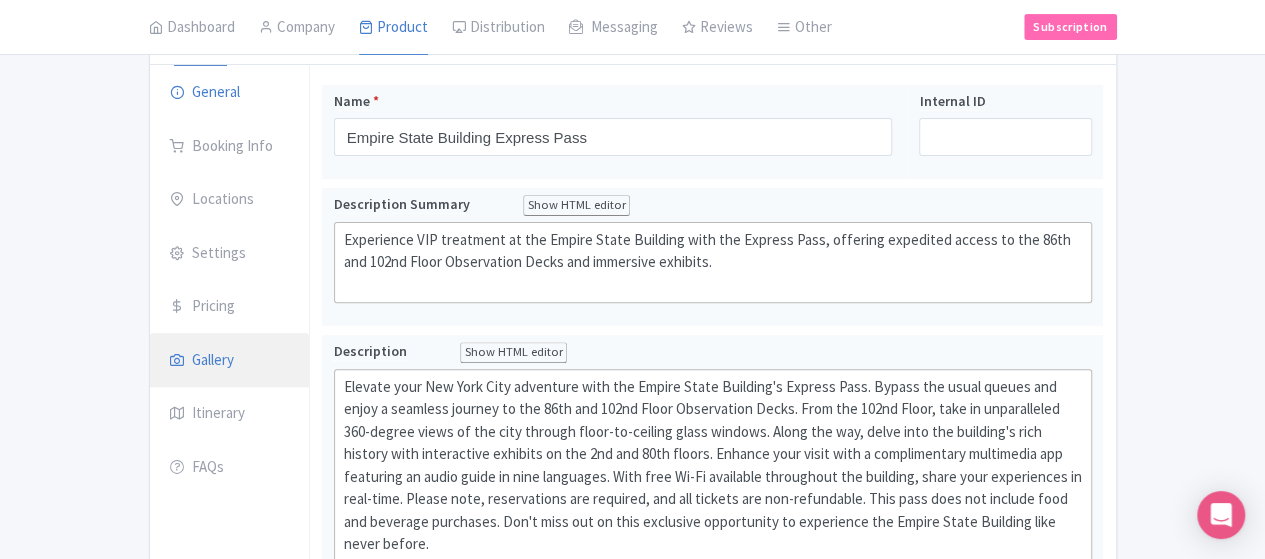 click on "Gallery" at bounding box center (230, 361) 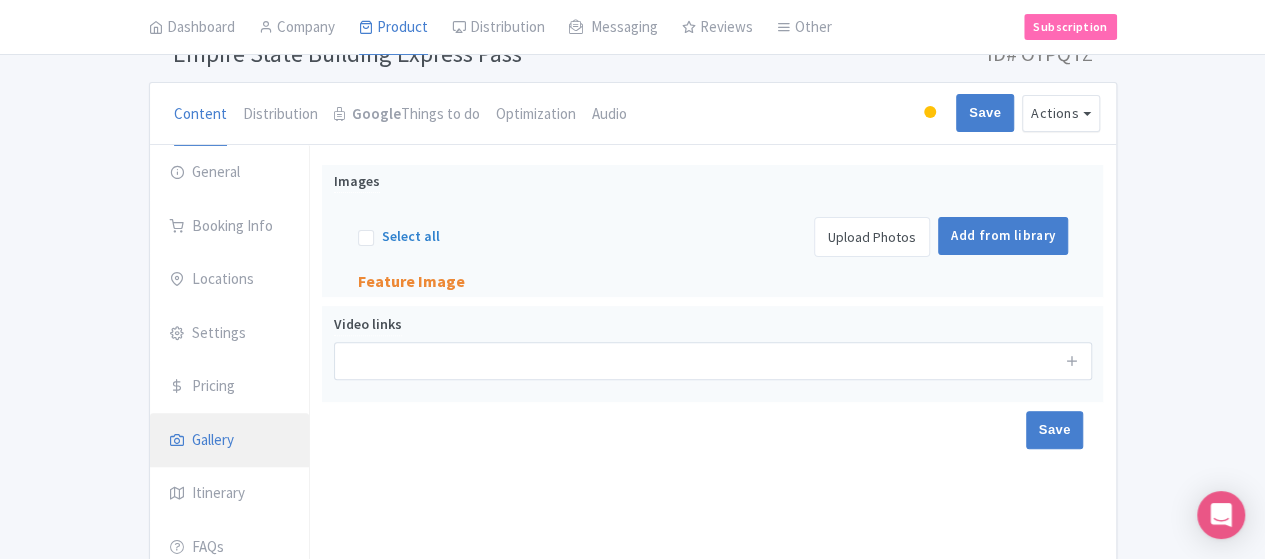 scroll, scrollTop: 150, scrollLeft: 0, axis: vertical 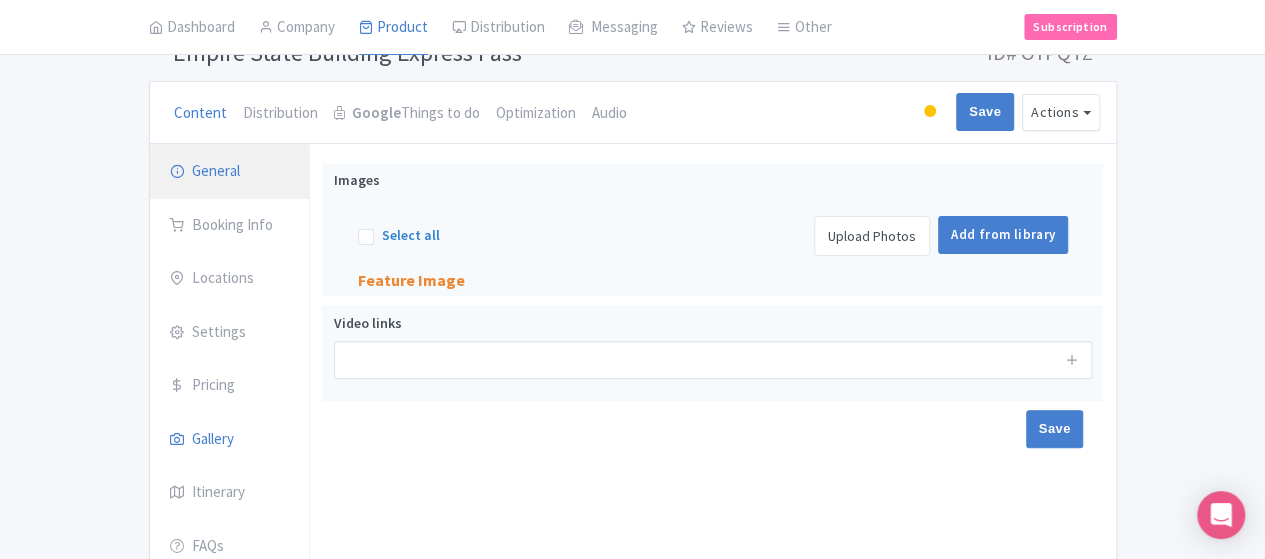 click on "General" at bounding box center (230, 172) 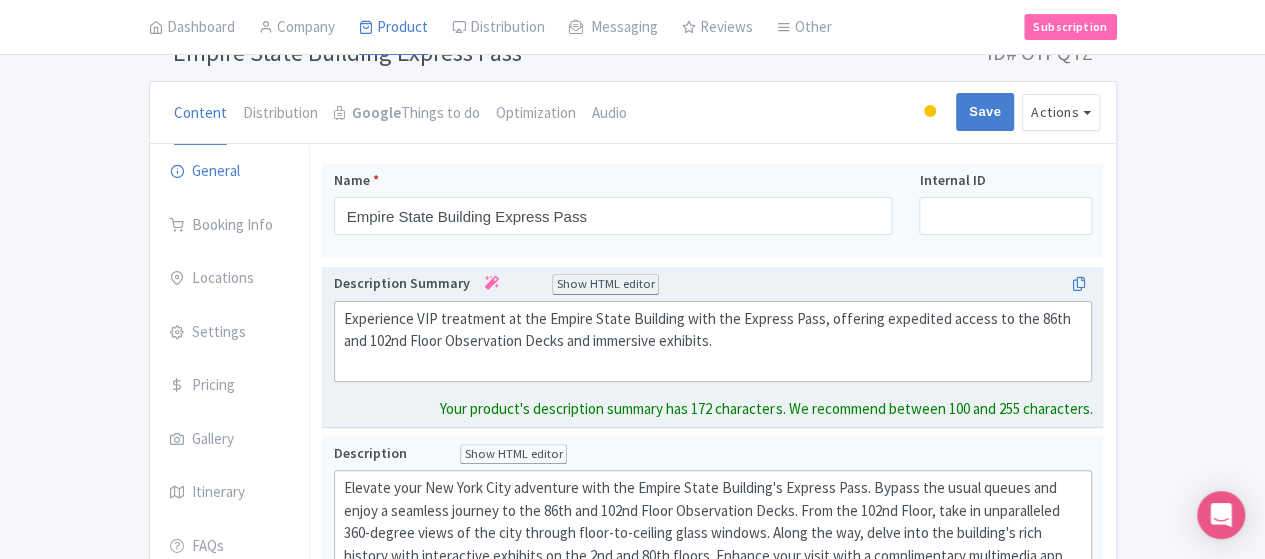scroll, scrollTop: 173, scrollLeft: 0, axis: vertical 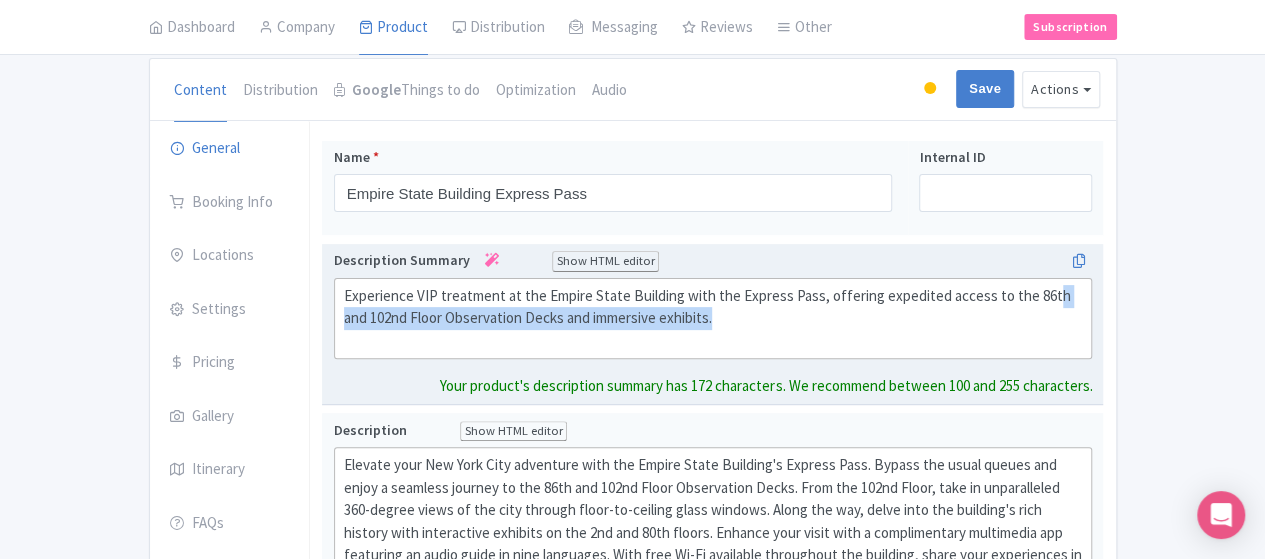 drag, startPoint x: 1029, startPoint y: 315, endPoint x: 952, endPoint y: 295, distance: 79.555016 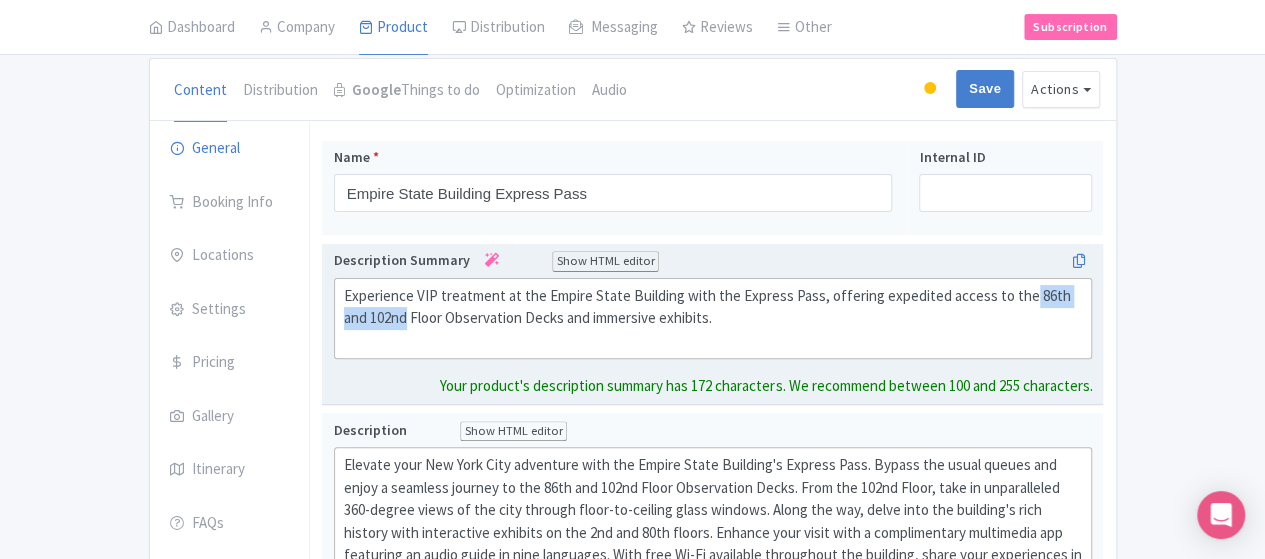 drag, startPoint x: 928, startPoint y: 290, endPoint x: 1026, endPoint y: 292, distance: 98.02041 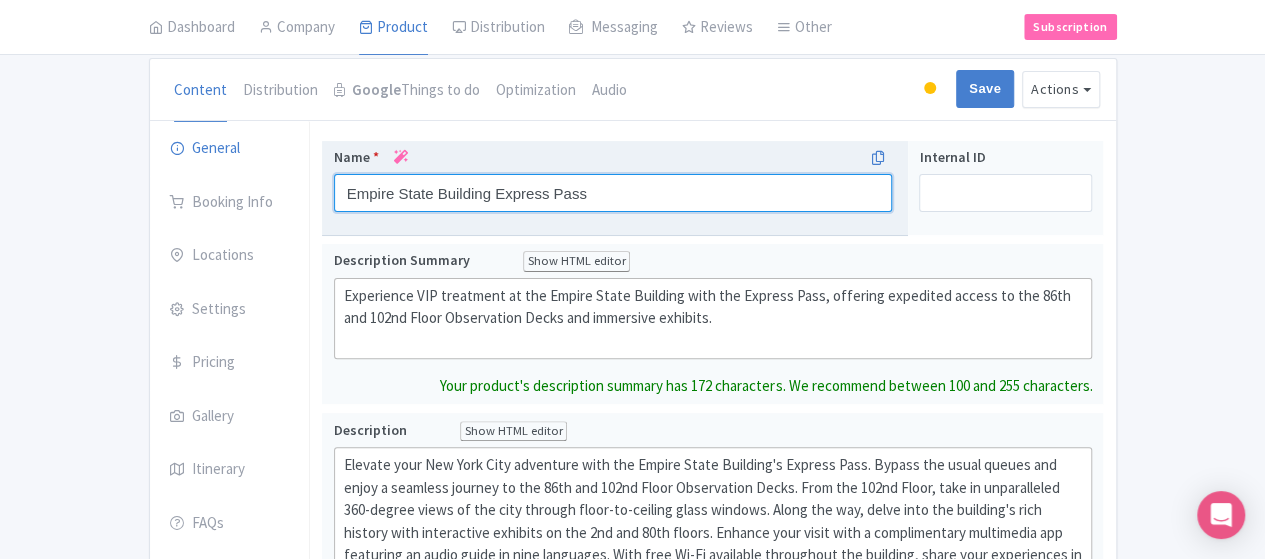 scroll, scrollTop: 196, scrollLeft: 0, axis: vertical 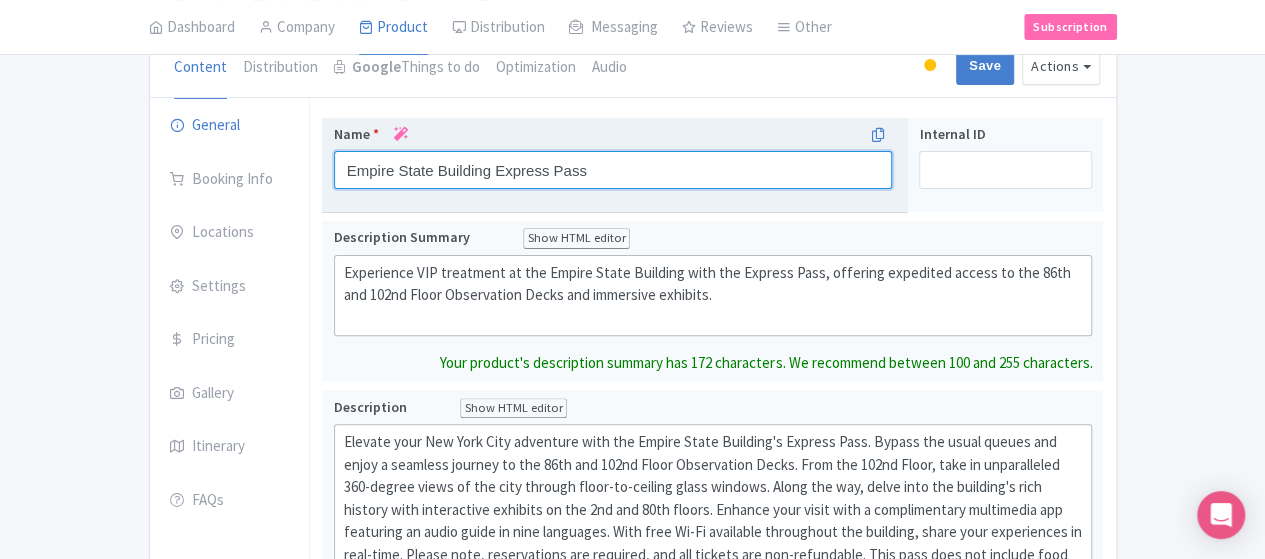 click on "Name   *
Empire State Building Express Pass
Your product's name has 34 characters. We recommend between 10 and 60 characters." at bounding box center (615, 165) 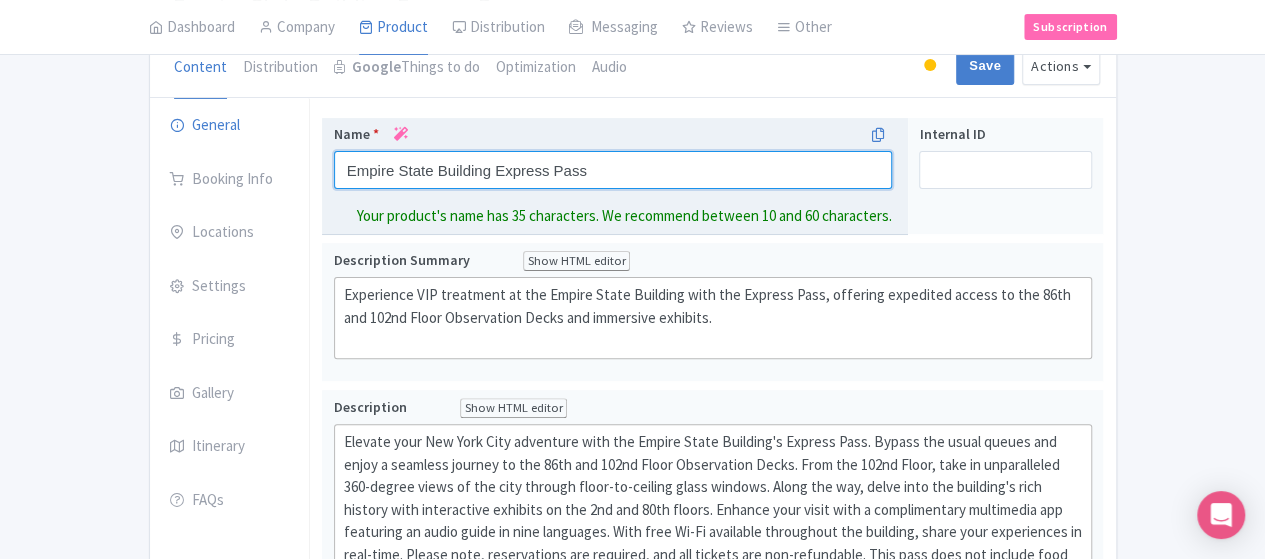 paste on "86th and 102nd" 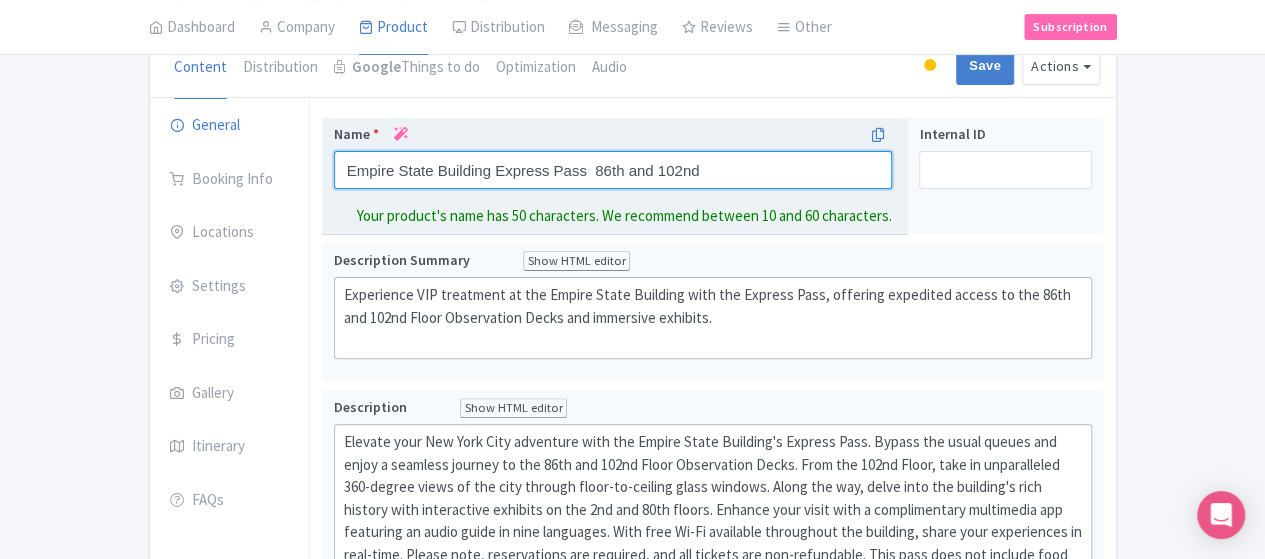 click on "Empire State Building Express Pass  86th and 102nd" at bounding box center [613, 170] 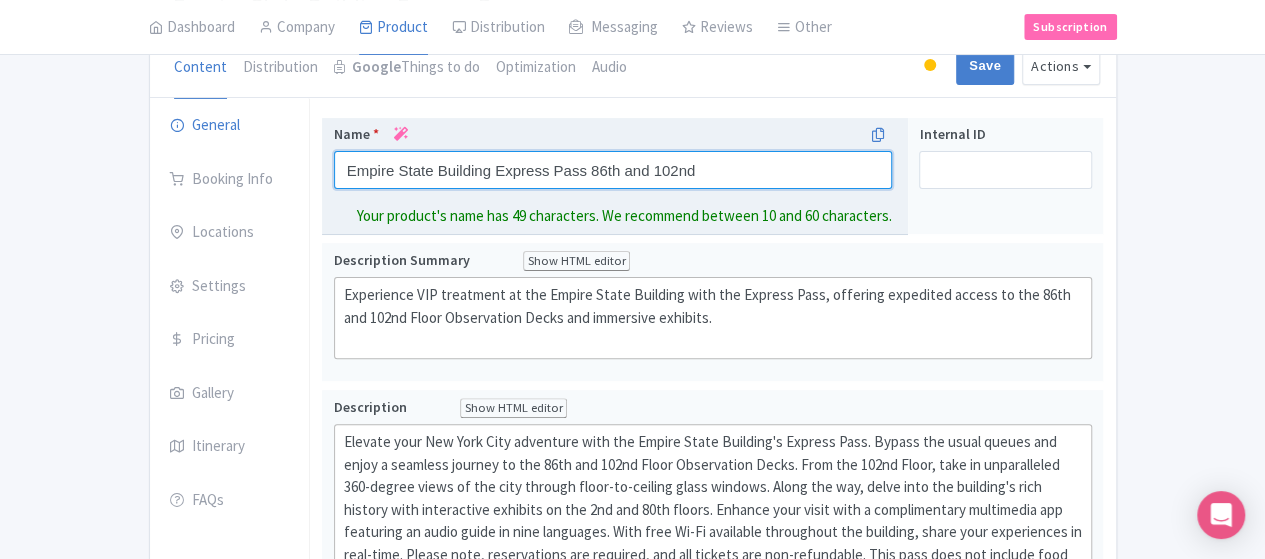 click on "Empire State Building Express Pass 86th and 102nd" at bounding box center [613, 170] 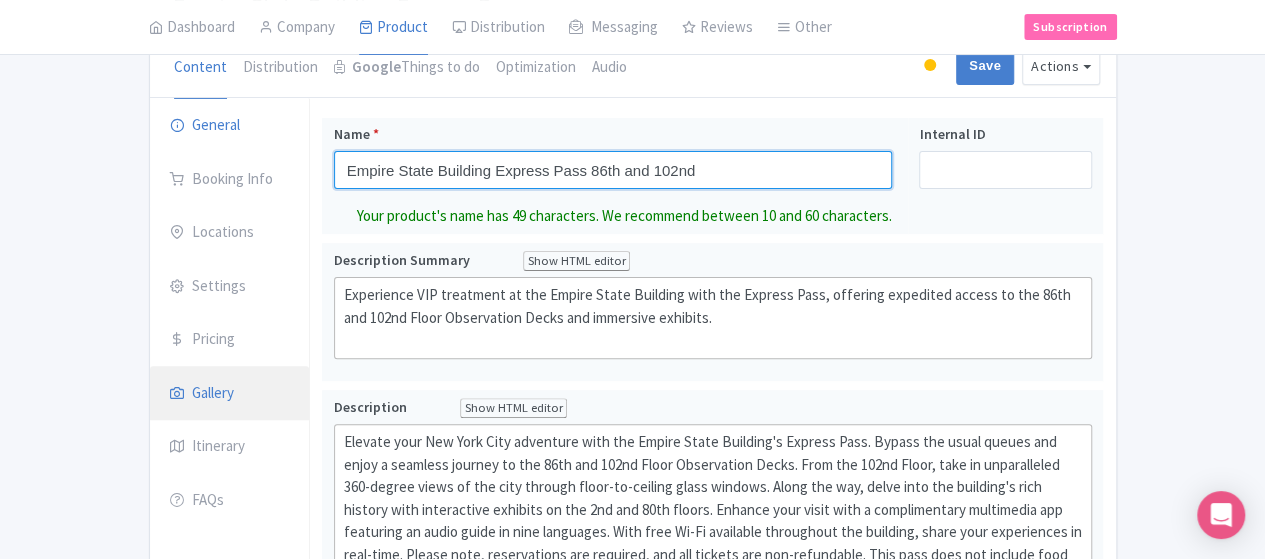 type on "Empire State Building Express Pass 86th and 102nd" 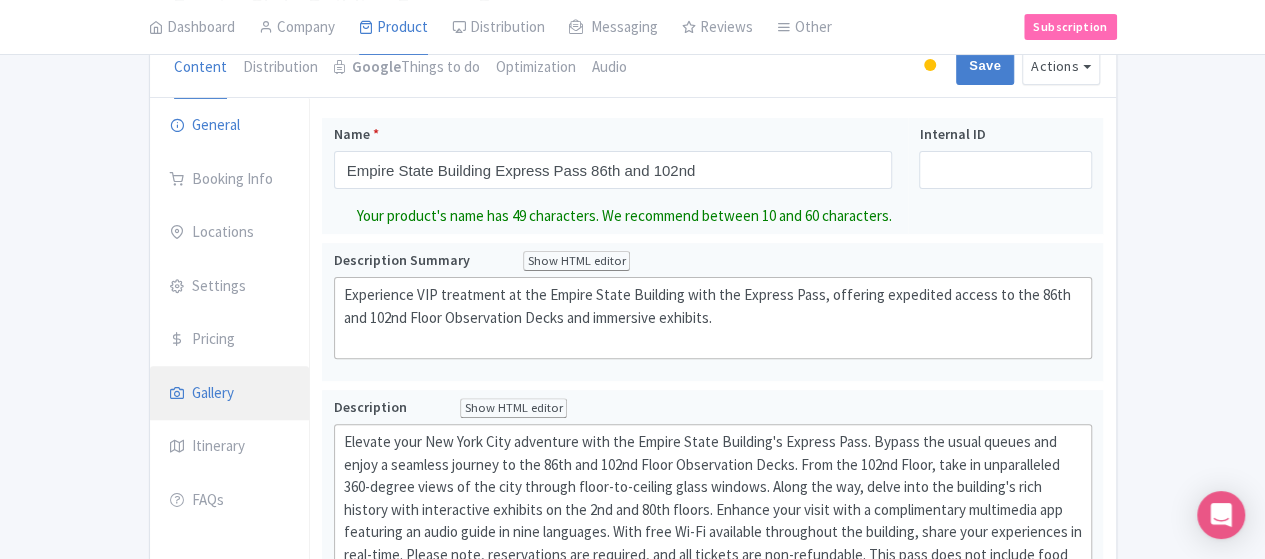 click on "Gallery" at bounding box center [230, 394] 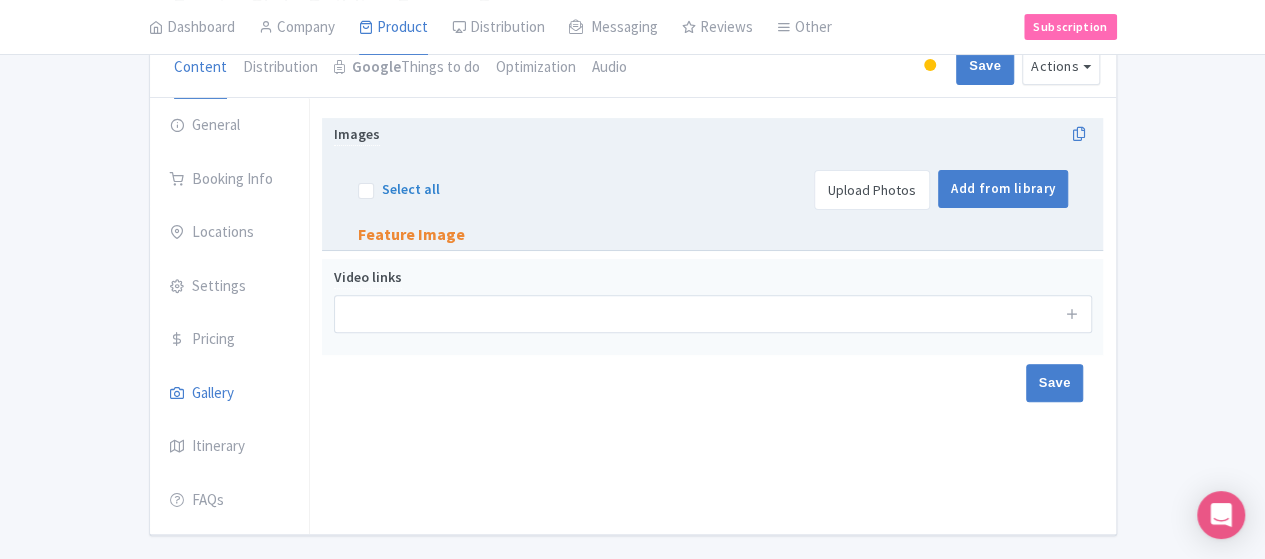 click on "Upload Photos" at bounding box center [872, 190] 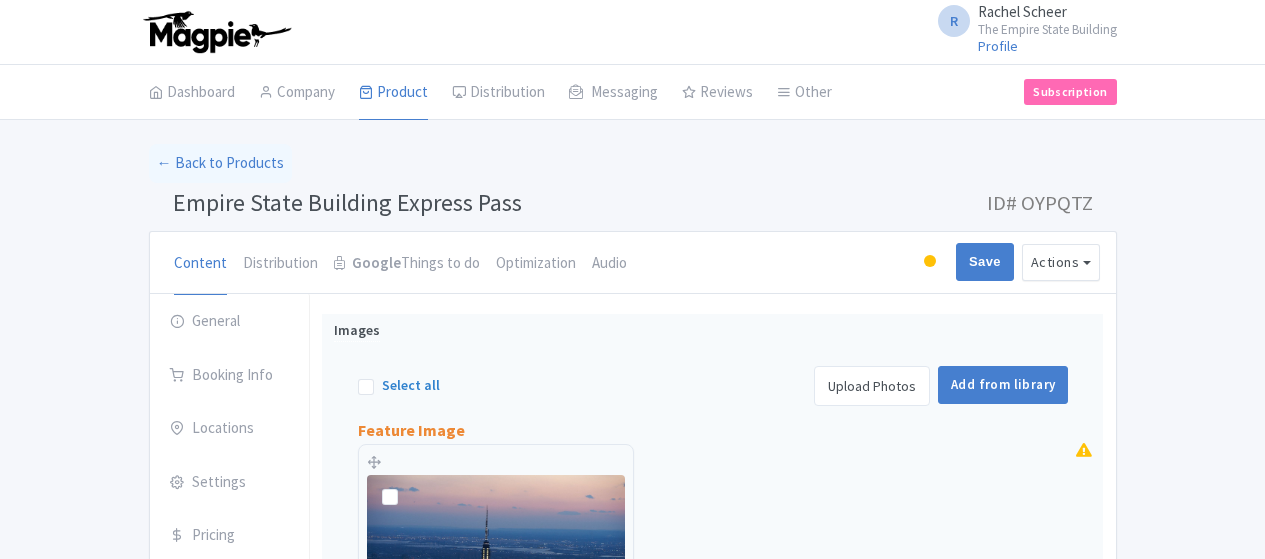 scroll, scrollTop: 254, scrollLeft: 0, axis: vertical 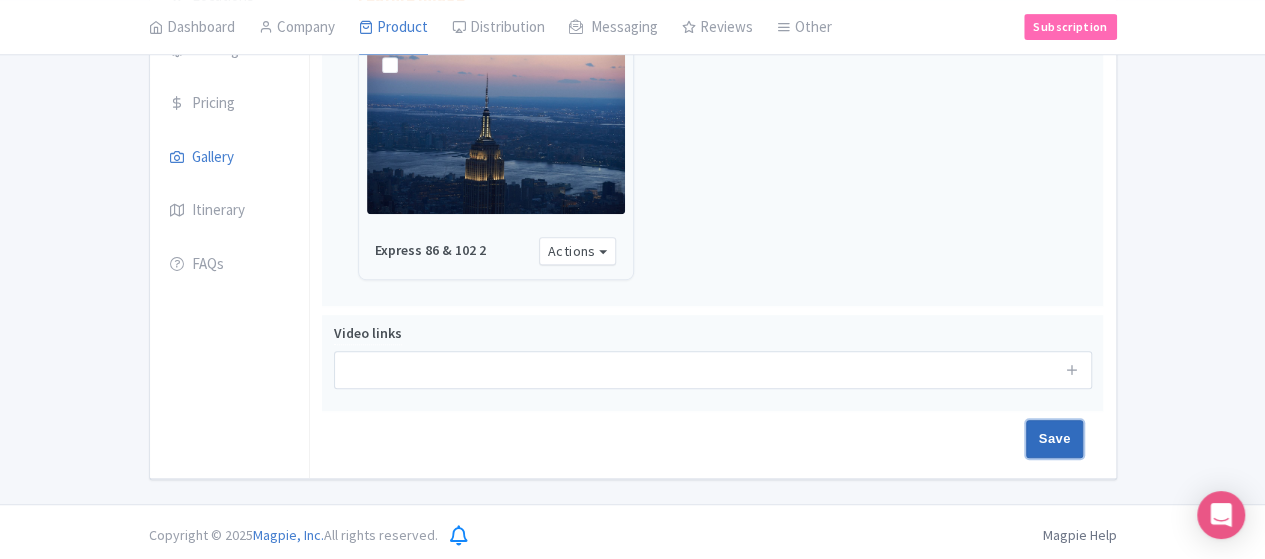 click on "Save" at bounding box center [1055, 439] 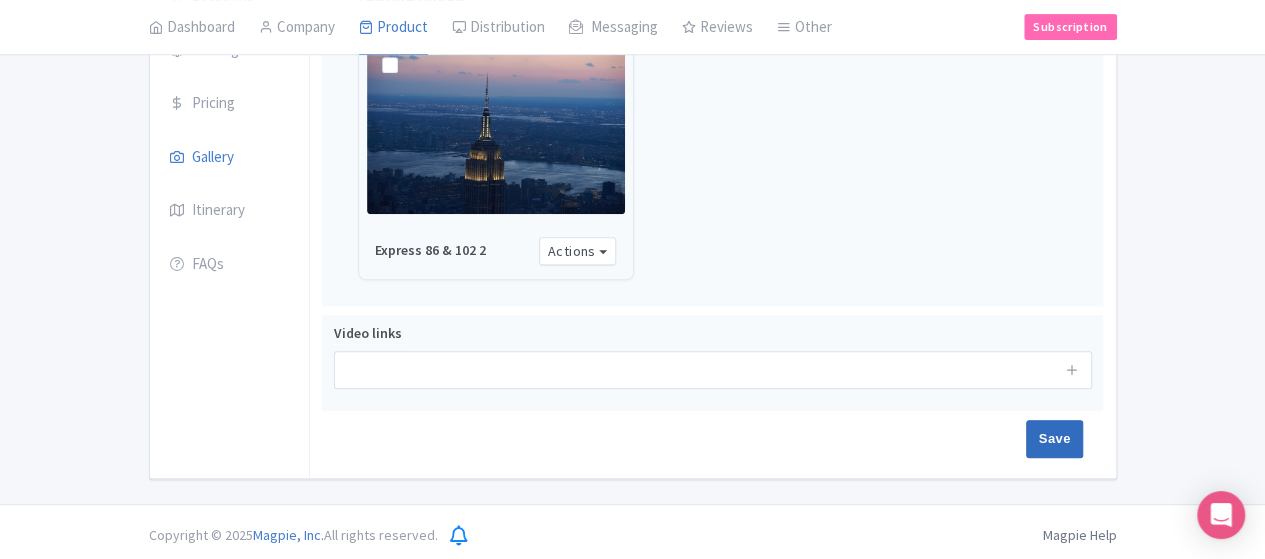 type on "Saving..." 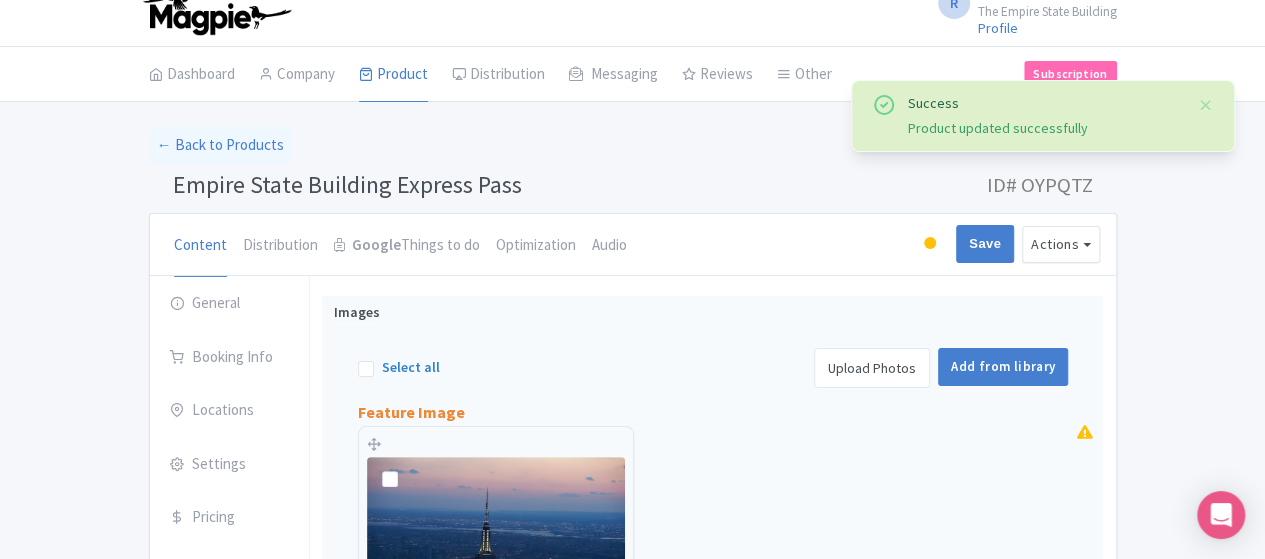 scroll, scrollTop: 0, scrollLeft: 0, axis: both 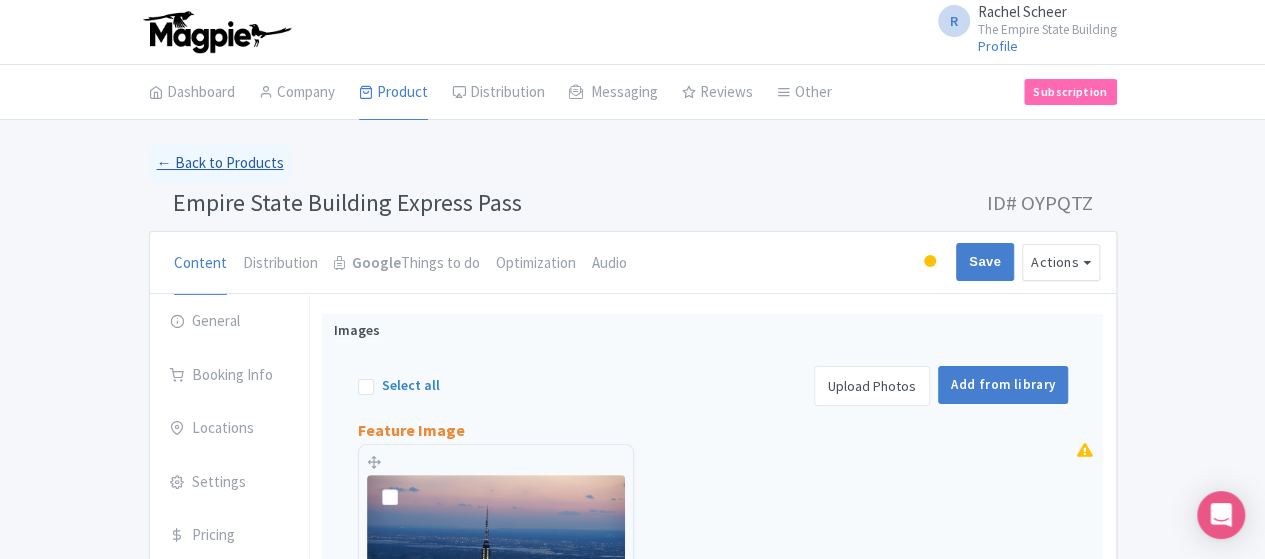 click on "← Back to Products" at bounding box center [220, 163] 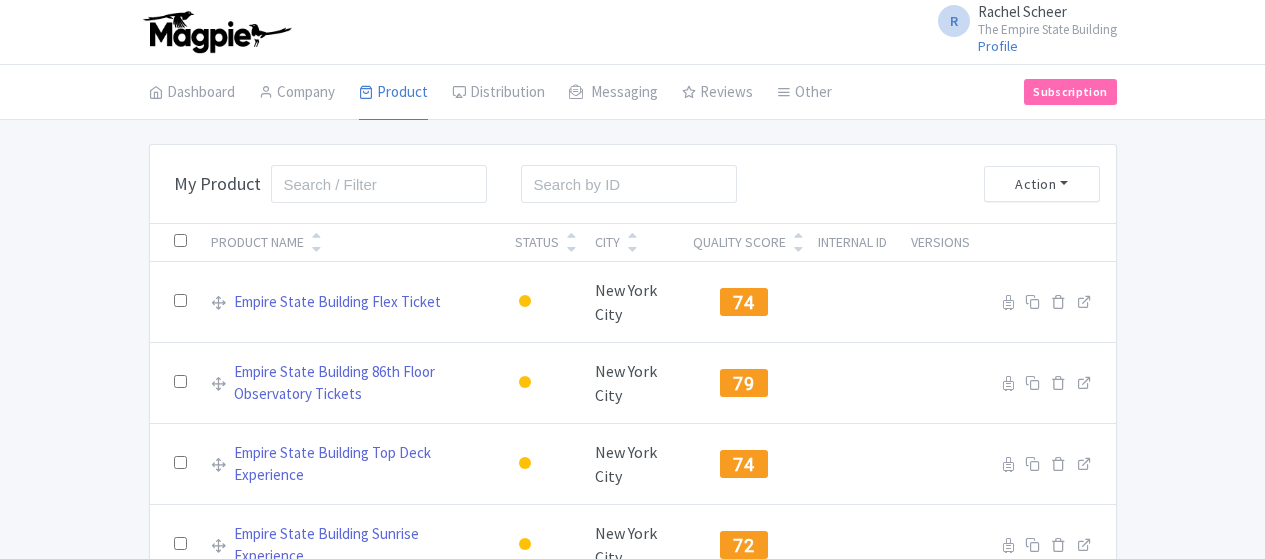 scroll, scrollTop: 0, scrollLeft: 0, axis: both 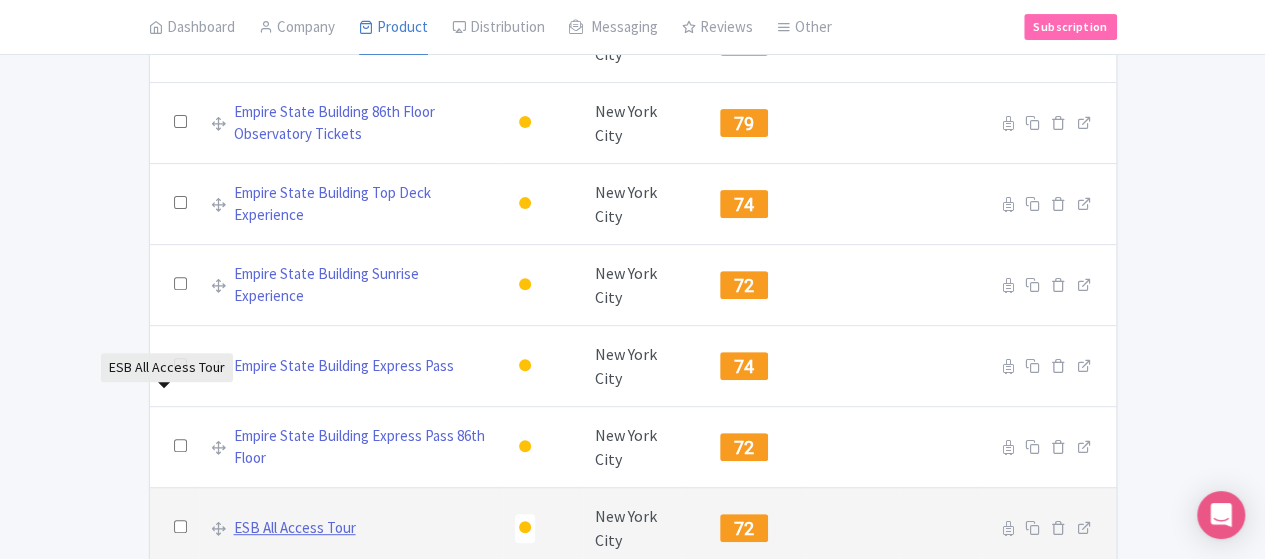 click on "ESB All Access Tour" at bounding box center [295, 528] 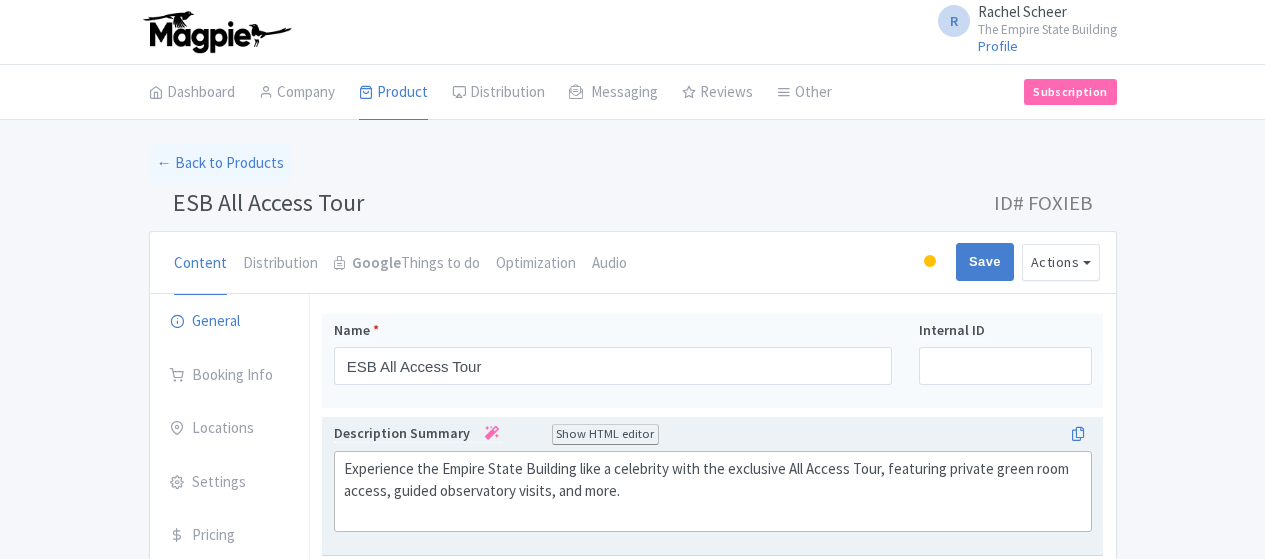 scroll, scrollTop: 0, scrollLeft: 0, axis: both 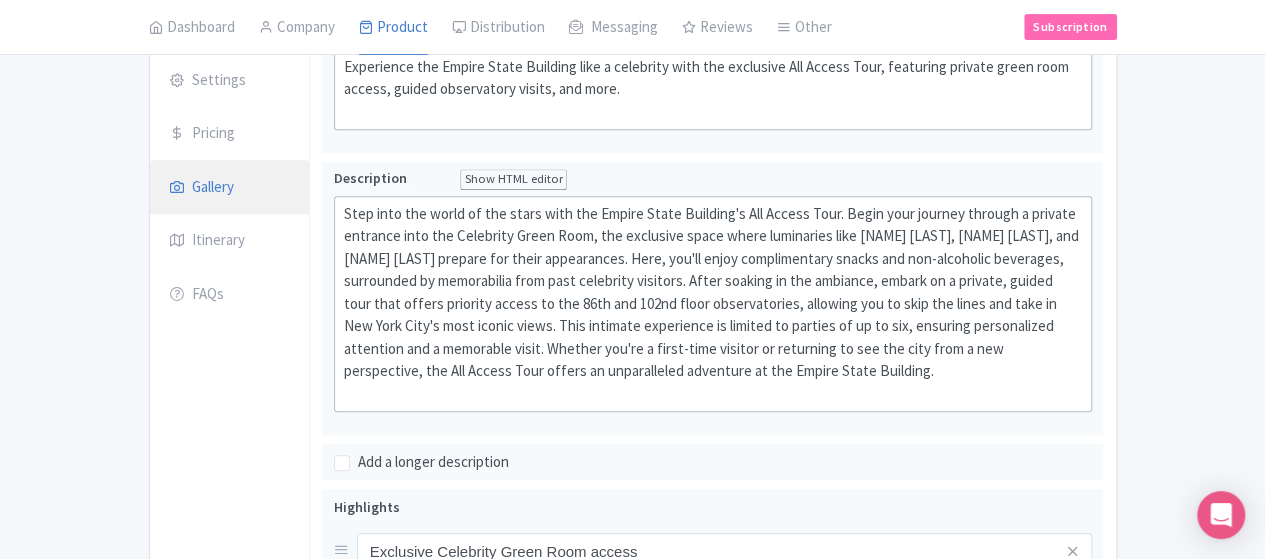 click on "Gallery" at bounding box center [230, 188] 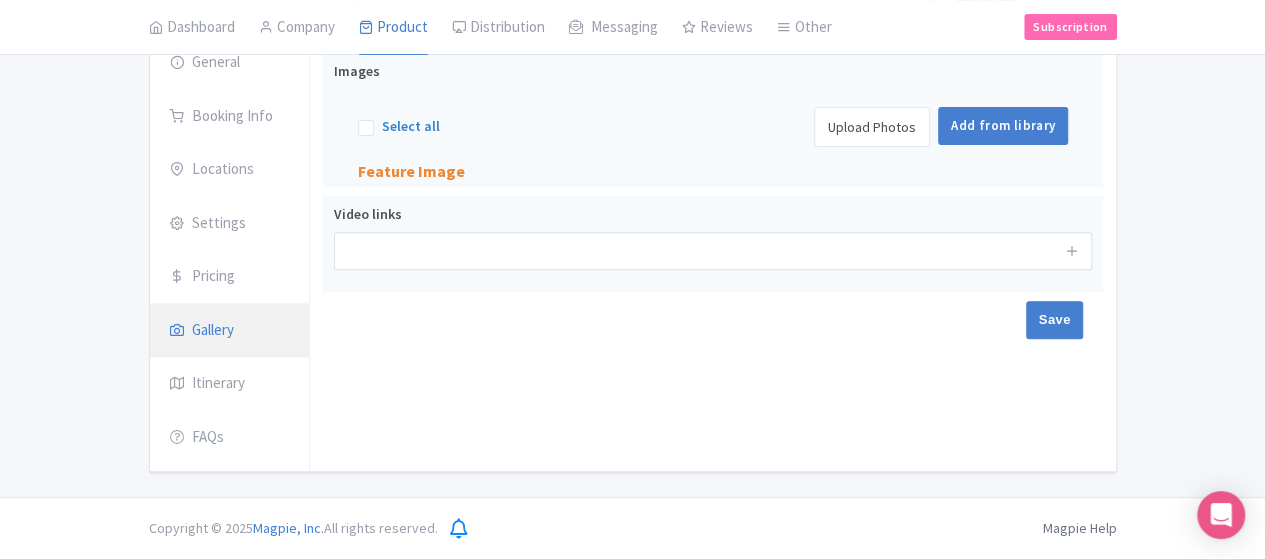 scroll, scrollTop: 253, scrollLeft: 0, axis: vertical 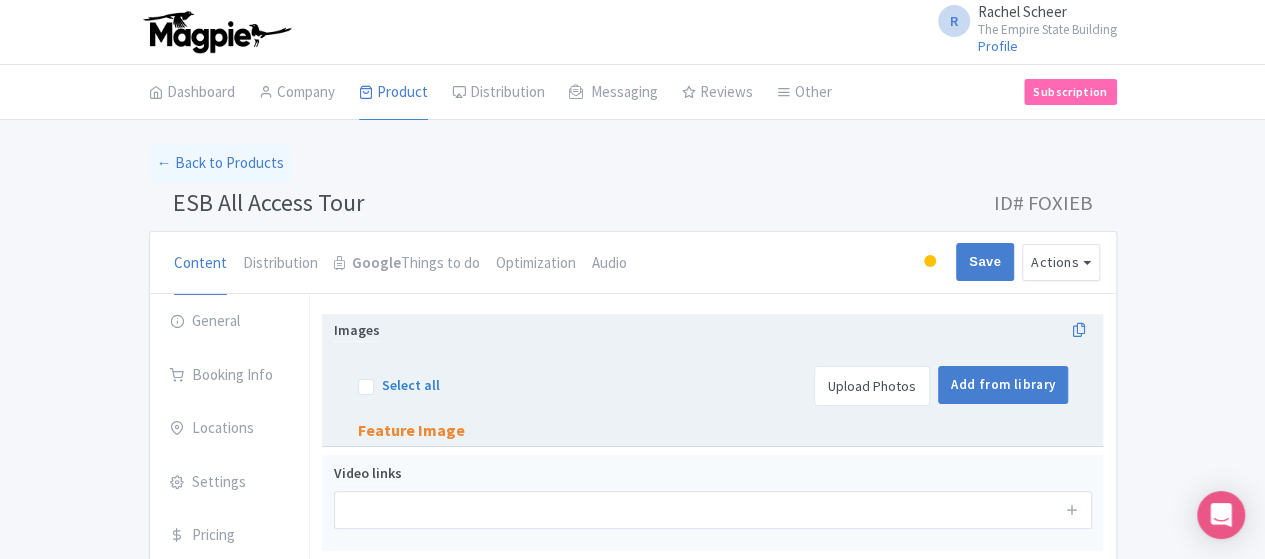 click on "Upload Photos" at bounding box center (872, 386) 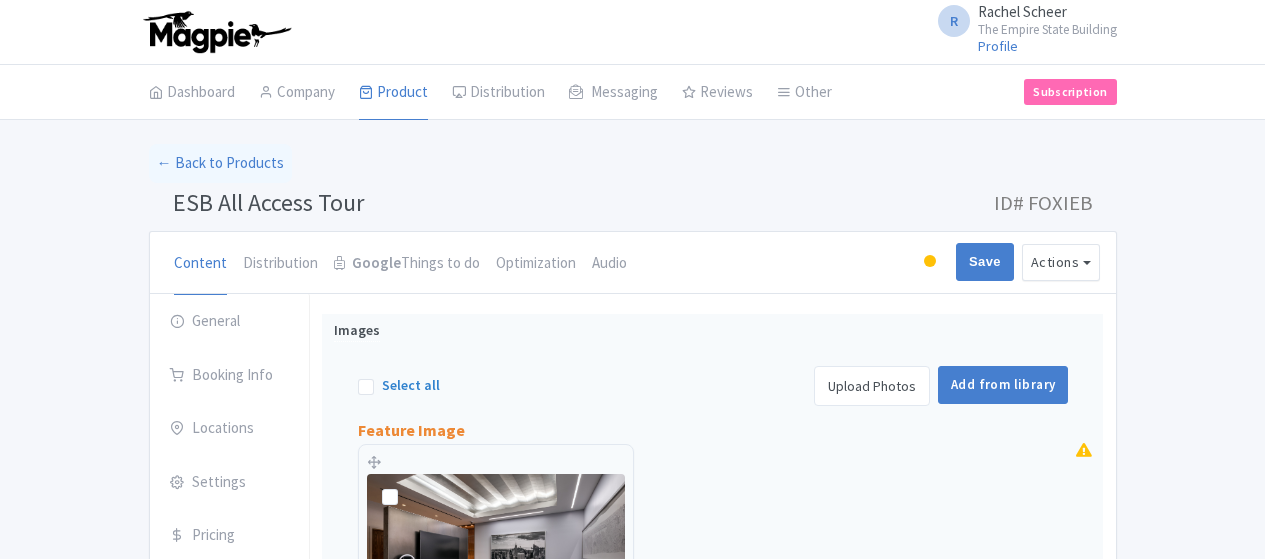 scroll, scrollTop: 312, scrollLeft: 0, axis: vertical 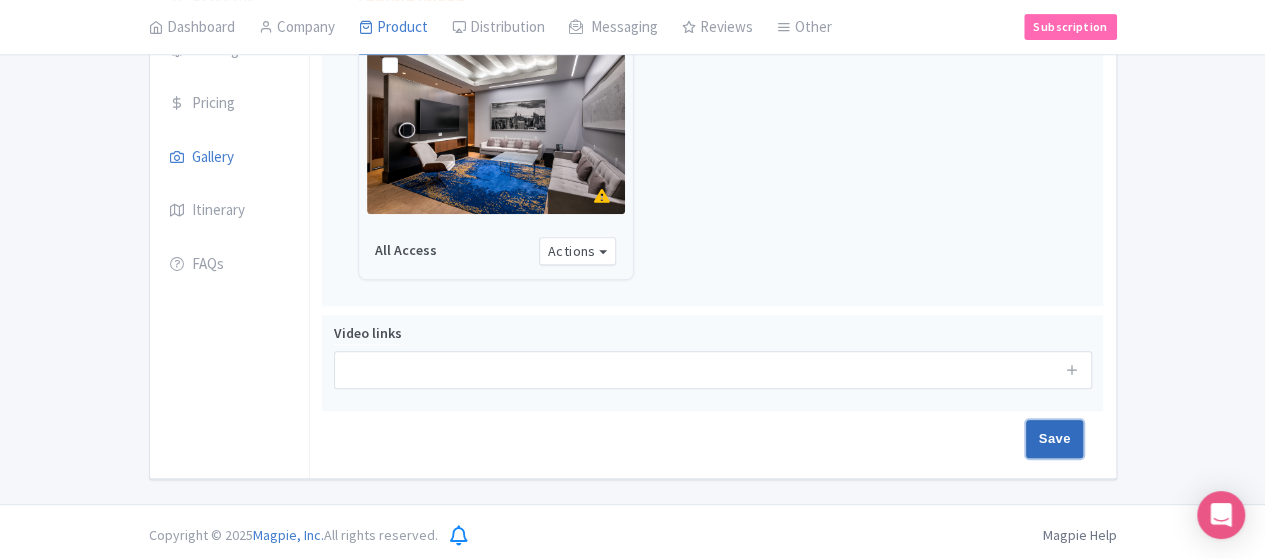 click on "Save" at bounding box center (1055, 439) 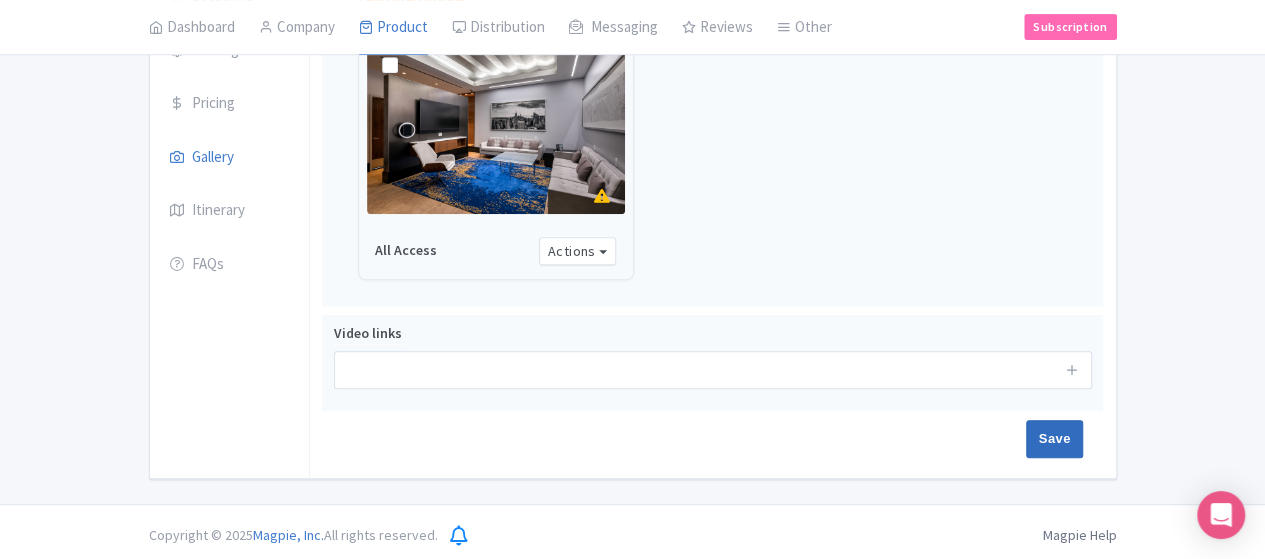 type on "Saving..." 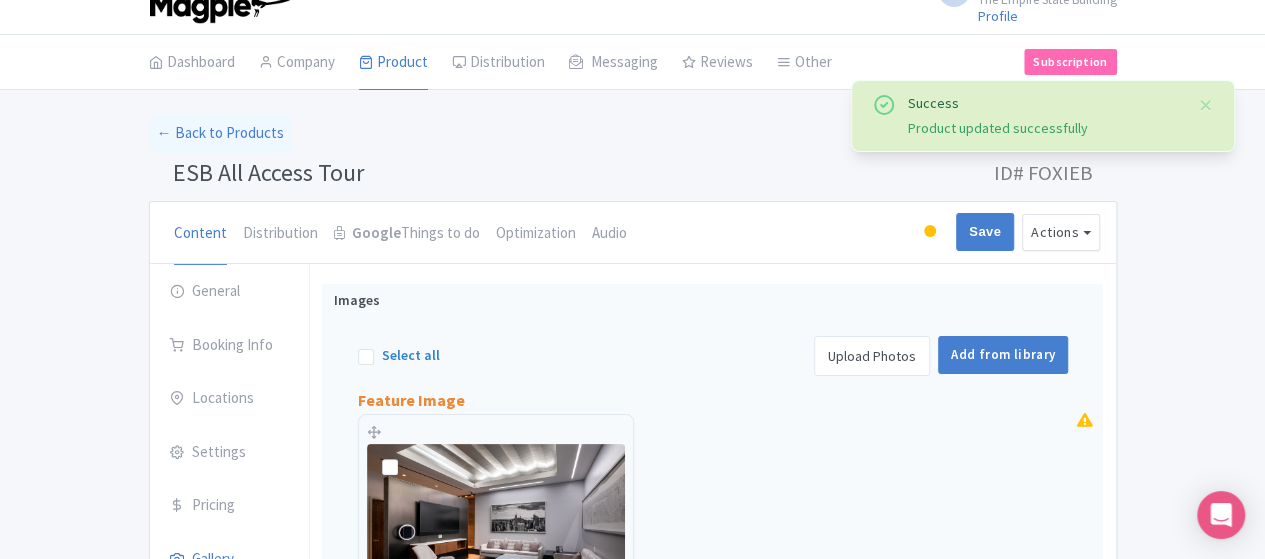 scroll, scrollTop: 0, scrollLeft: 0, axis: both 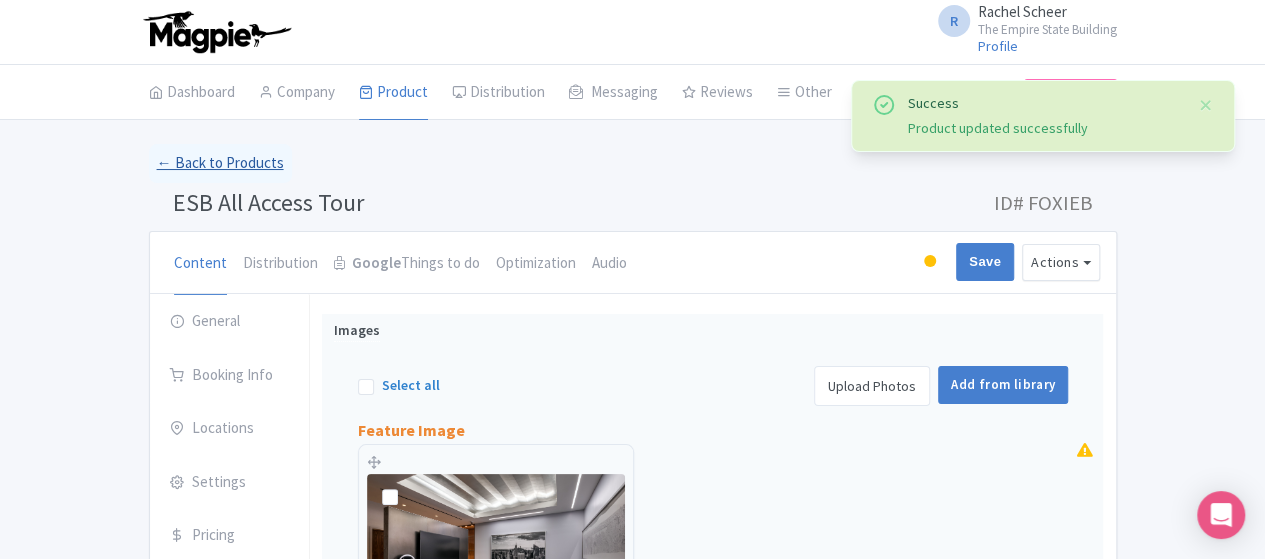 click on "← Back to Products" at bounding box center (220, 163) 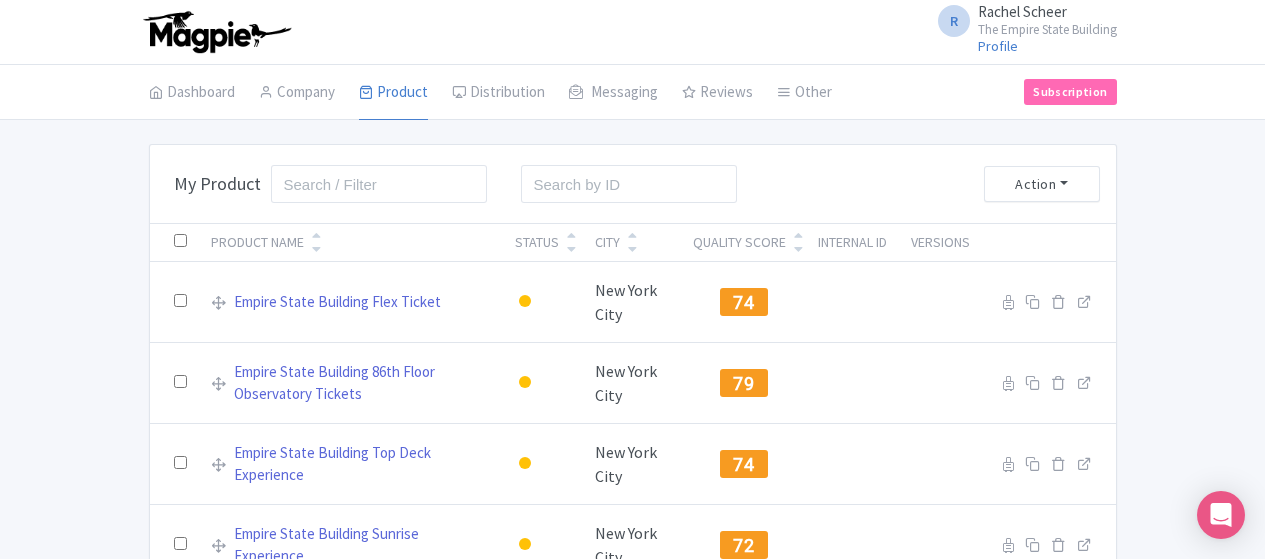 scroll, scrollTop: 0, scrollLeft: 0, axis: both 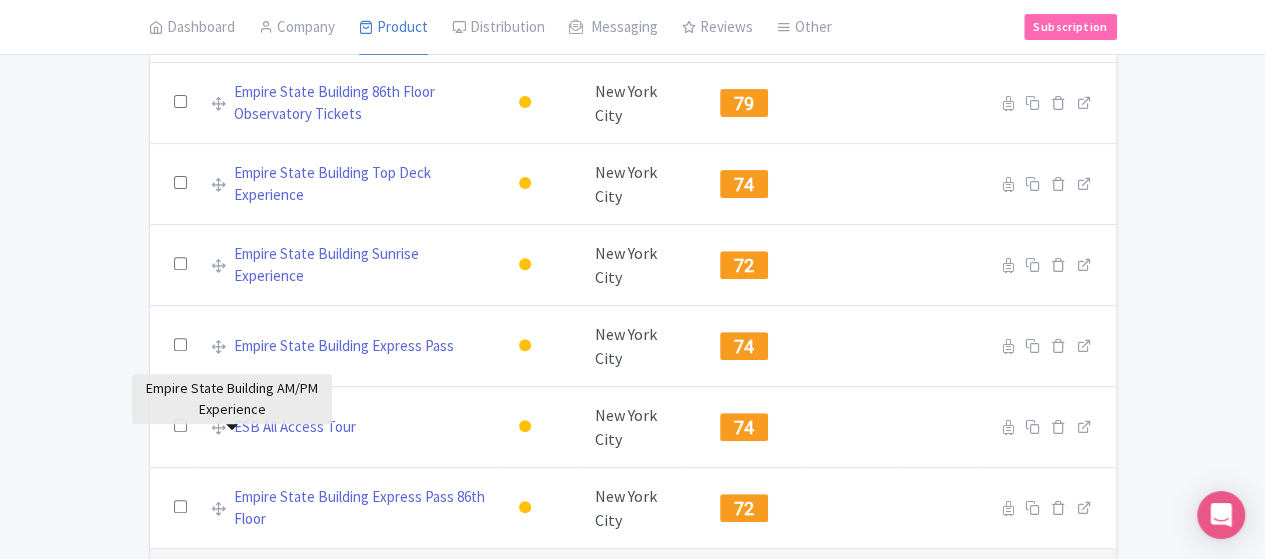 click on "Empire State Building AM/PM Experience" at bounding box center (361, 589) 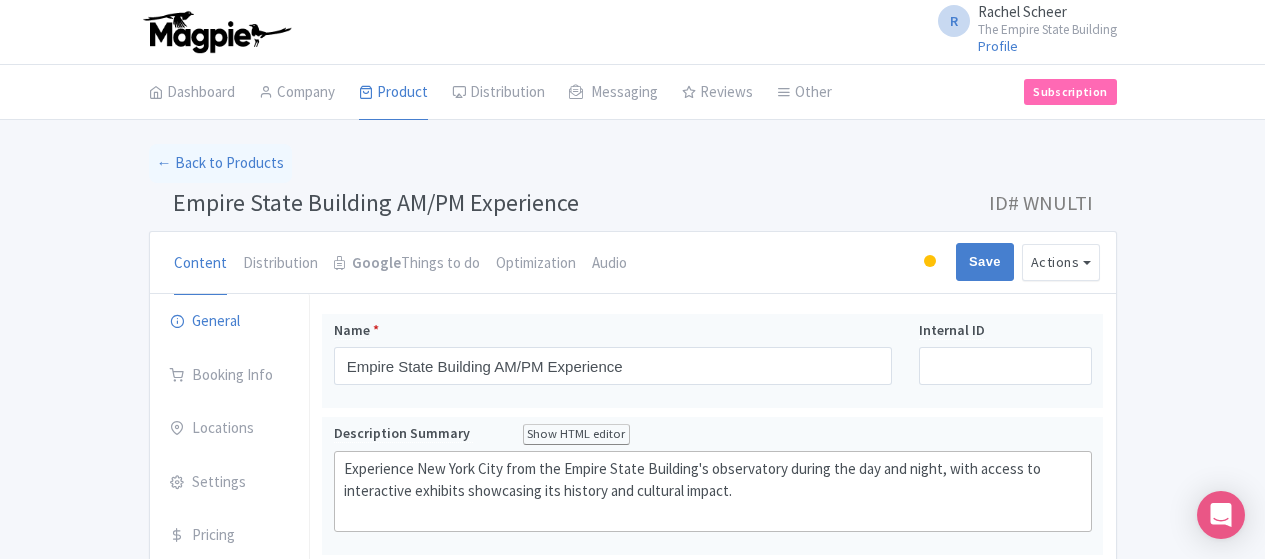 scroll, scrollTop: 0, scrollLeft: 0, axis: both 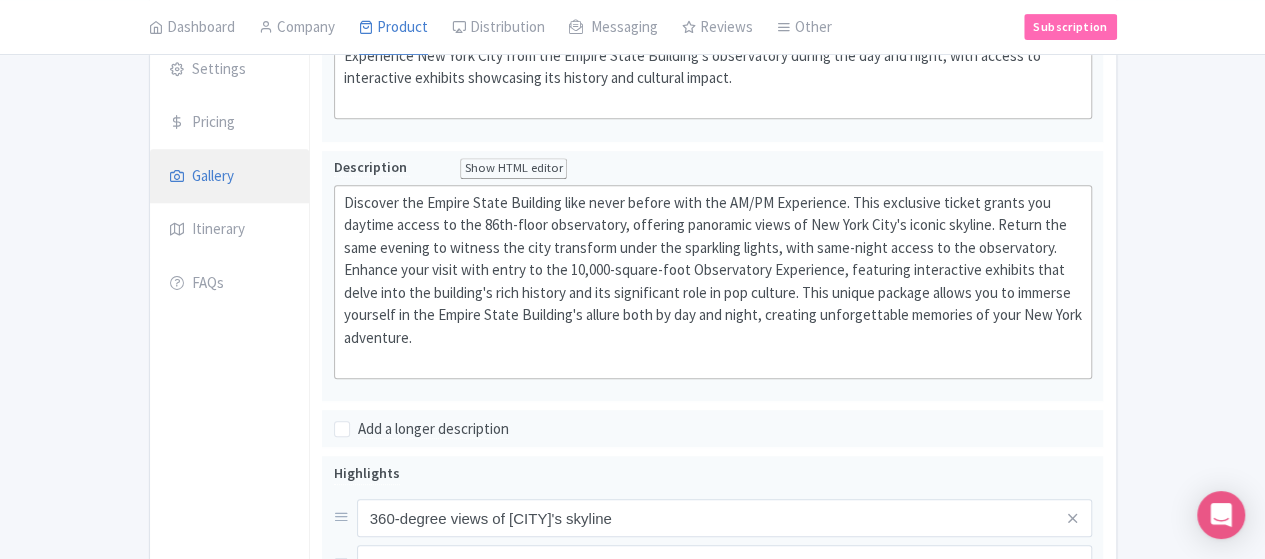 click on "Gallery" at bounding box center [230, 177] 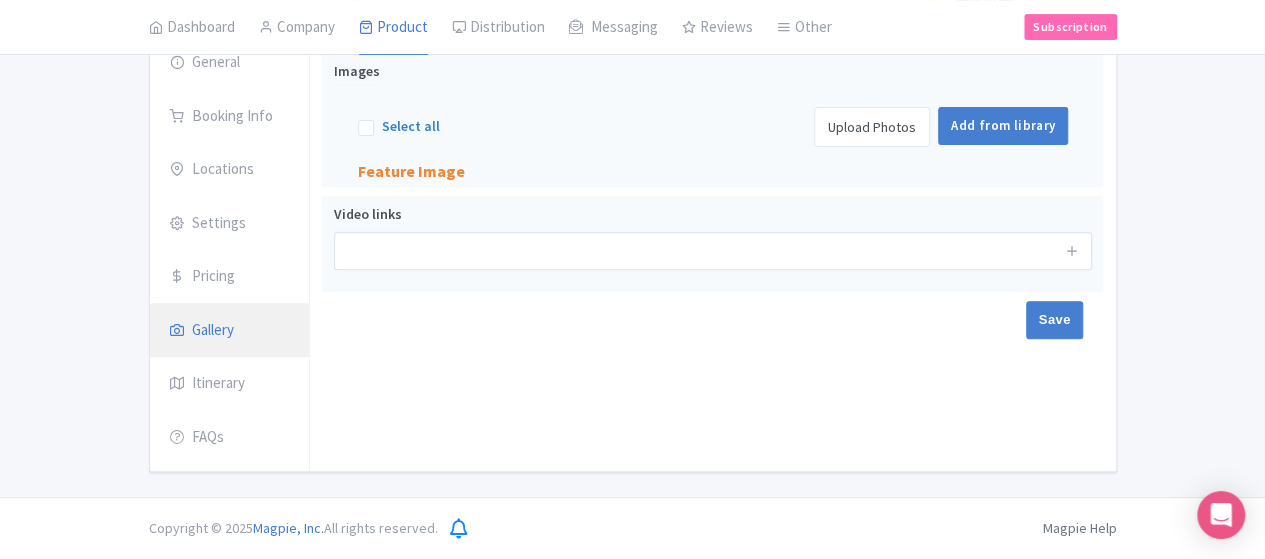 scroll, scrollTop: 253, scrollLeft: 0, axis: vertical 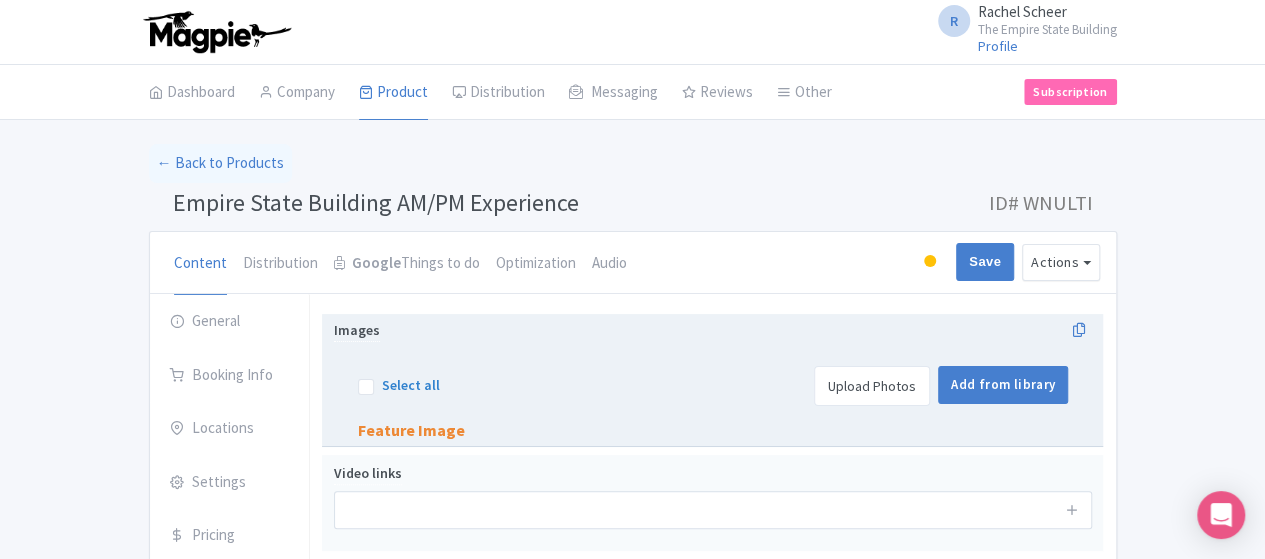 click on "Upload Photos" at bounding box center (872, 386) 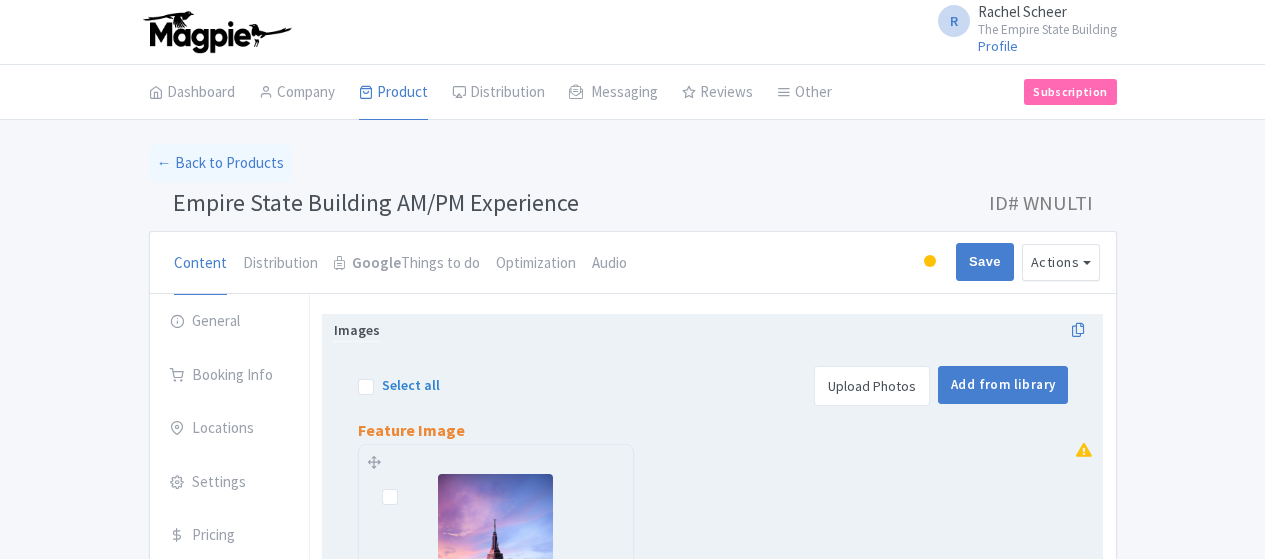 scroll, scrollTop: 312, scrollLeft: 0, axis: vertical 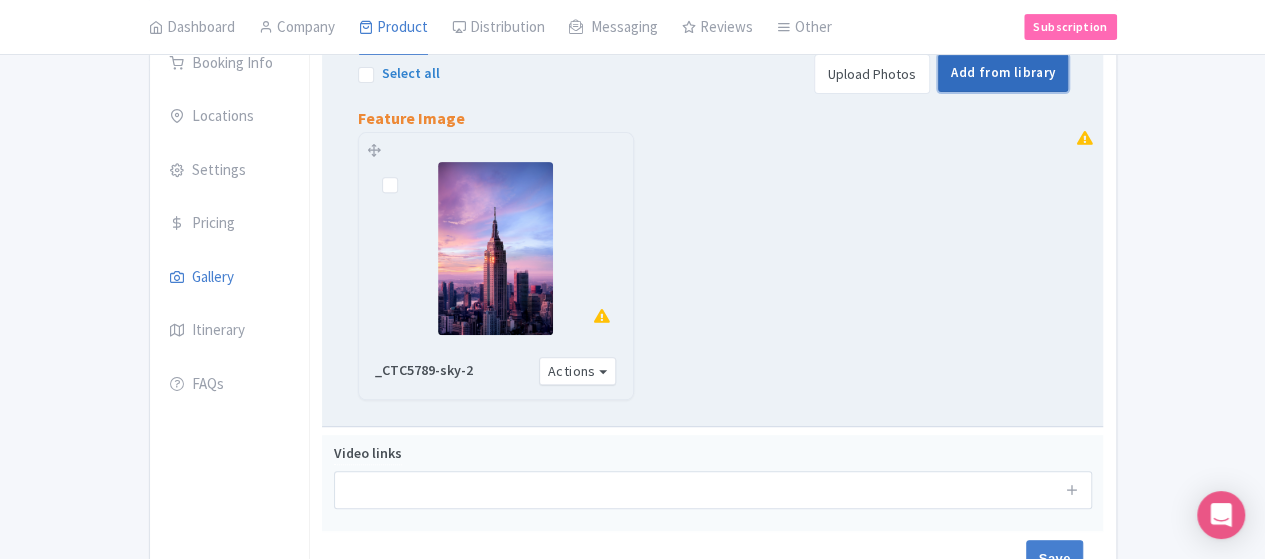 click on "Add from library" at bounding box center (1003, 73) 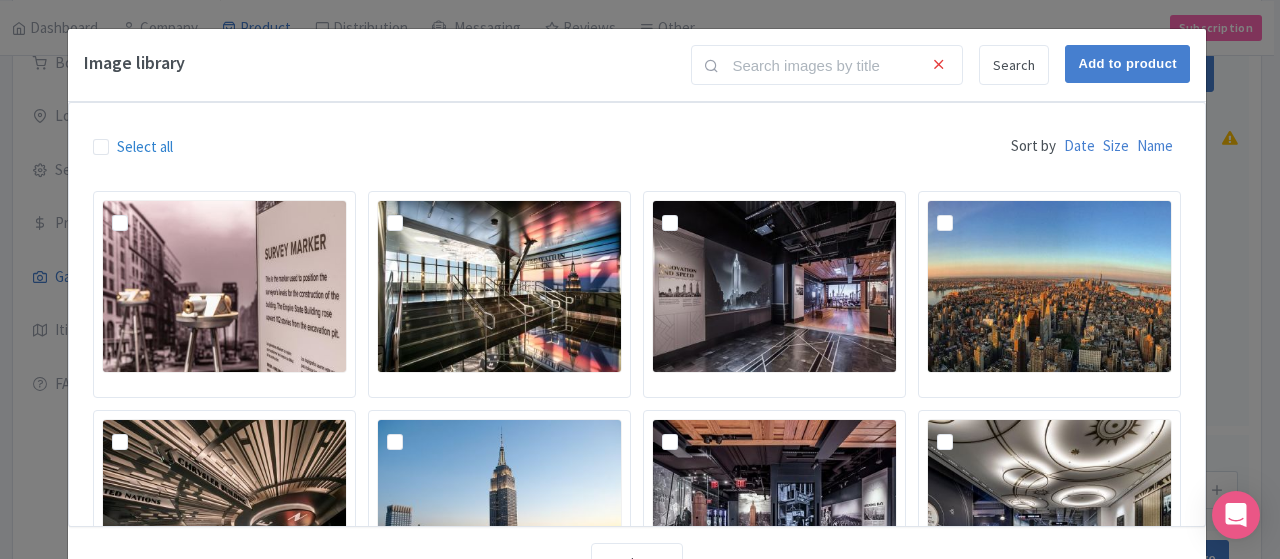 click on "Image library
Search
Add to product
Select all
Sort by
Date
Size
Name
Top Deck
All Access
Sunrise
Loading...
Load more" at bounding box center (640, 279) 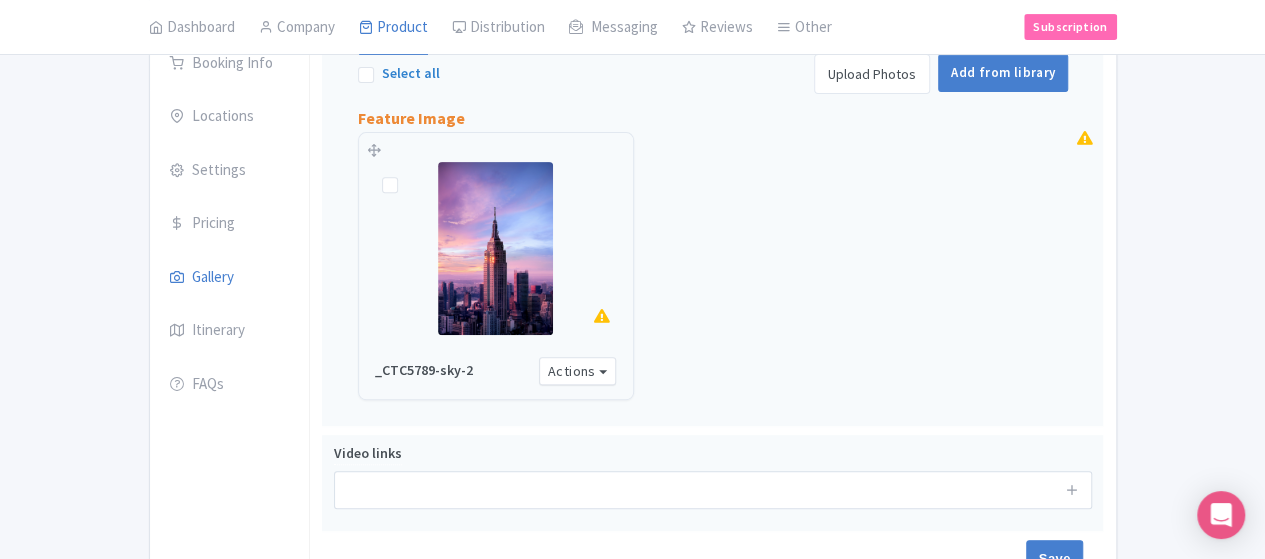 scroll, scrollTop: 432, scrollLeft: 0, axis: vertical 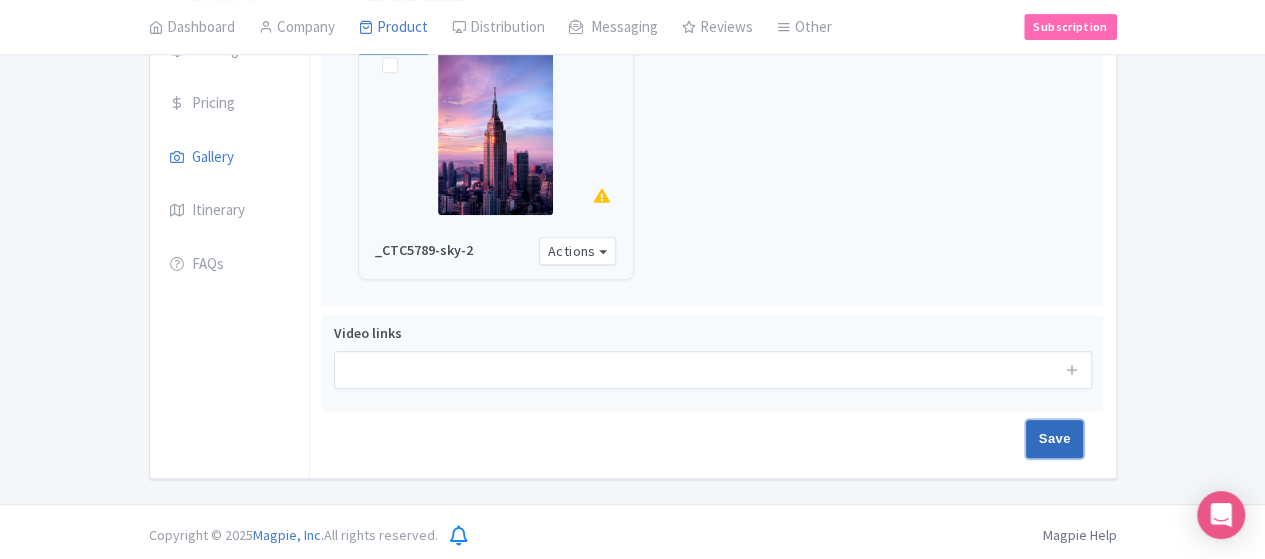 click on "Save" at bounding box center [1055, 439] 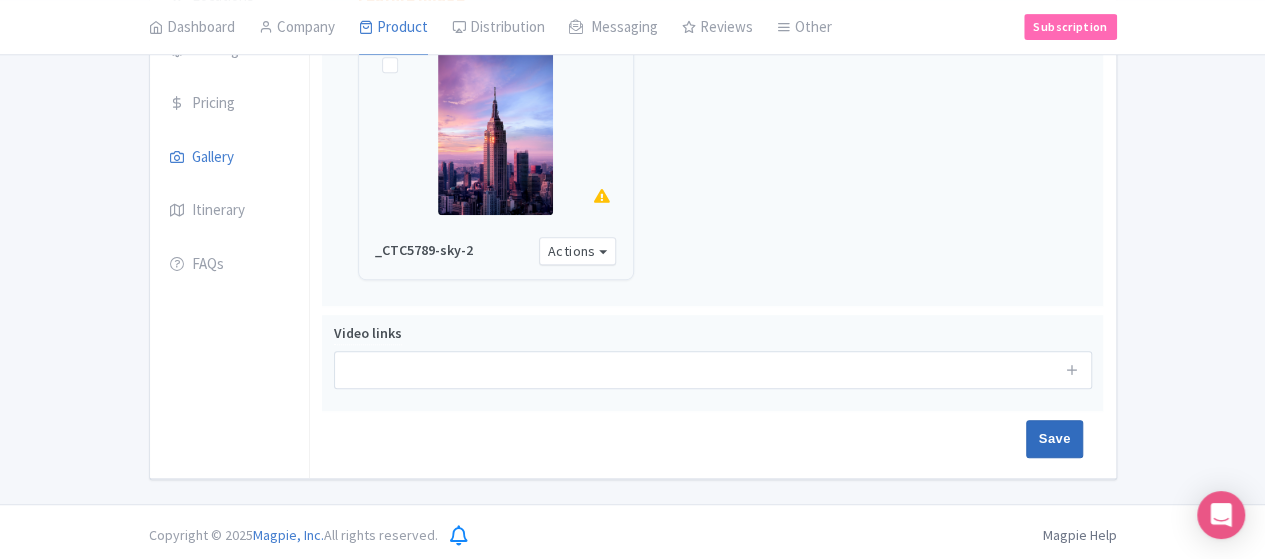 type on "Saving..." 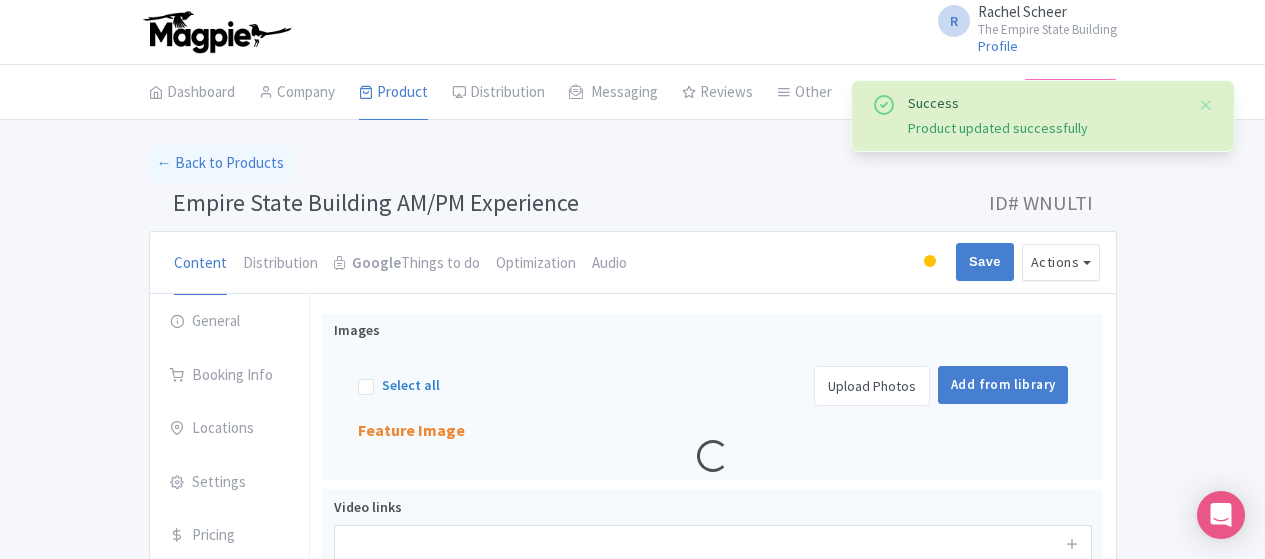 scroll, scrollTop: 253, scrollLeft: 0, axis: vertical 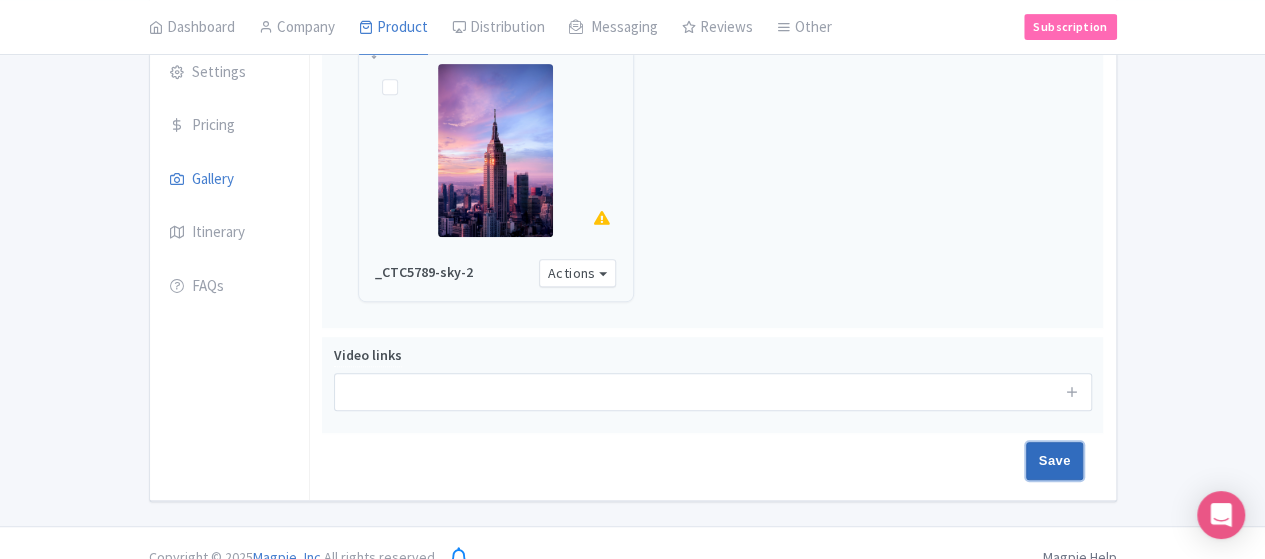 click on "Save" at bounding box center [1055, 461] 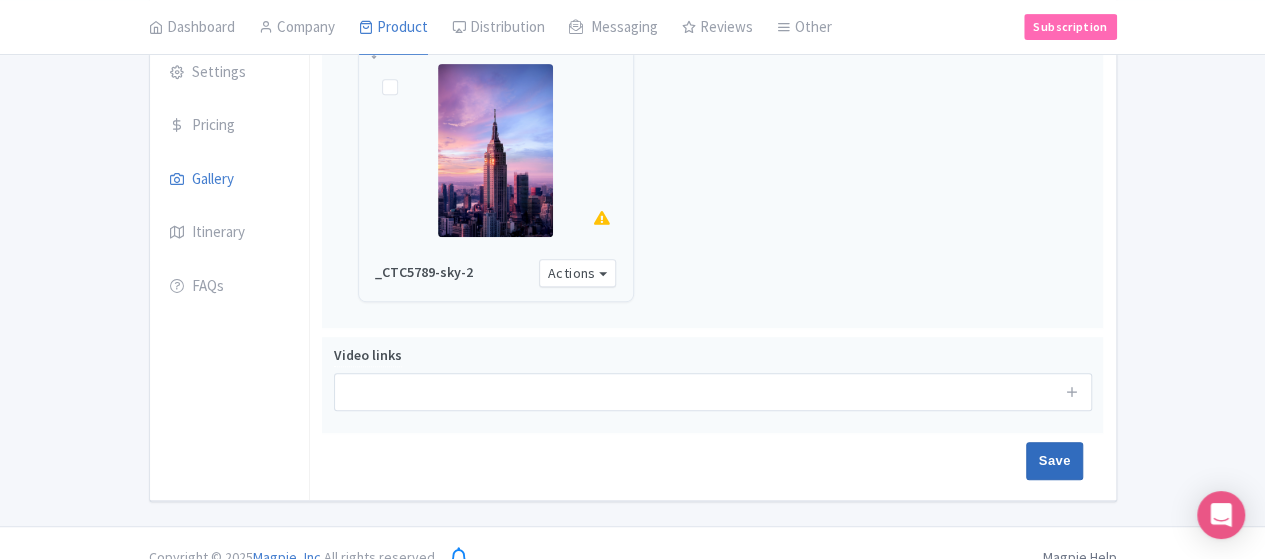 type on "Saving..." 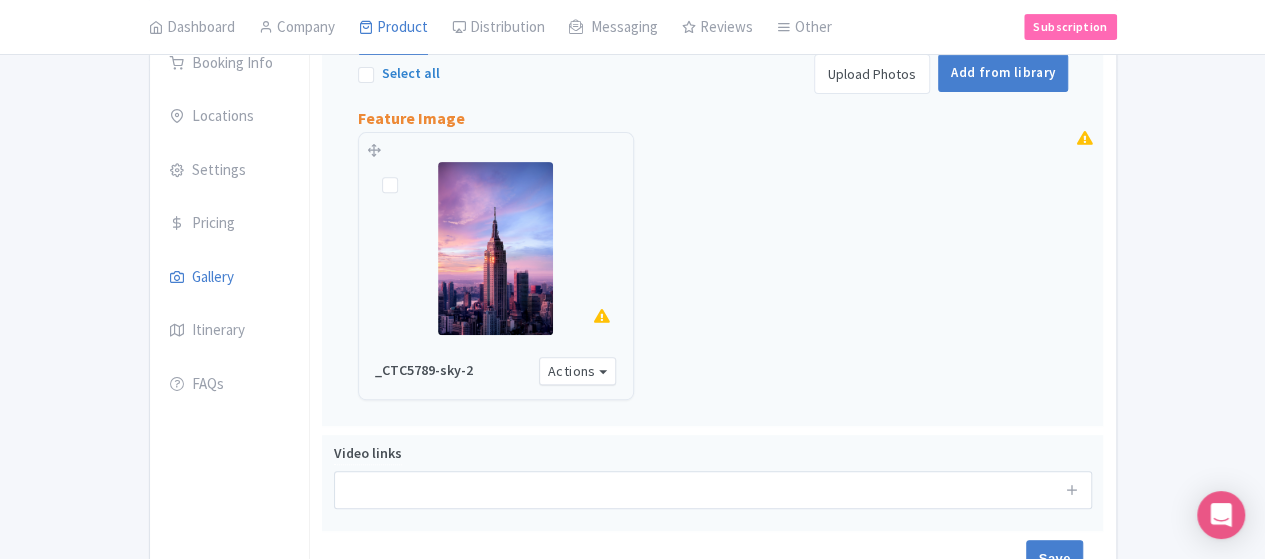 scroll, scrollTop: 312, scrollLeft: 0, axis: vertical 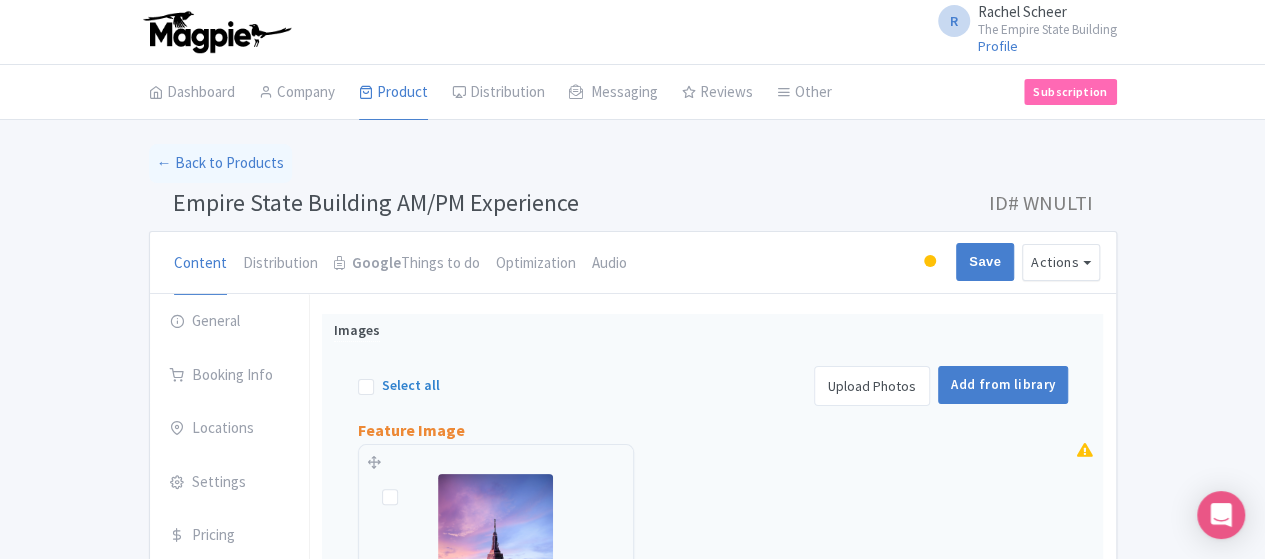 click on "The Empire State Building" at bounding box center [1047, 29] 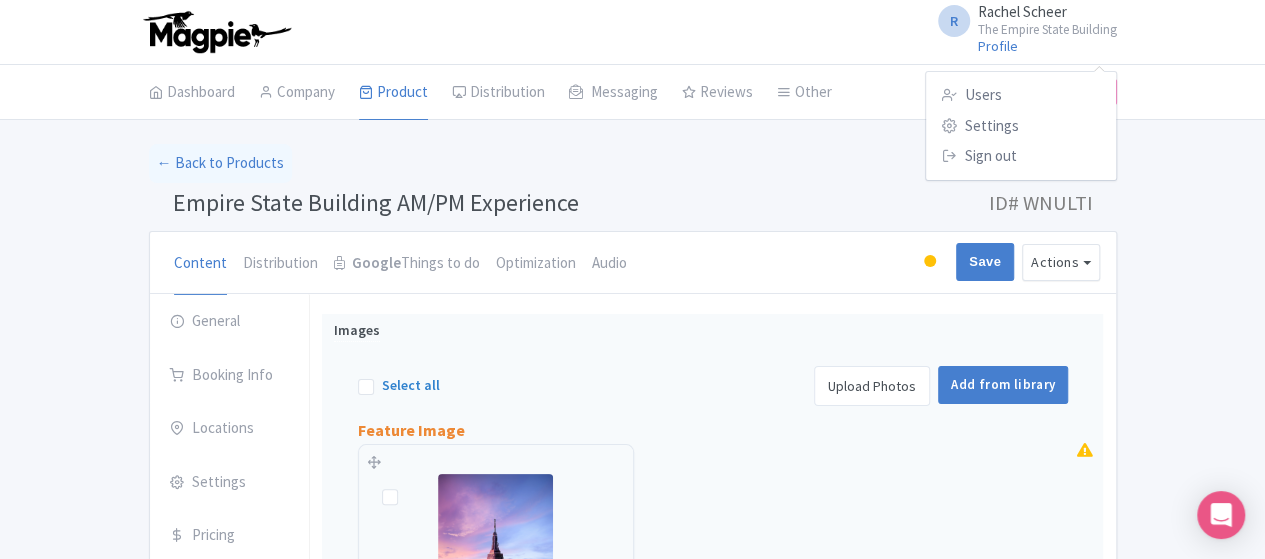click at bounding box center (216, 32) 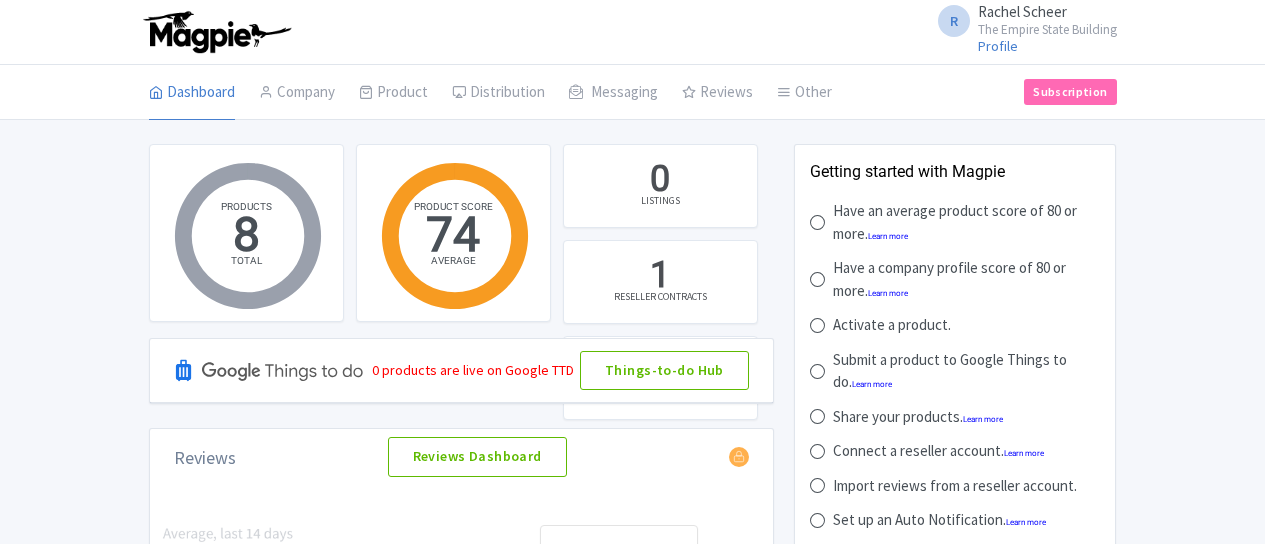 scroll, scrollTop: 0, scrollLeft: 0, axis: both 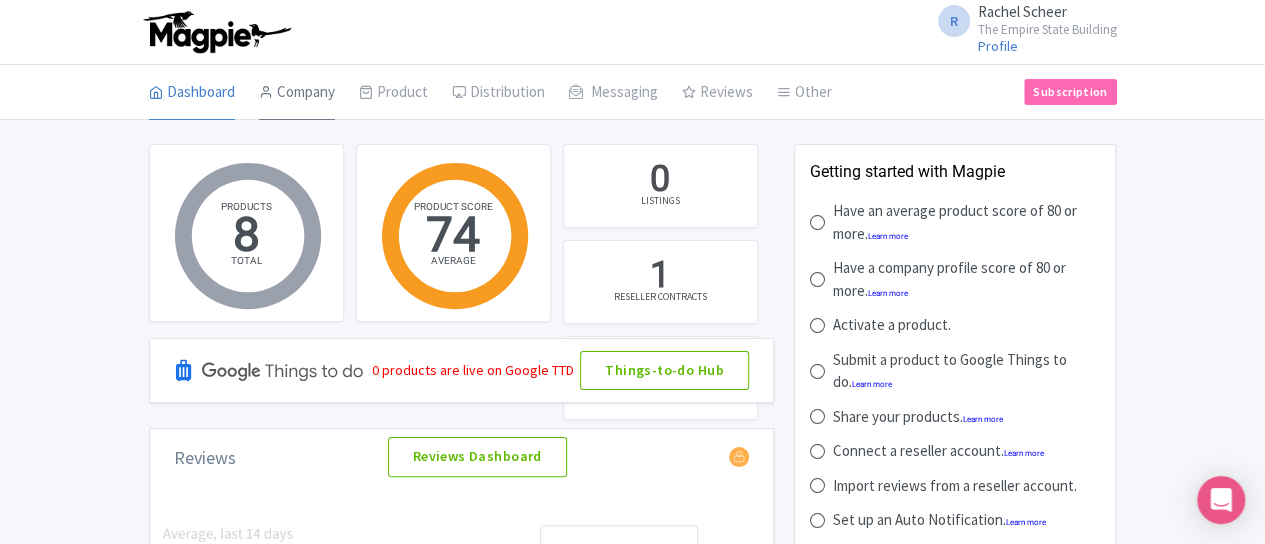 click on "Company" at bounding box center [297, 93] 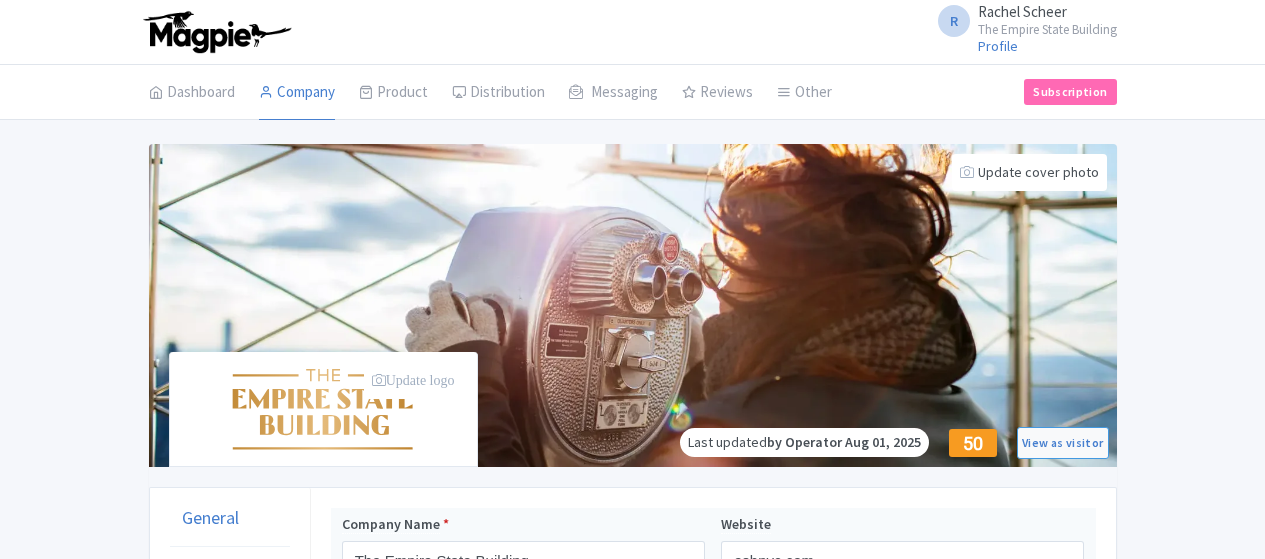 scroll, scrollTop: 0, scrollLeft: 0, axis: both 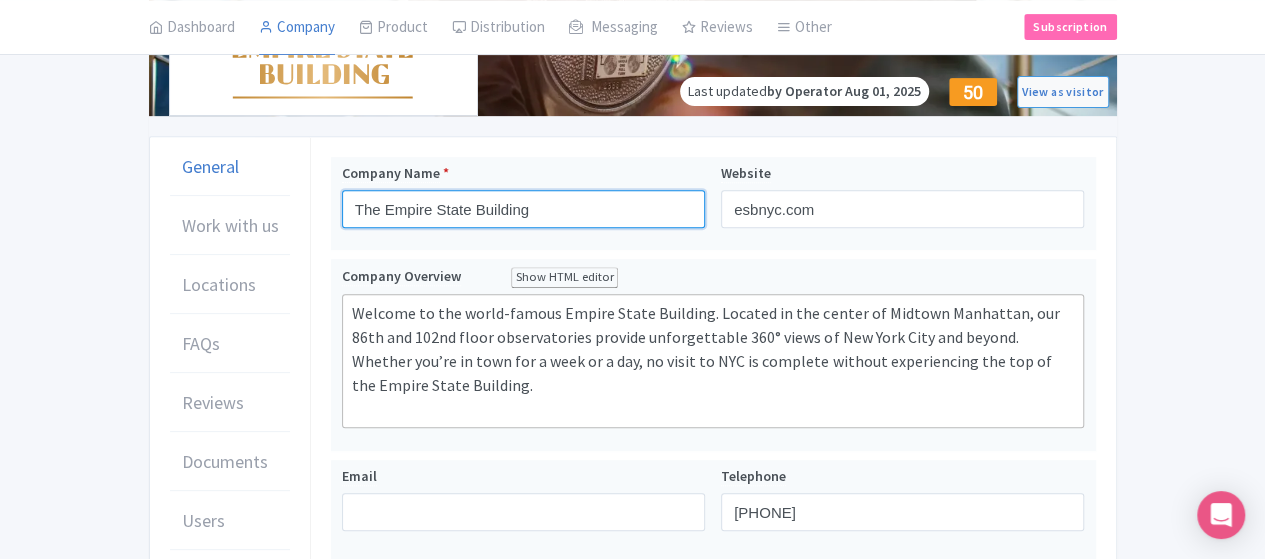 drag, startPoint x: 466, startPoint y: 304, endPoint x: 237, endPoint y: 301, distance: 229.01965 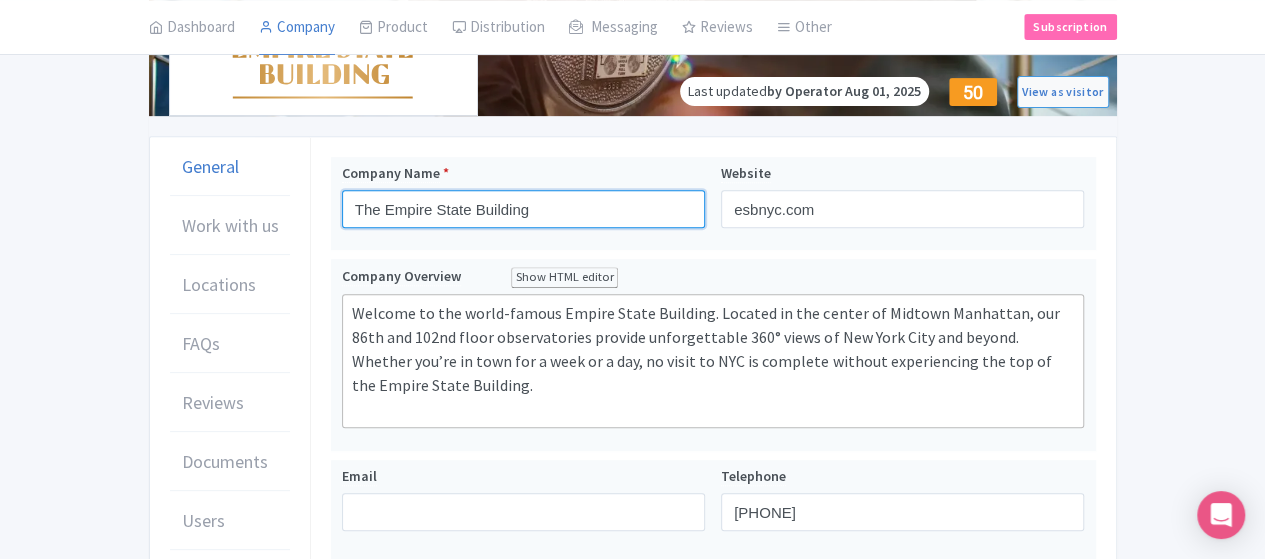 click on "Company Name   * The Empire State Building
Website esbnyc.com
Company Overview Show HTML editor
Bold
Italic
Strikethrough
Link
Heading
Quote
Code
Bullets
Numbers
Decrease Level
Increase Level
Attach Files
Undo
Redo
Link
Unlink
Welcome to the world-famous Empire State Building. Located in the center of Midtown Manhattan, our 86th and 102nd floor observatories provide unforgettable 360° views of New York City and beyond. Whether you’re in town for a week or a day, no visit to NYC is complete without experiencing the top of the Empire State Building.
Email
Telephone 1 (212) 736-3100
Tiktok
https://www.tiktok.com/@empirestatebldg?lang=en
Linkedin
https://www.linkedin.com/company/empire-state-building-company-llc" at bounding box center [713, 658] 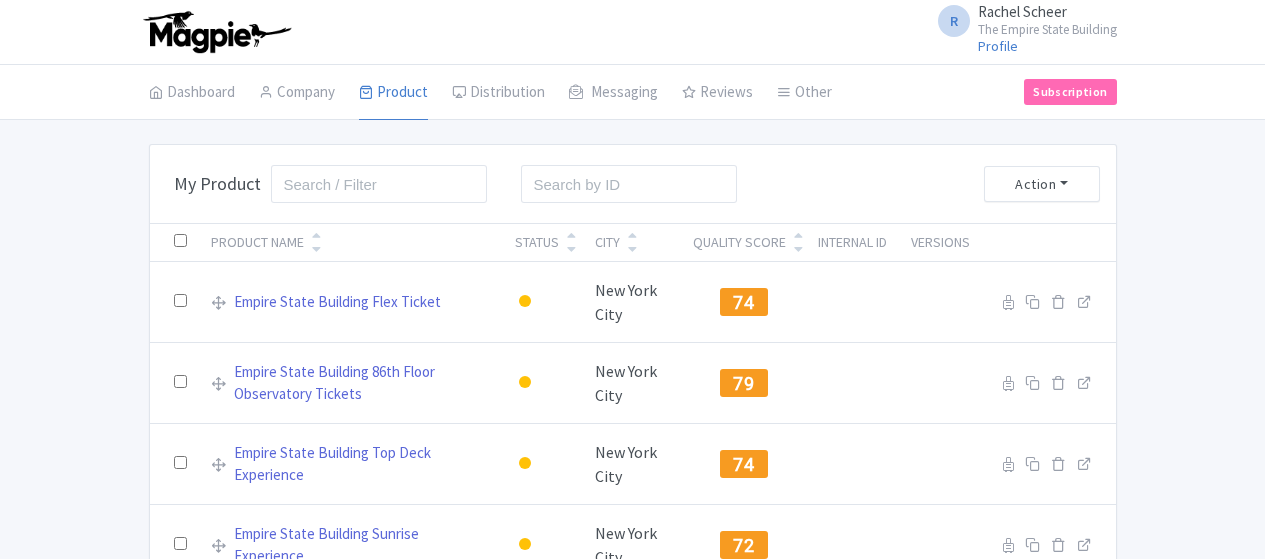 scroll, scrollTop: 0, scrollLeft: 0, axis: both 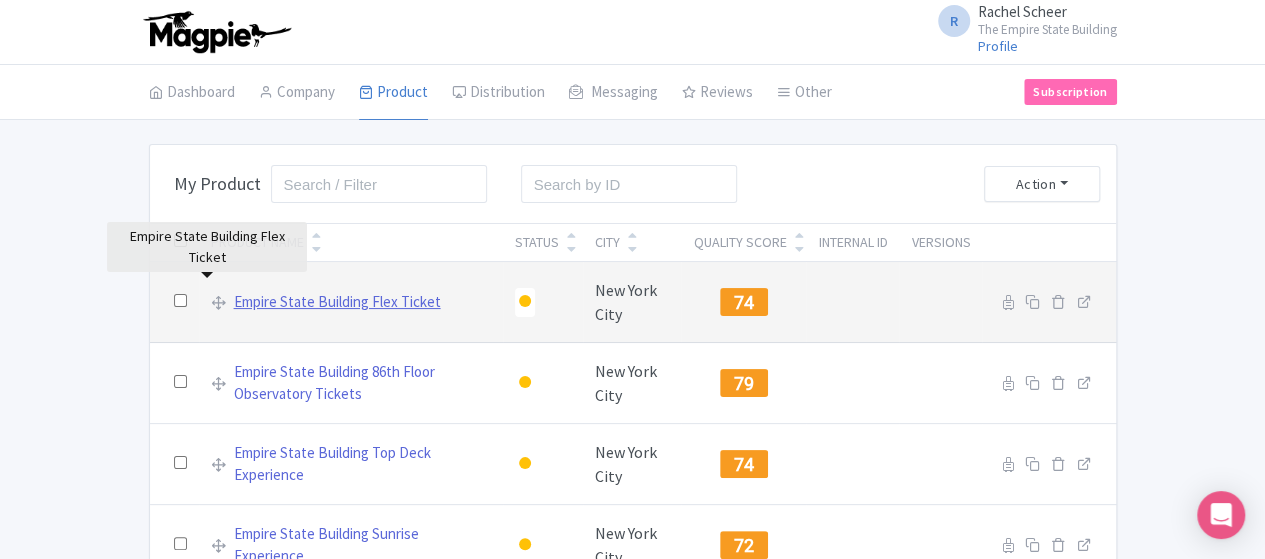 click on "Empire State Building Flex Ticket" at bounding box center (337, 302) 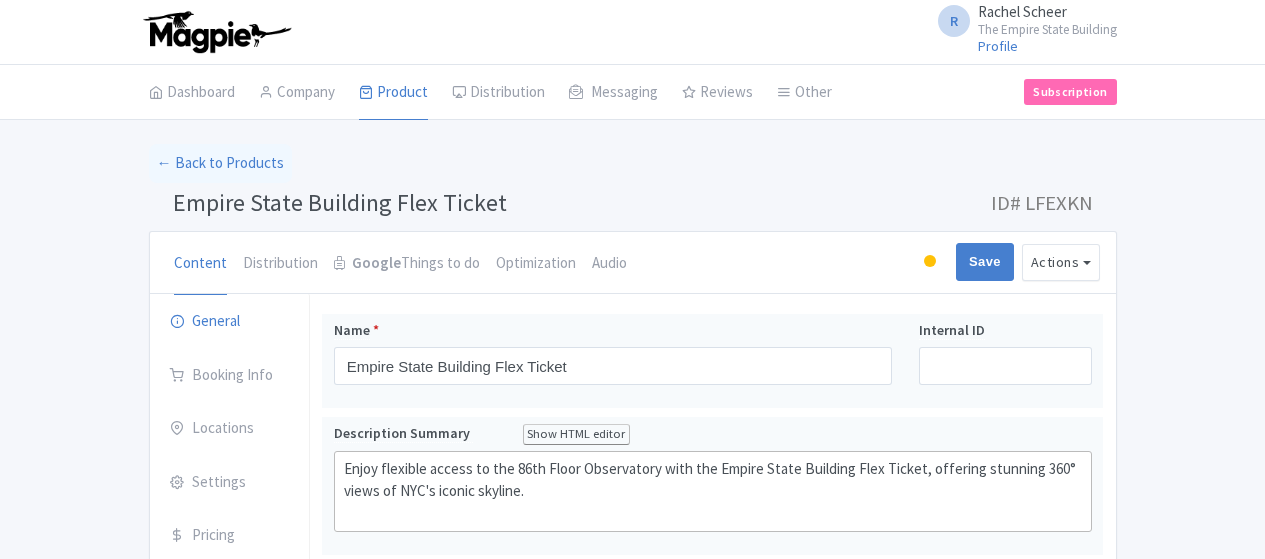scroll, scrollTop: 0, scrollLeft: 0, axis: both 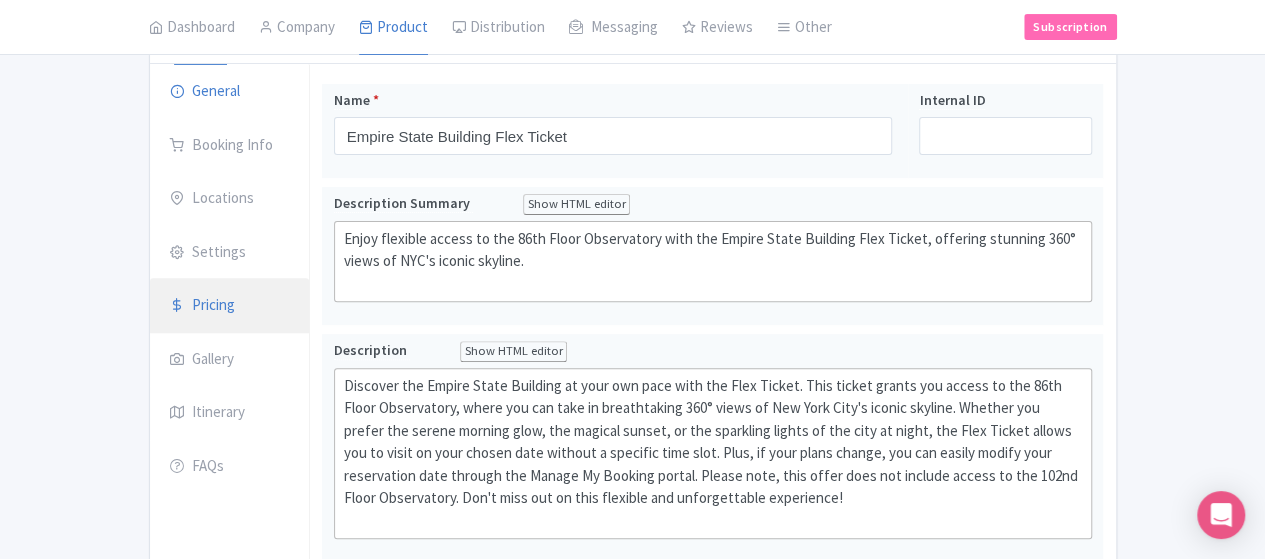click on "Pricing" at bounding box center (230, 306) 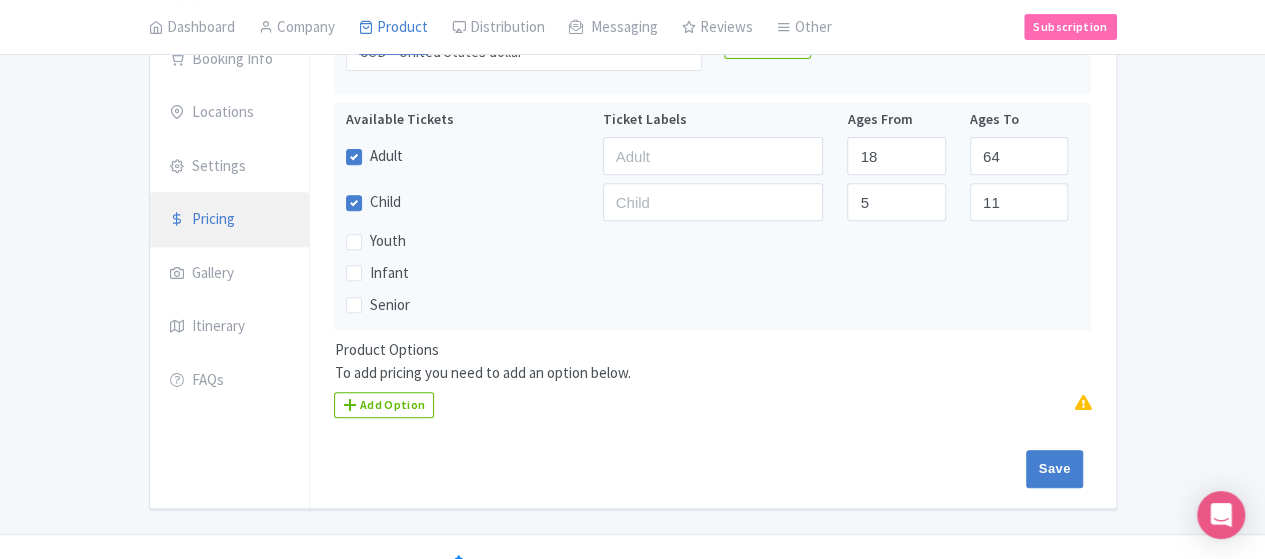 scroll, scrollTop: 346, scrollLeft: 0, axis: vertical 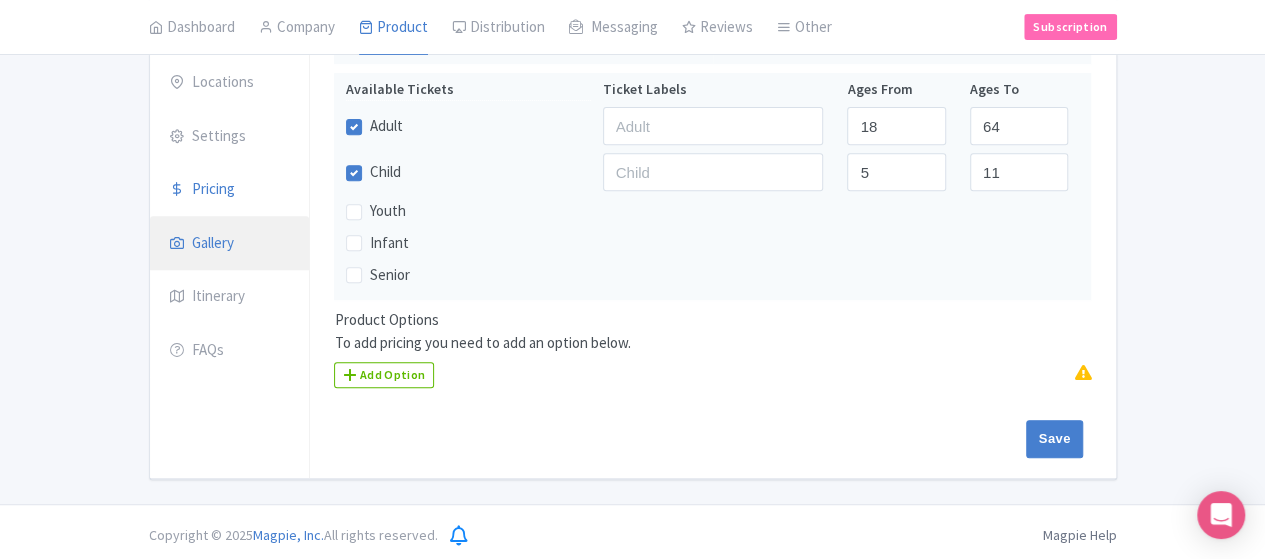 click on "Gallery" at bounding box center [230, 244] 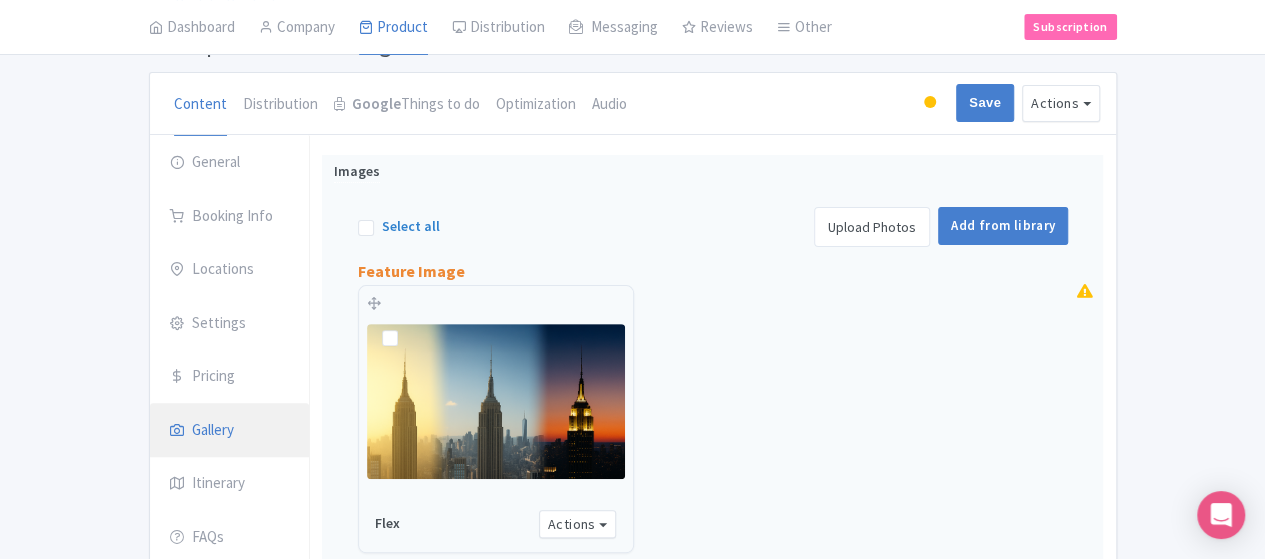 scroll, scrollTop: 158, scrollLeft: 0, axis: vertical 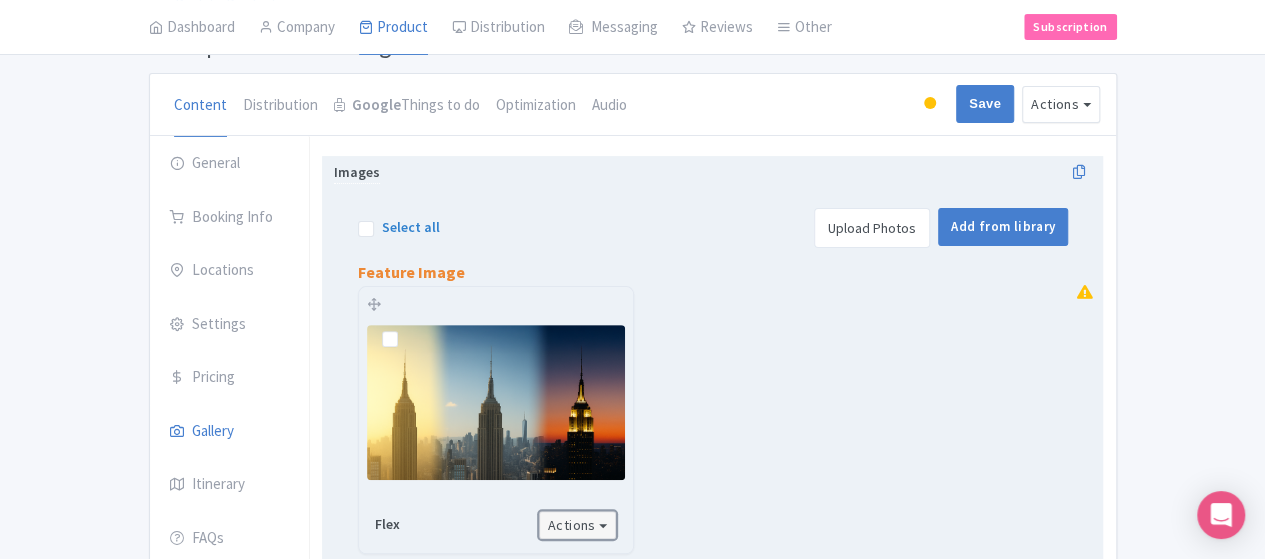 click on "Actions" at bounding box center [578, 525] 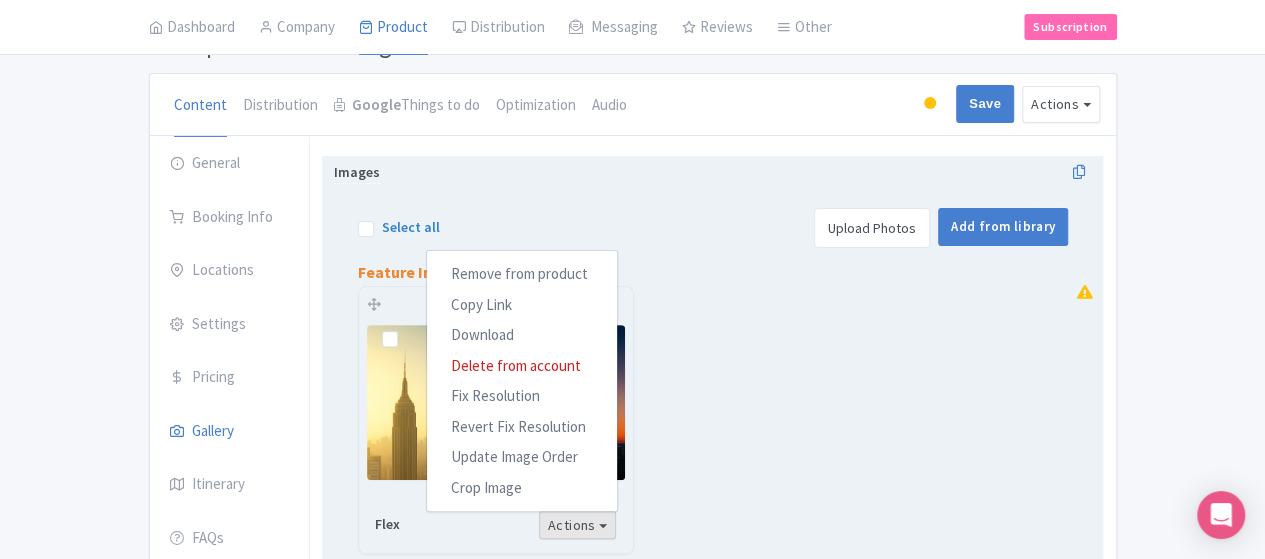click on "Flex
Actions
Remove from product
Copy Link
https://res.cloudinary.com/hfyvkoyi1/image/upload/v1754074836/Flex_xjc7wq.png
Download
Delete from account
Fix Resolution
Revert Fix Resolution
Update Image Order
Crop Image
Your images are being upscaled" at bounding box center [695, 422] 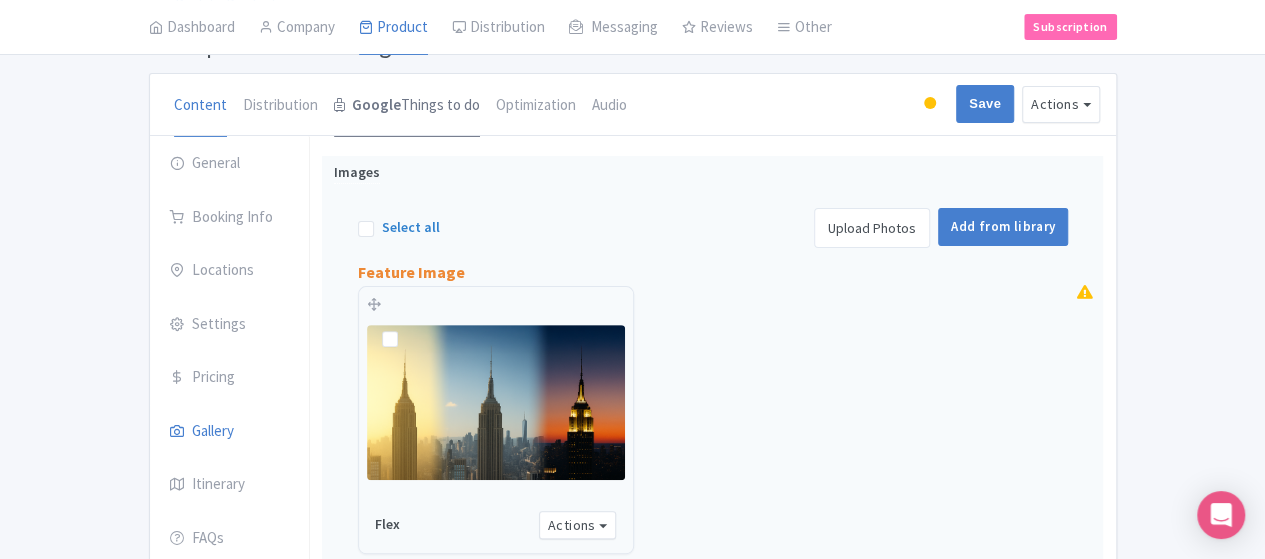 click on "Google  Things to do" at bounding box center [407, 106] 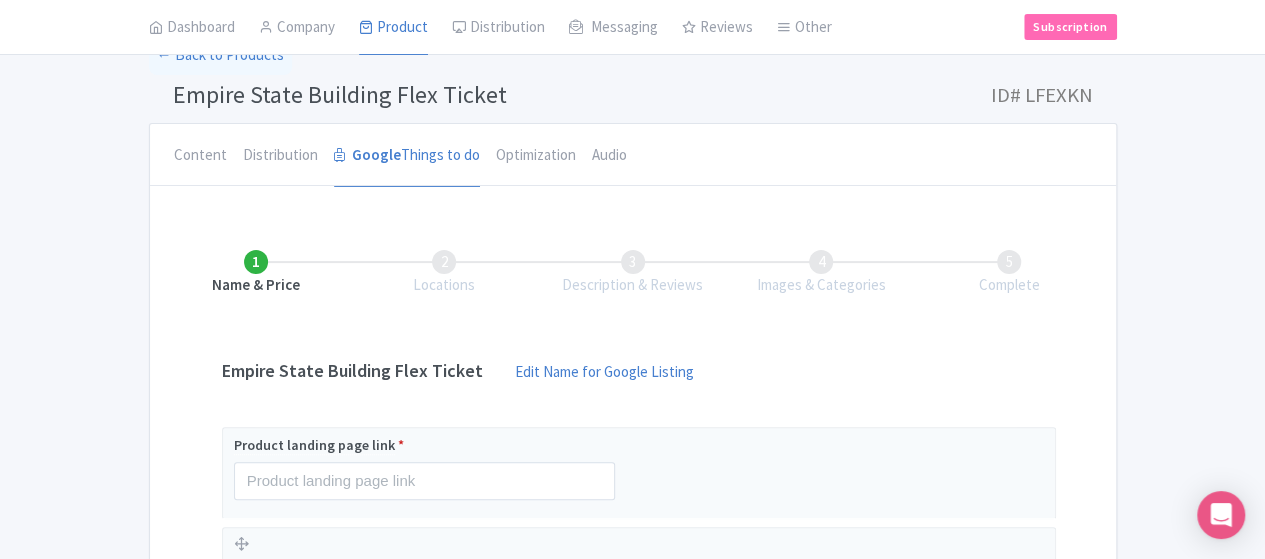 scroll, scrollTop: 0, scrollLeft: 0, axis: both 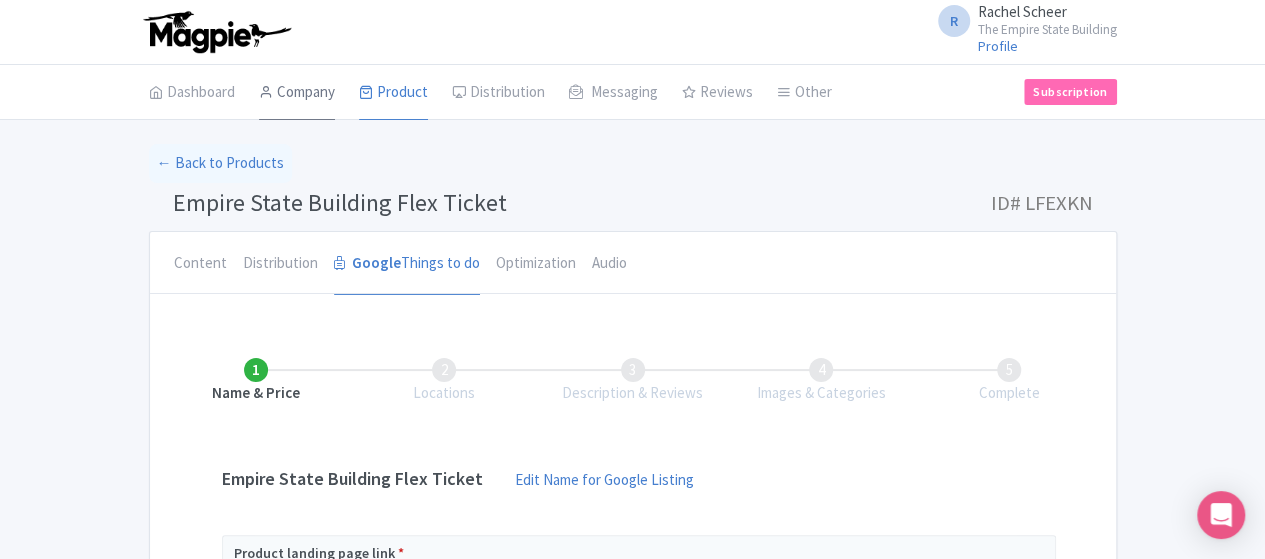 click on "Company" at bounding box center [297, 93] 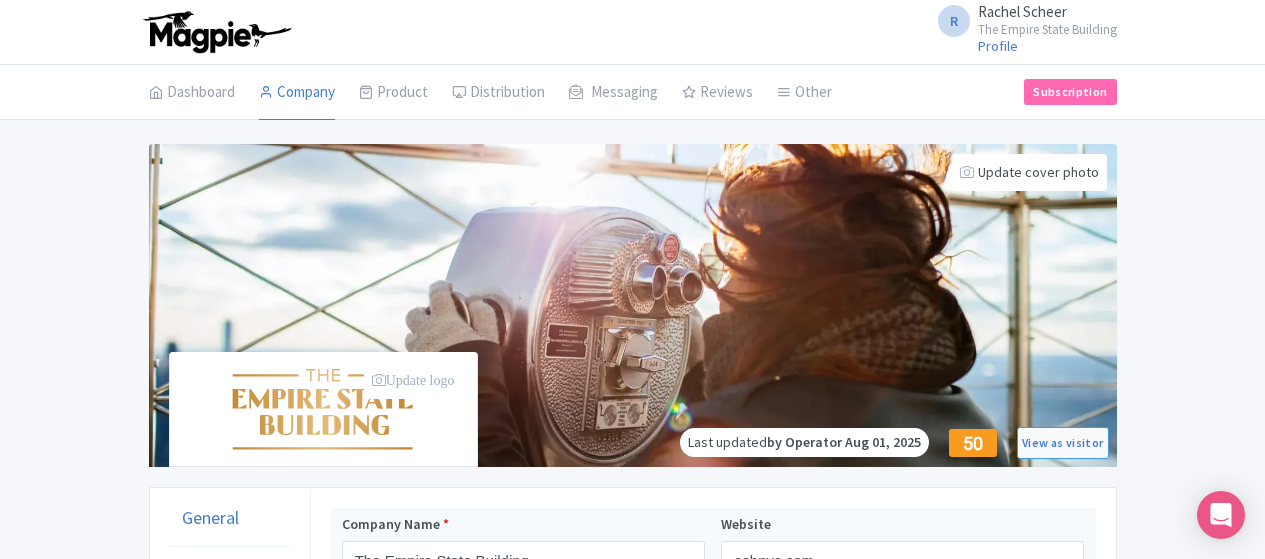 click on "Dashboard" at bounding box center (192, 93) 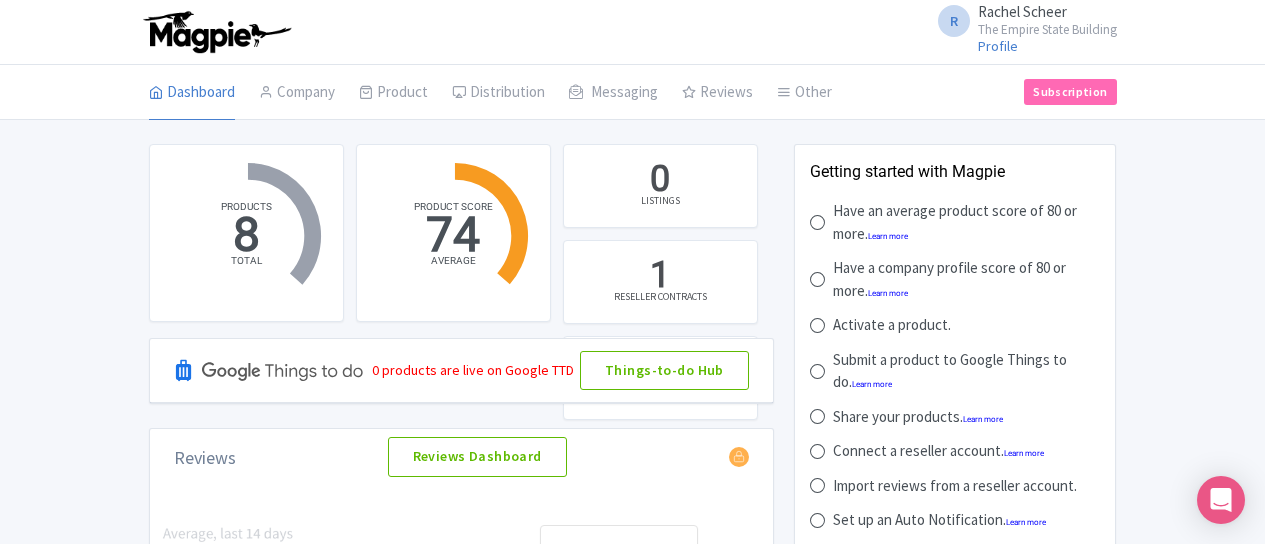 scroll, scrollTop: 0, scrollLeft: 0, axis: both 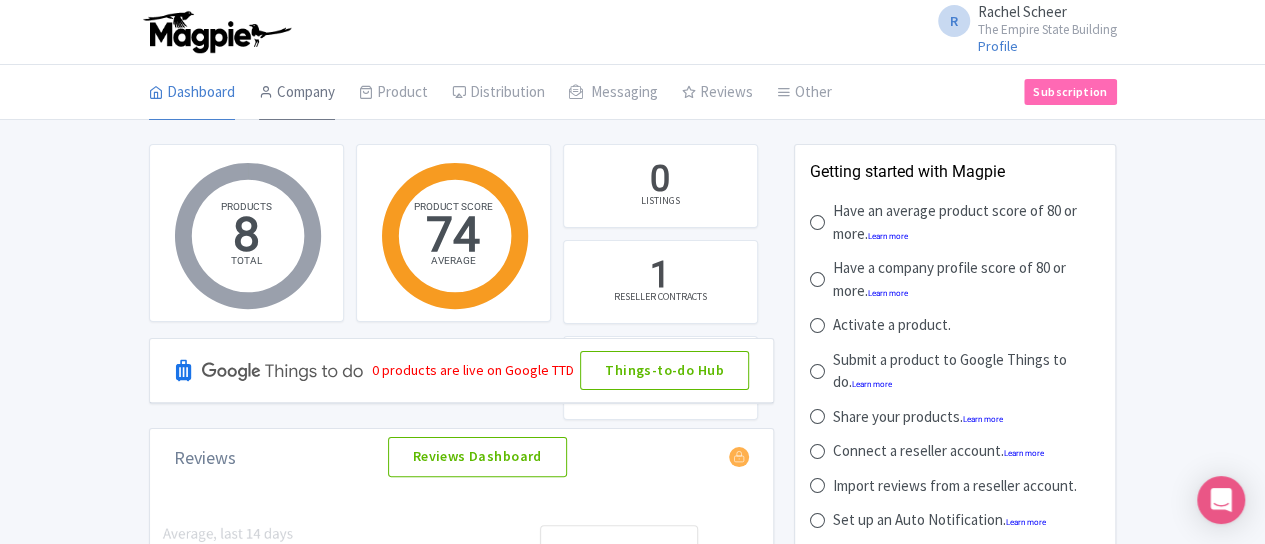 click on "Company" at bounding box center (297, 93) 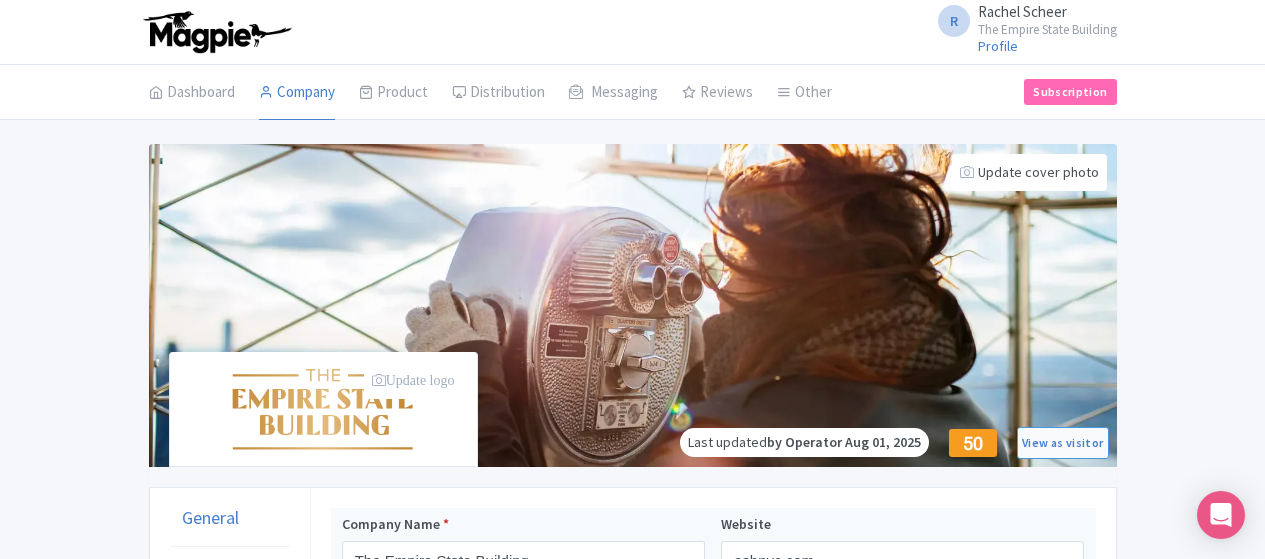 scroll, scrollTop: 0, scrollLeft: 0, axis: both 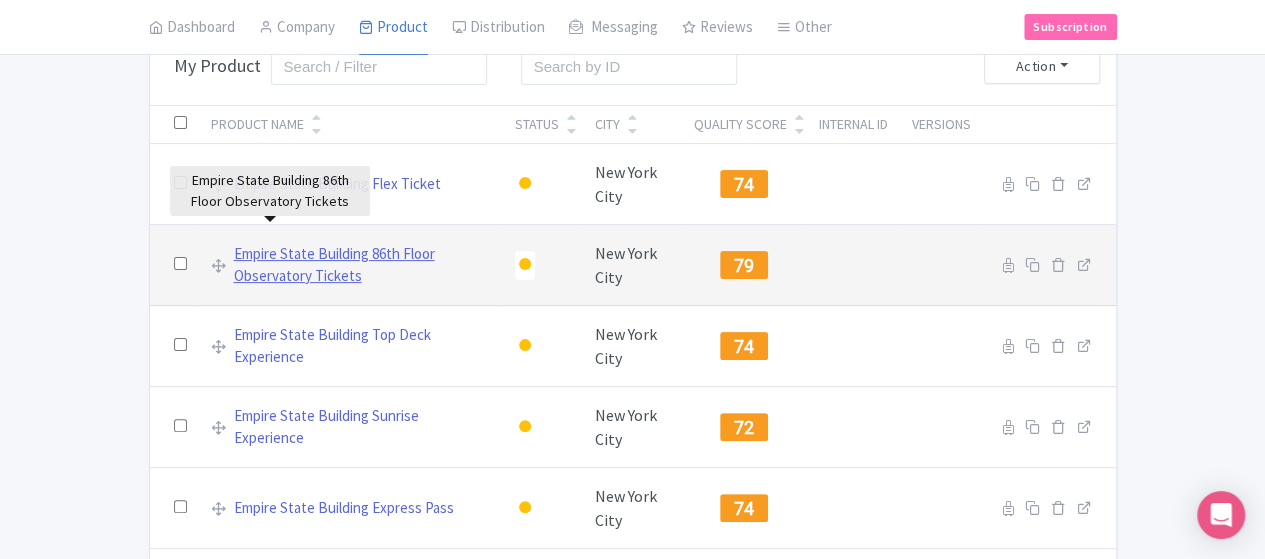click on "Empire State Building 86th Floor Observatory Tickets" at bounding box center [362, 265] 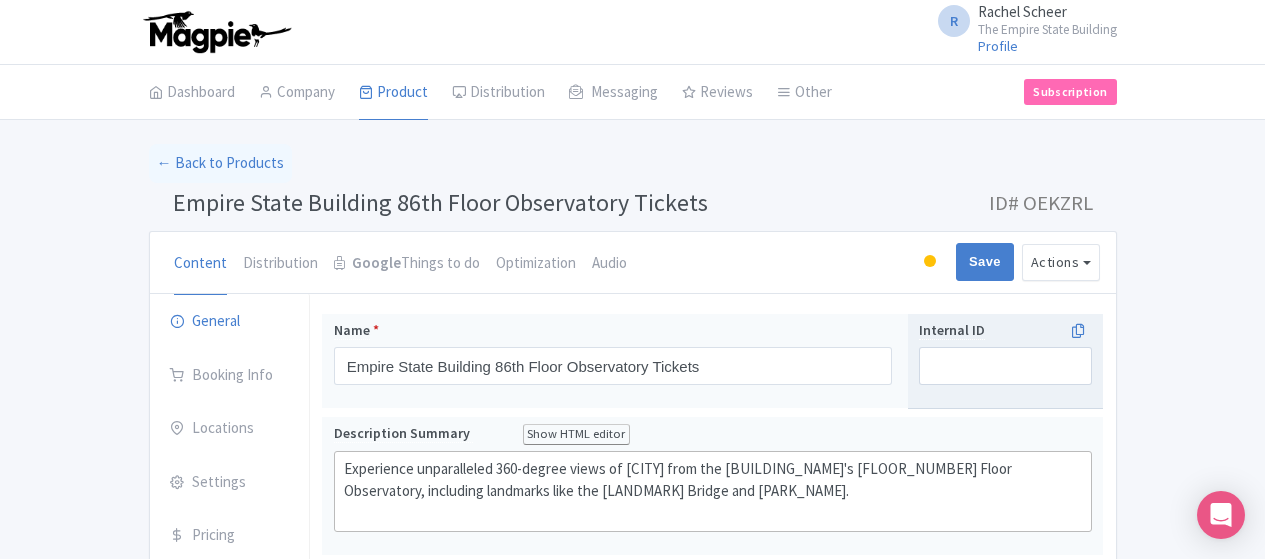 scroll, scrollTop: 0, scrollLeft: 0, axis: both 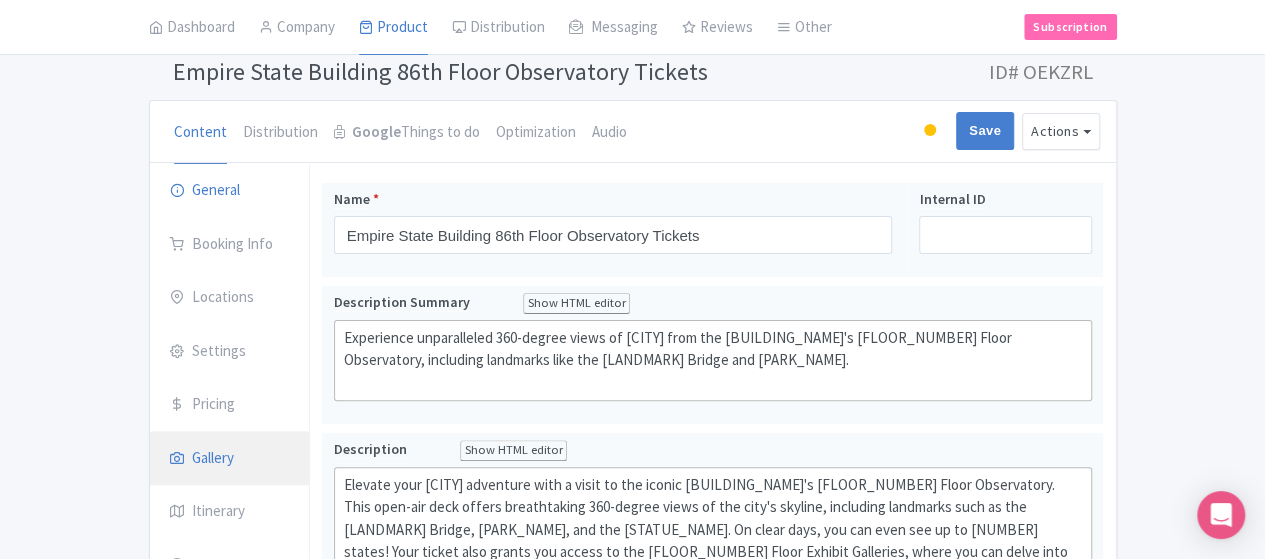 click on "Gallery" at bounding box center (230, 459) 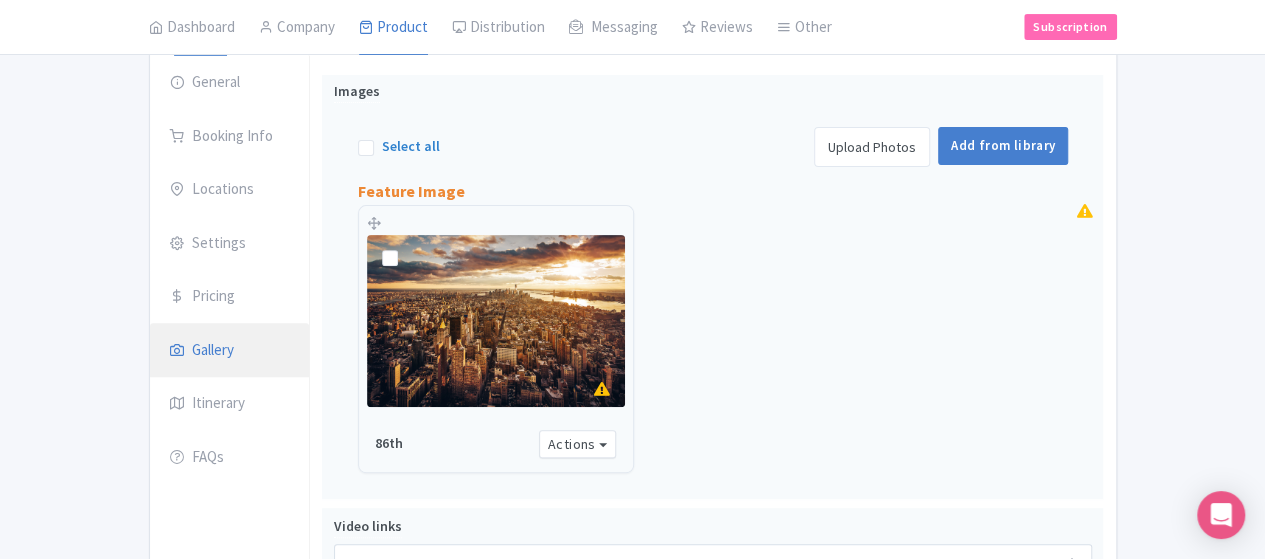 scroll, scrollTop: 238, scrollLeft: 0, axis: vertical 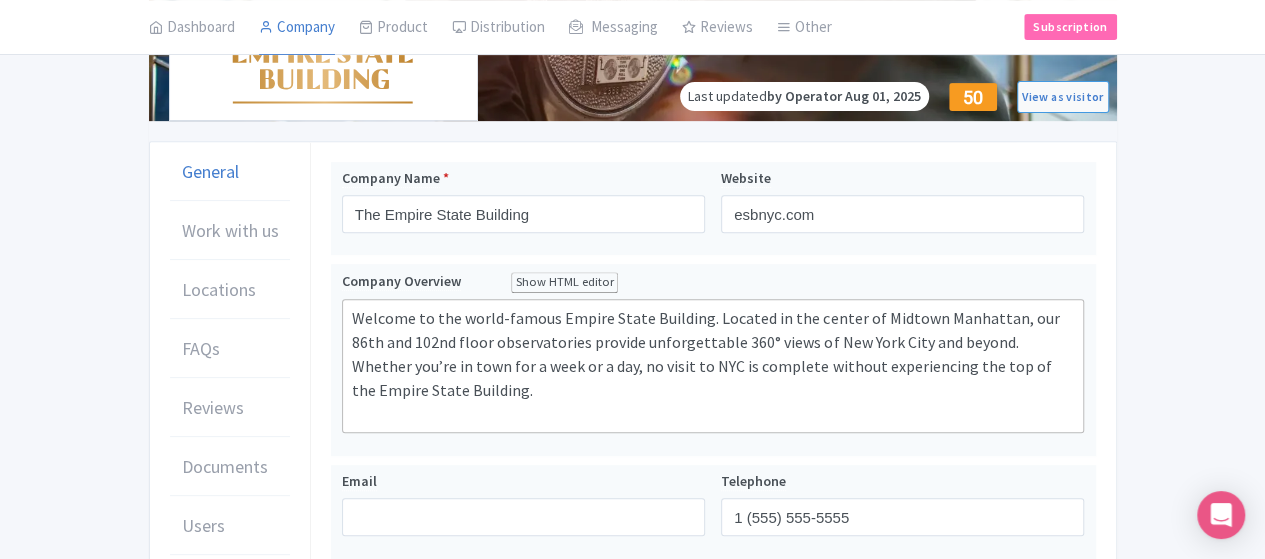 click on "Distribution
Manage Resellers
Manage Contacts
Product Listings
Listings Optimizer
Affiliate
Promotions" at bounding box center [498, 27] 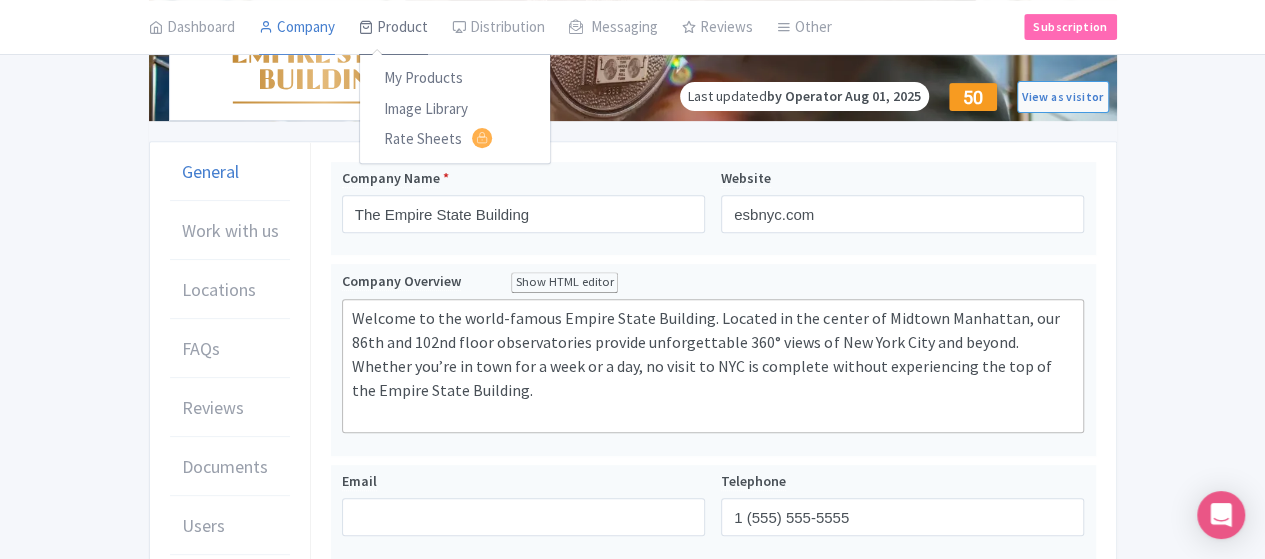 click on "Product" at bounding box center [393, 28] 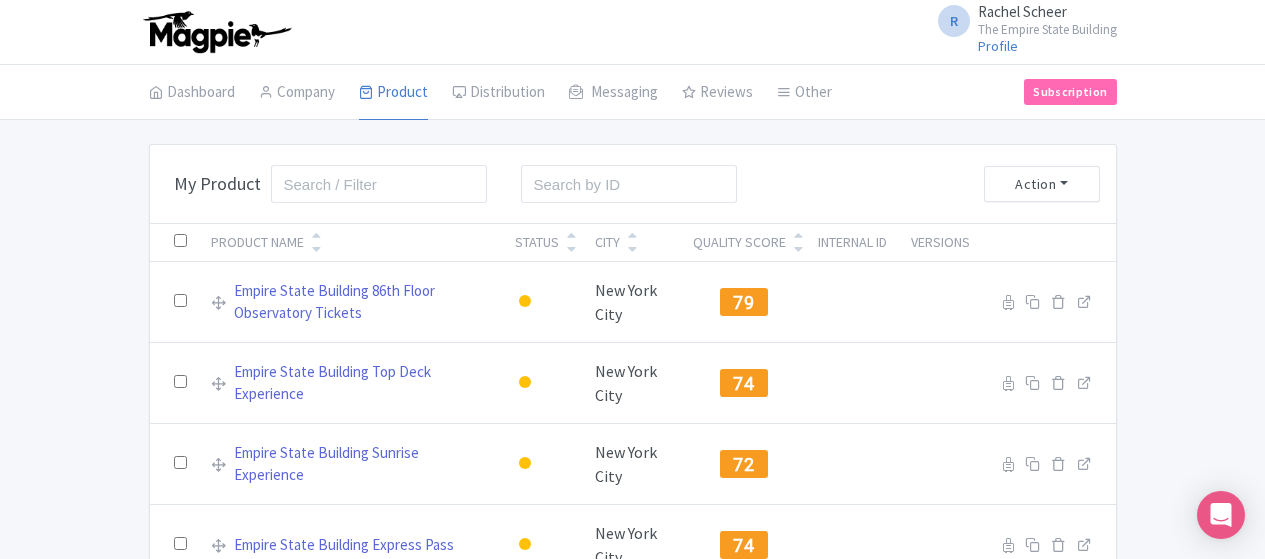 scroll, scrollTop: 0, scrollLeft: 0, axis: both 